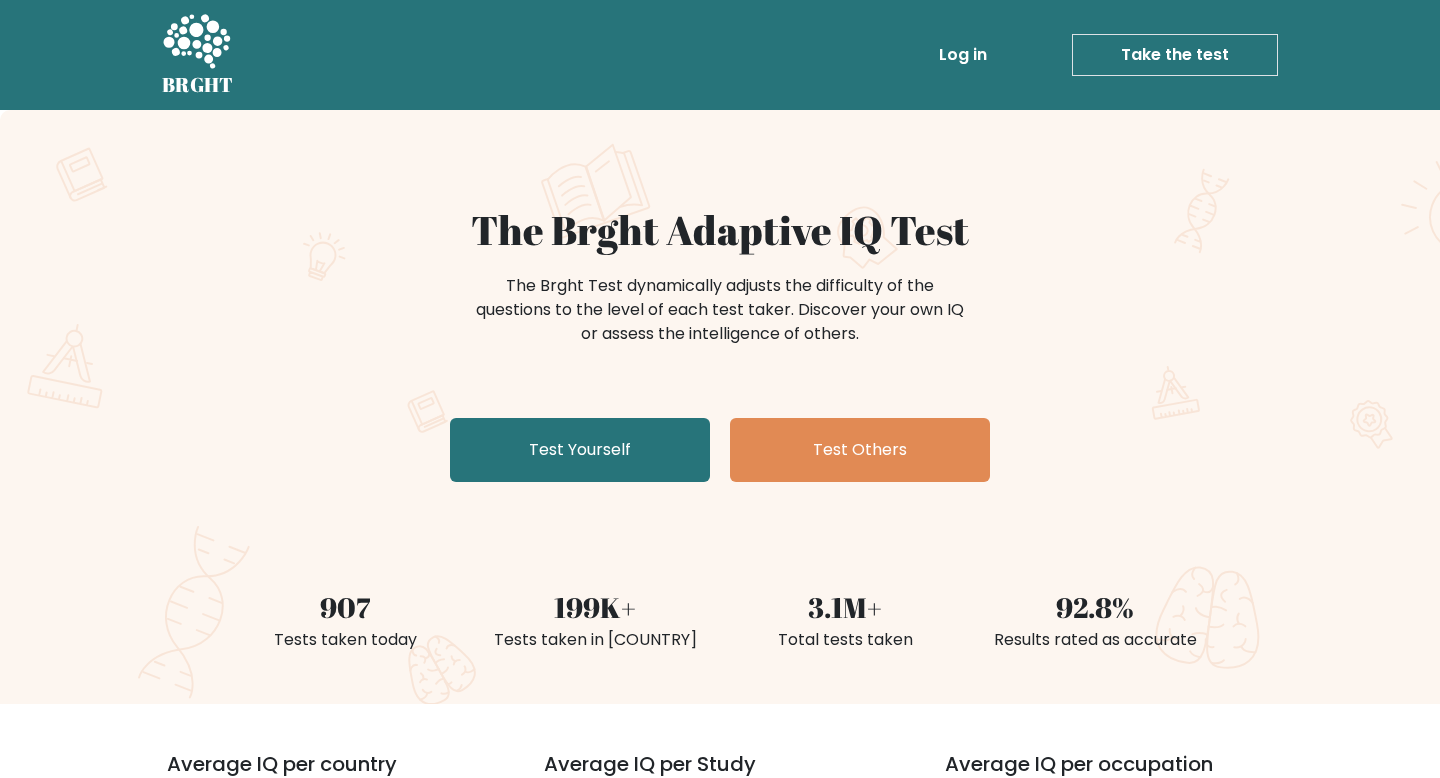 scroll, scrollTop: 0, scrollLeft: 0, axis: both 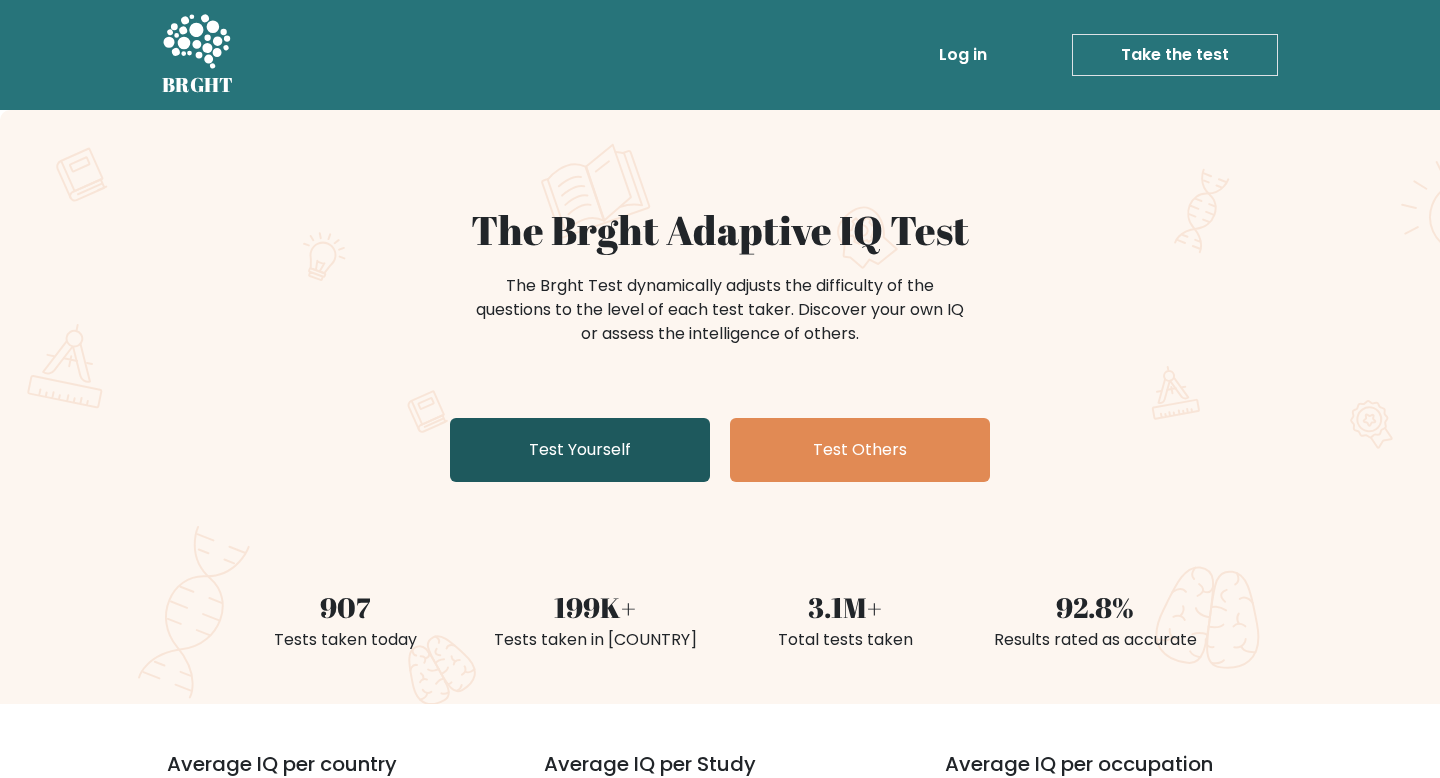 click on "Test Yourself" at bounding box center [580, 450] 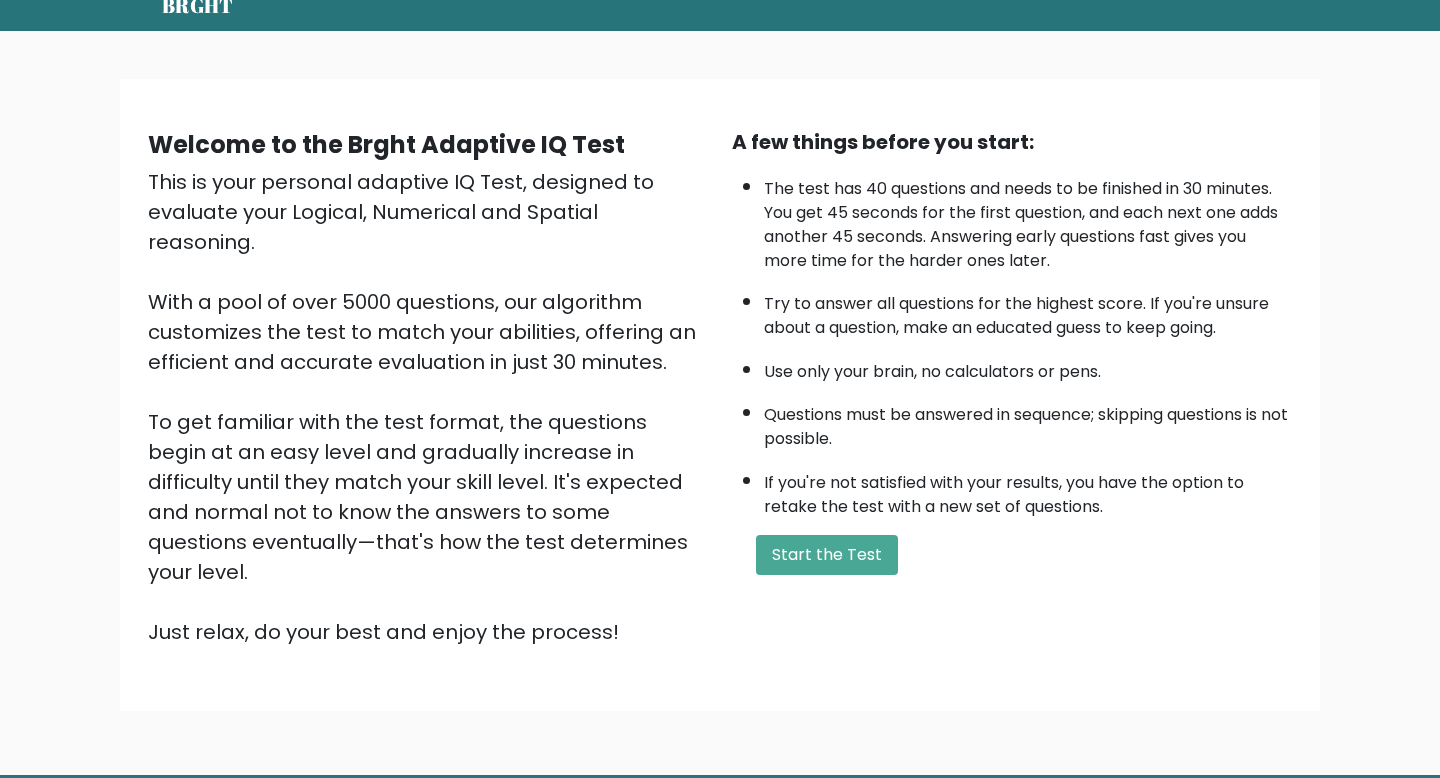 scroll, scrollTop: 80, scrollLeft: 0, axis: vertical 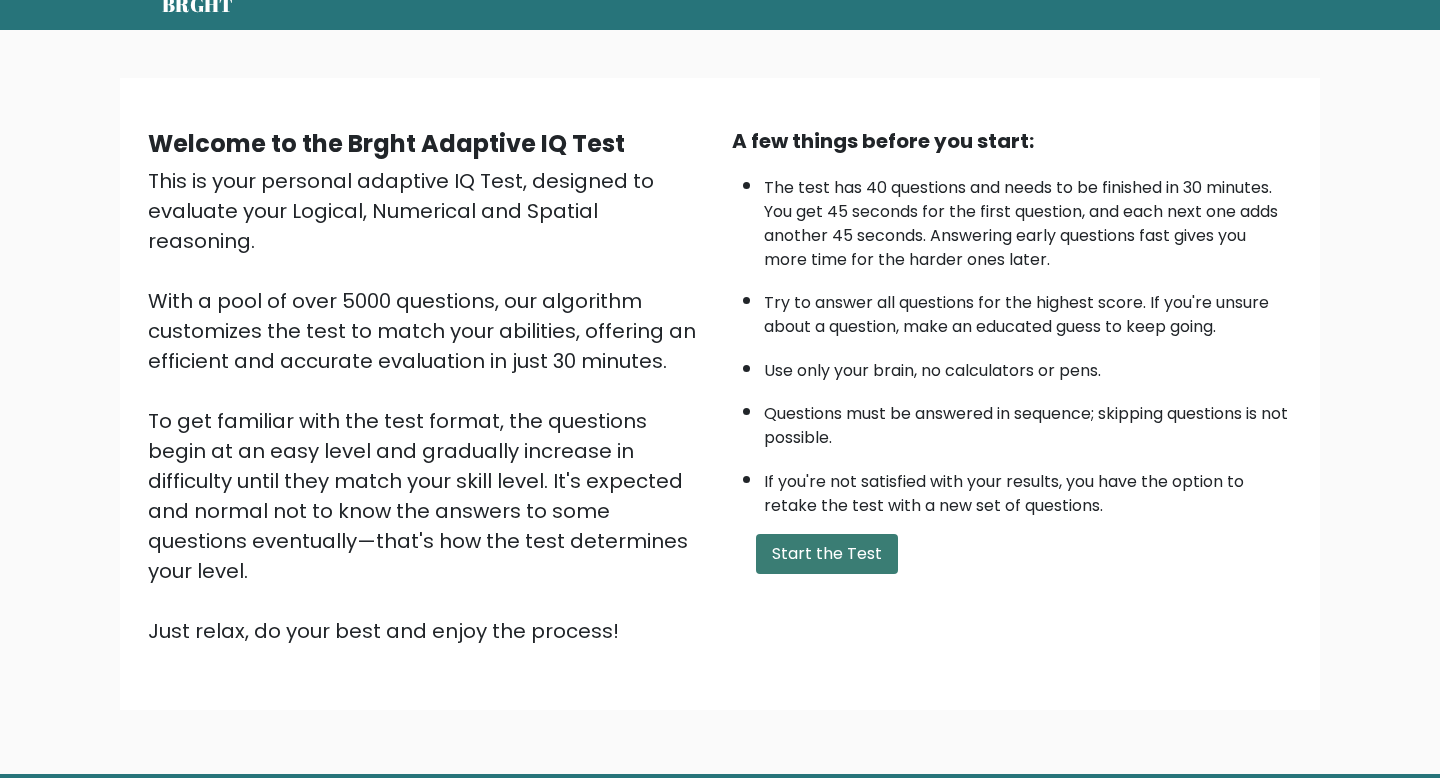 click on "Start the Test" at bounding box center [827, 554] 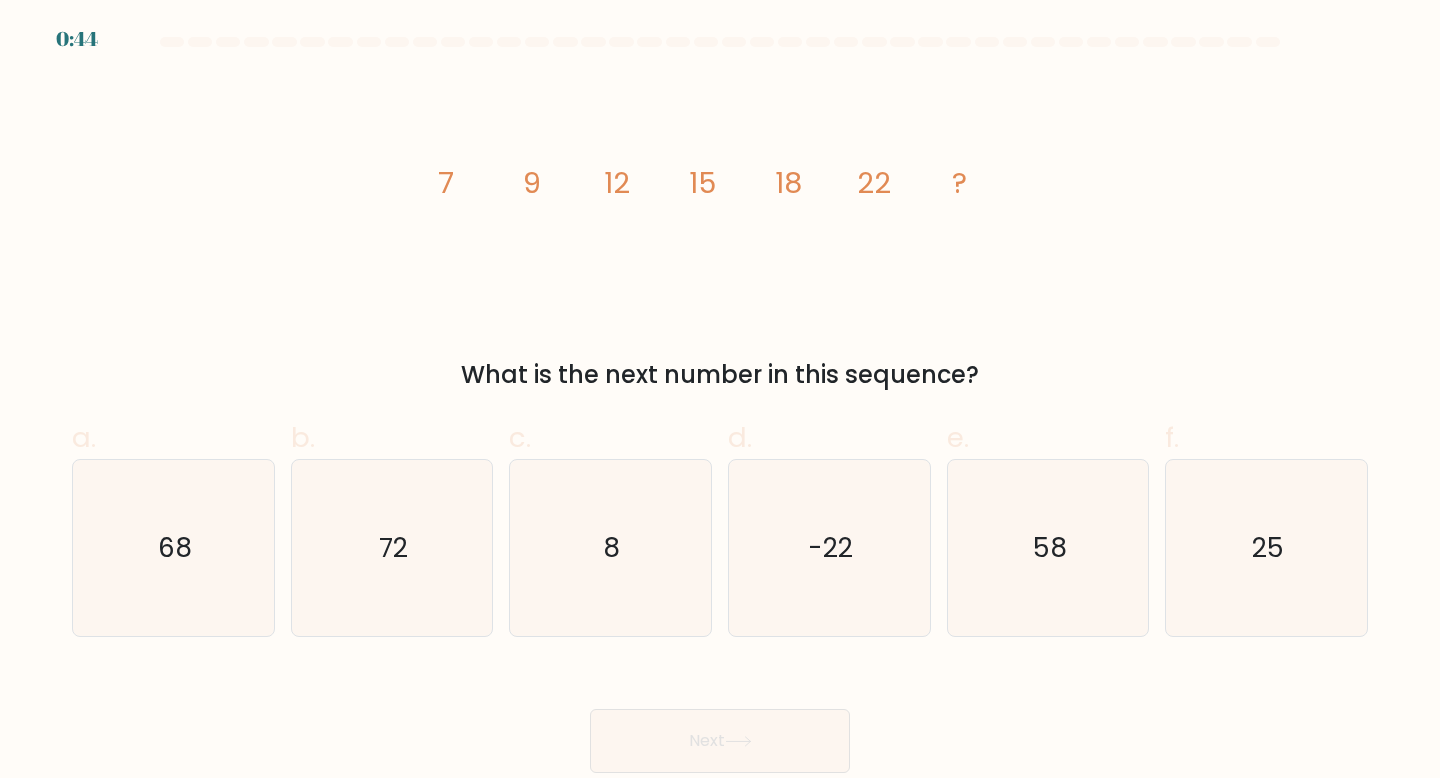 scroll, scrollTop: 0, scrollLeft: 0, axis: both 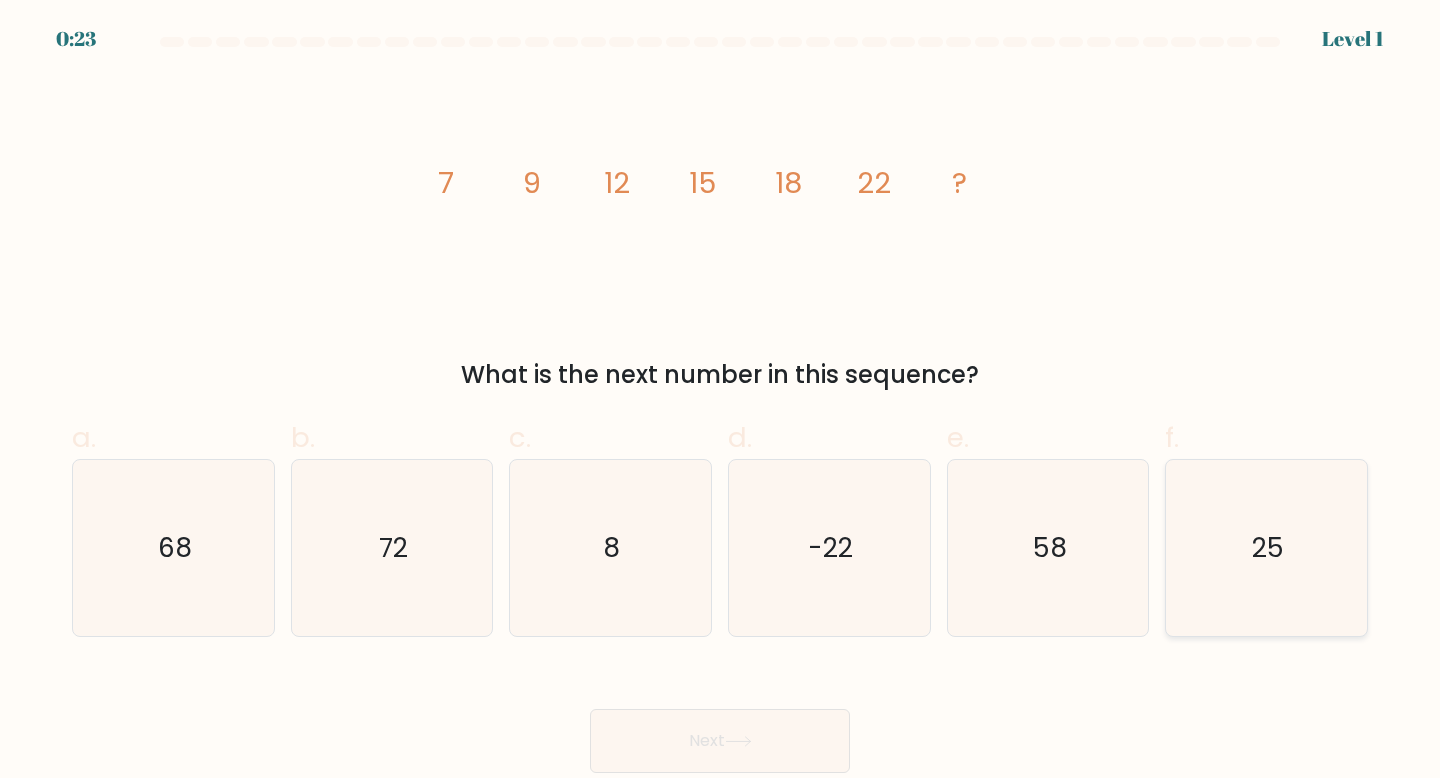 click on "25" 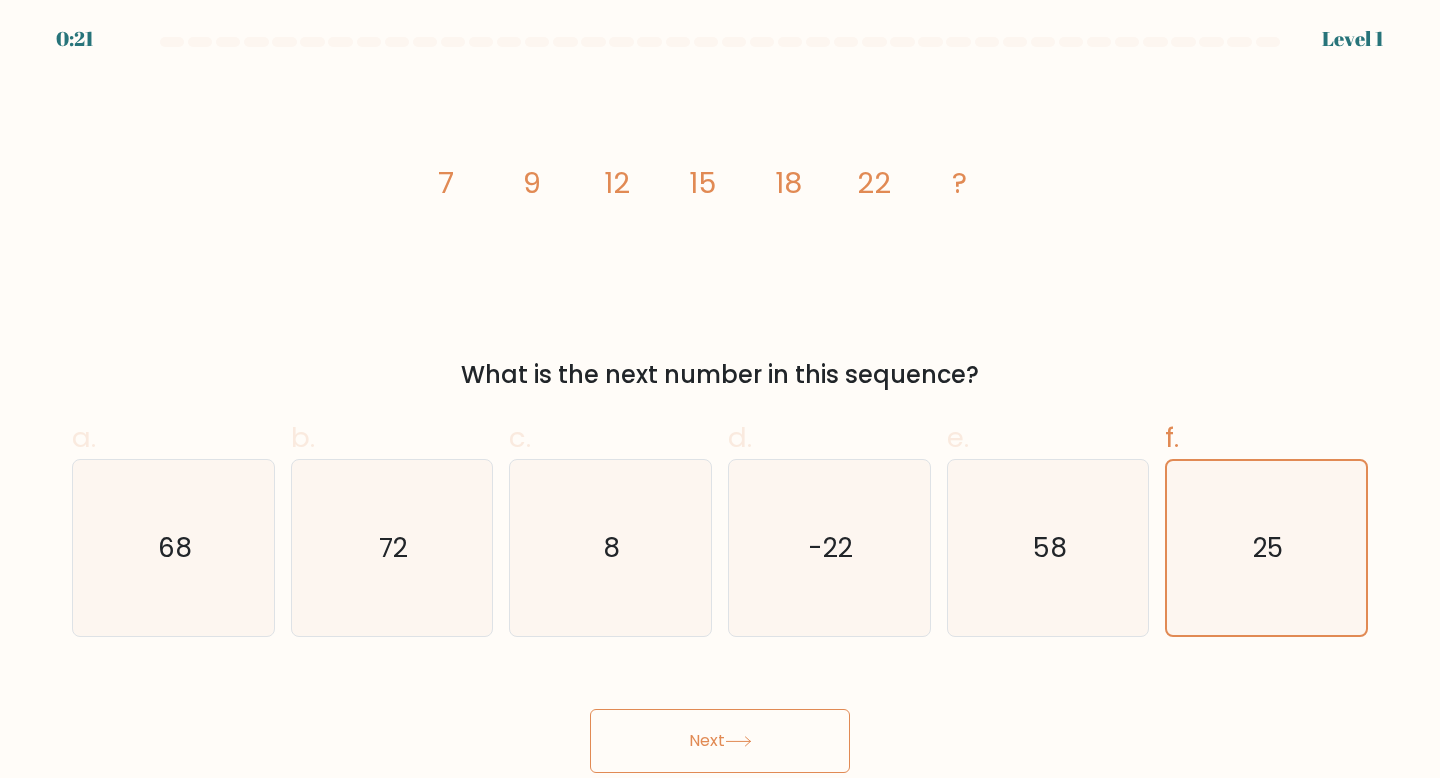 click on "Next" at bounding box center [720, 741] 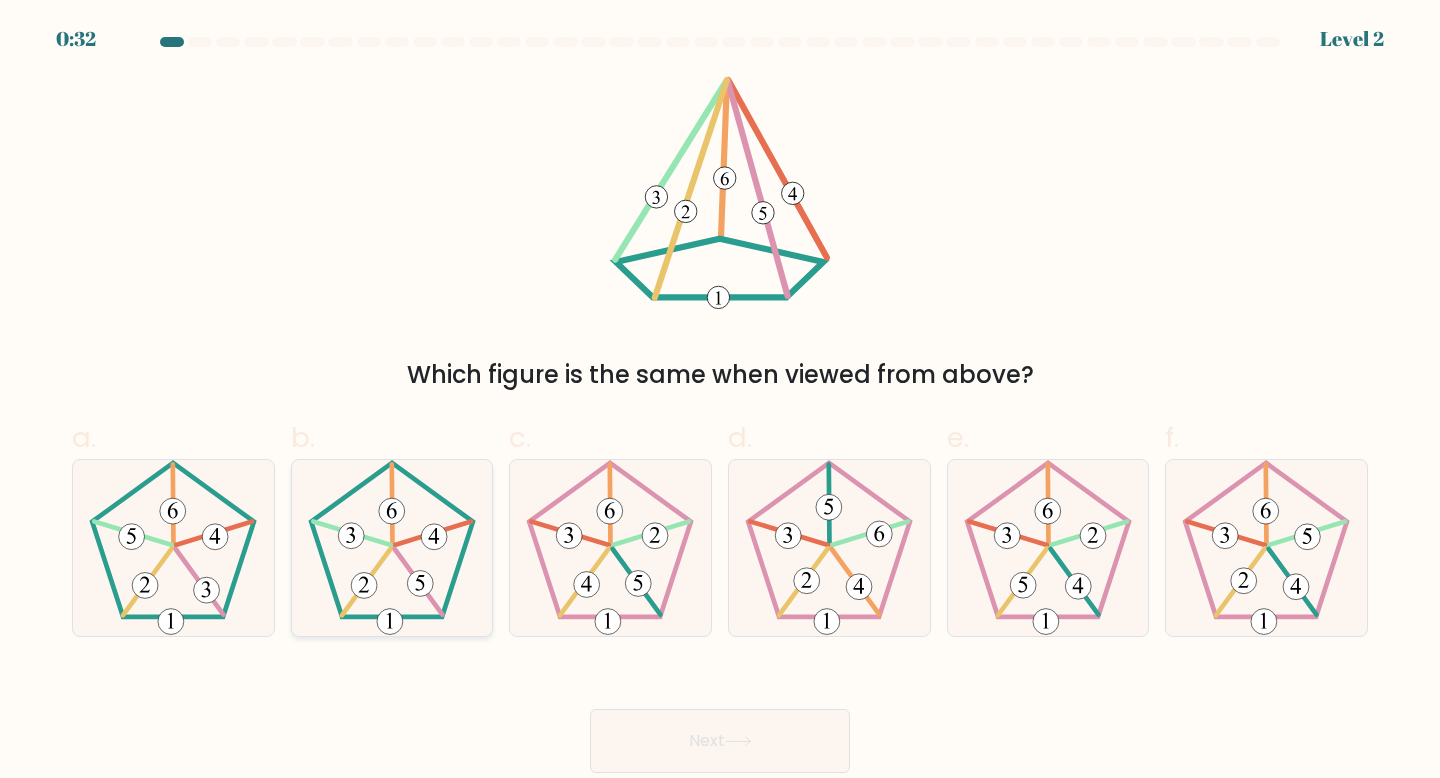 click 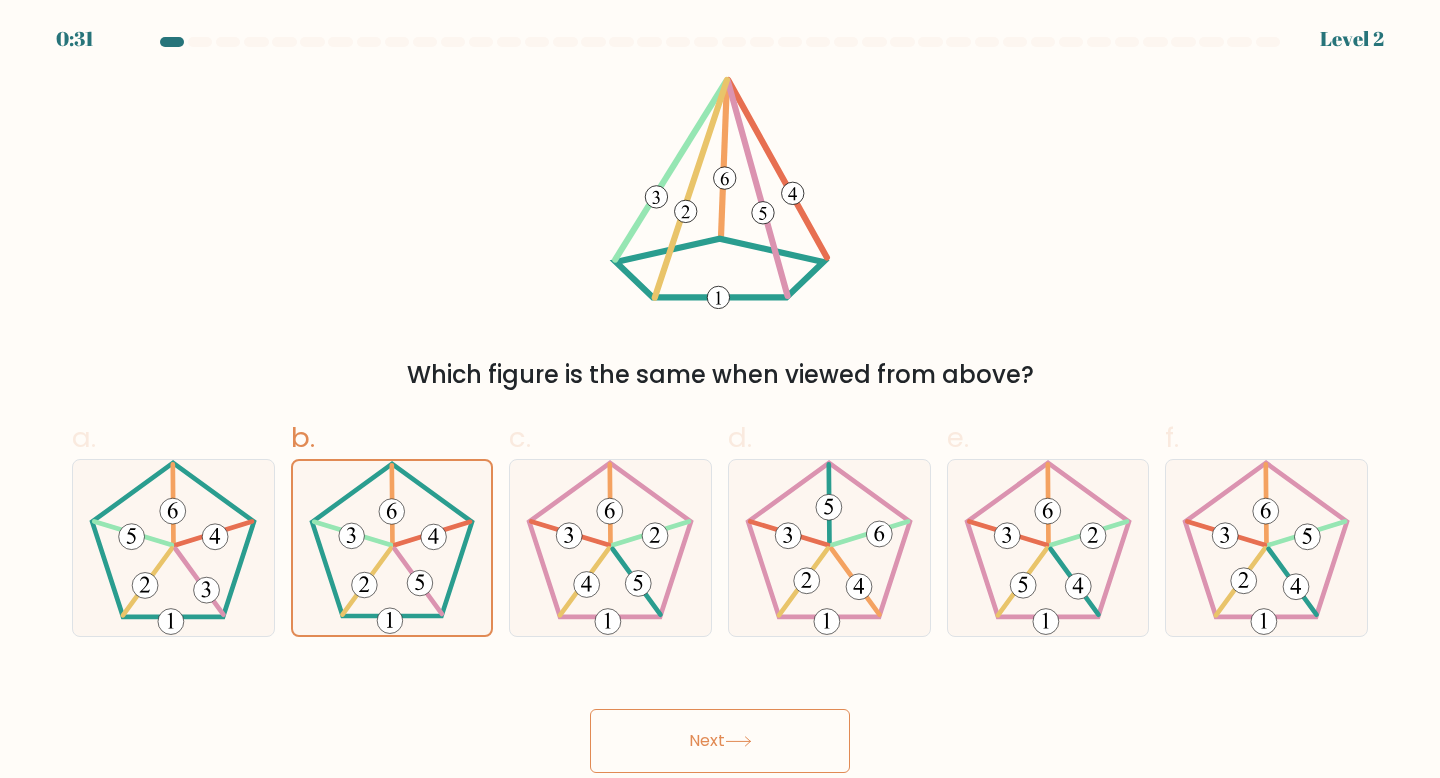 click on "Next" at bounding box center (720, 741) 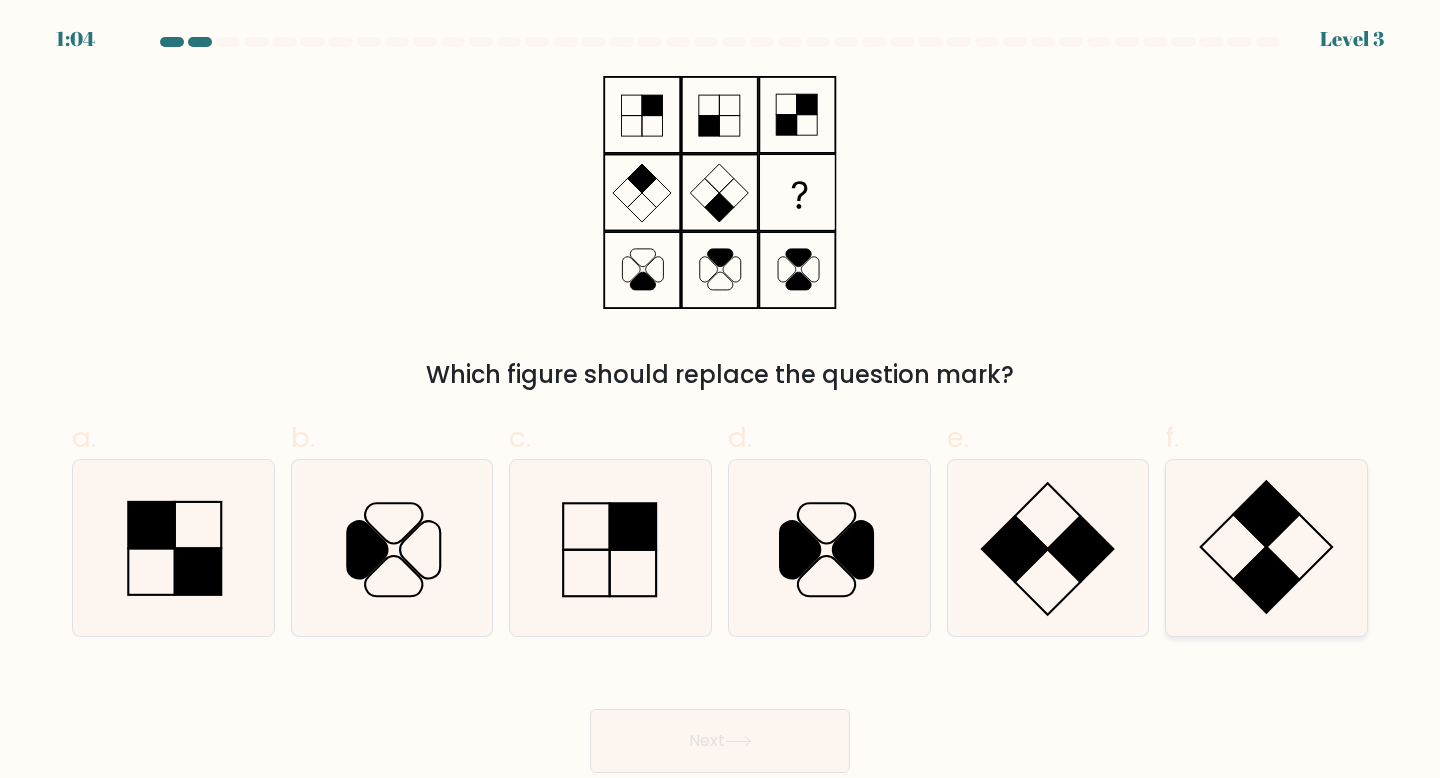 click 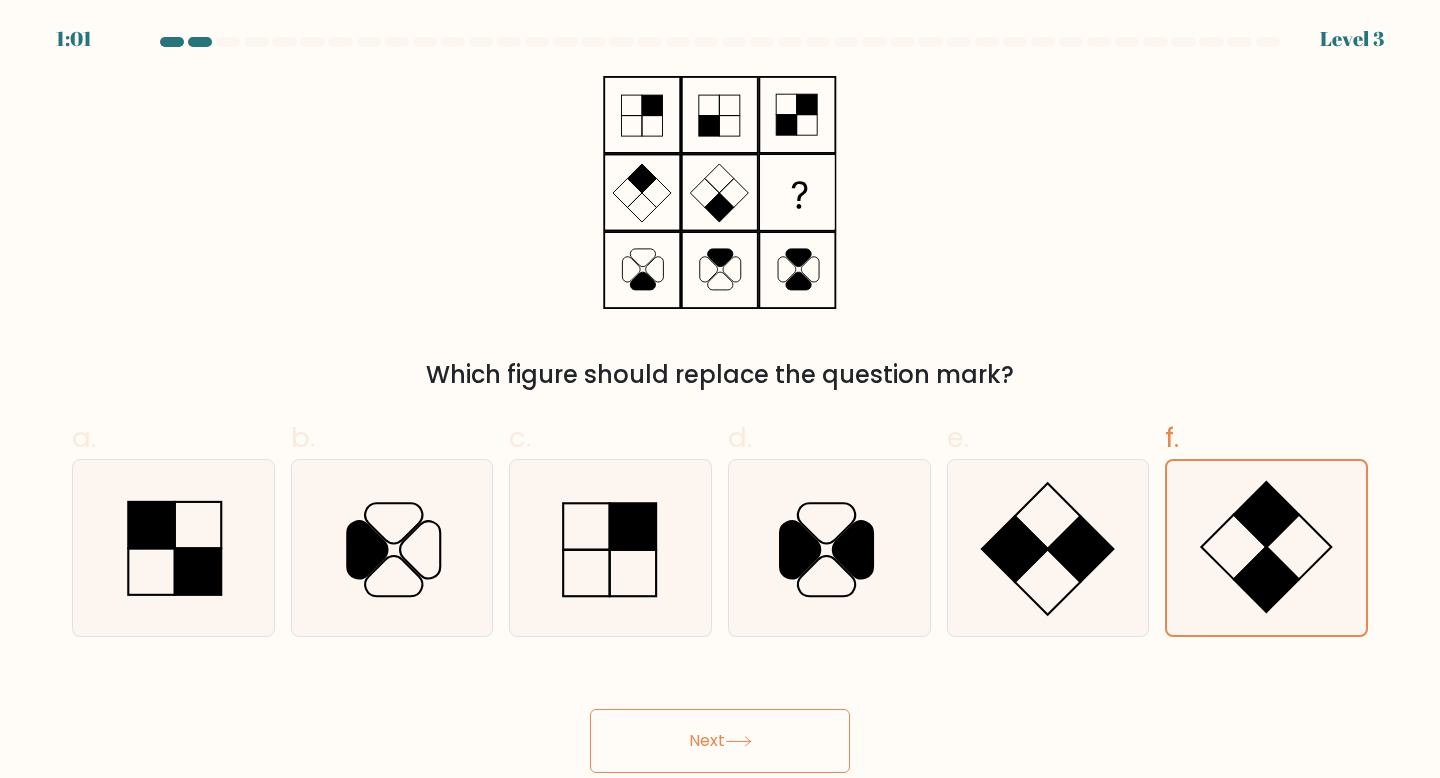 click on "Next" at bounding box center [720, 741] 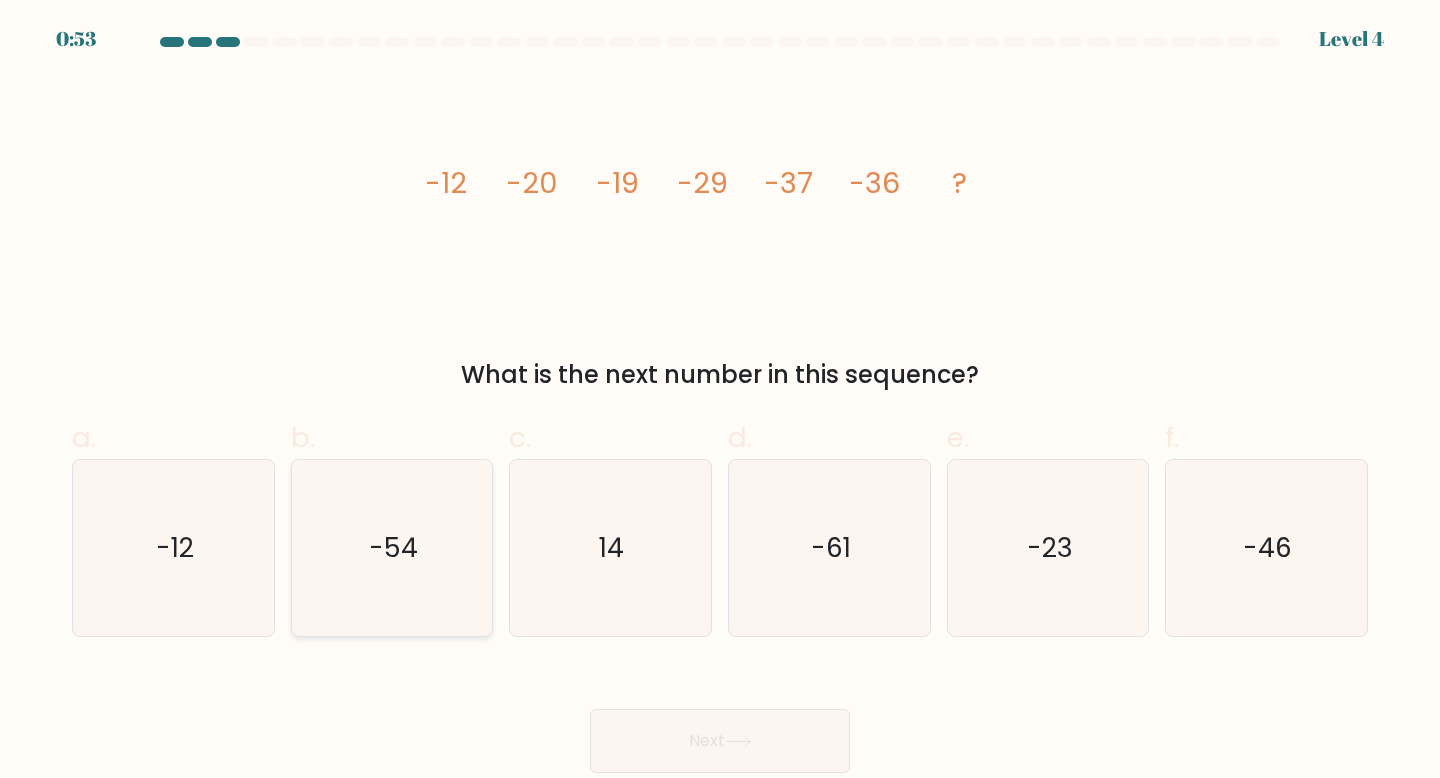 click on "-54" 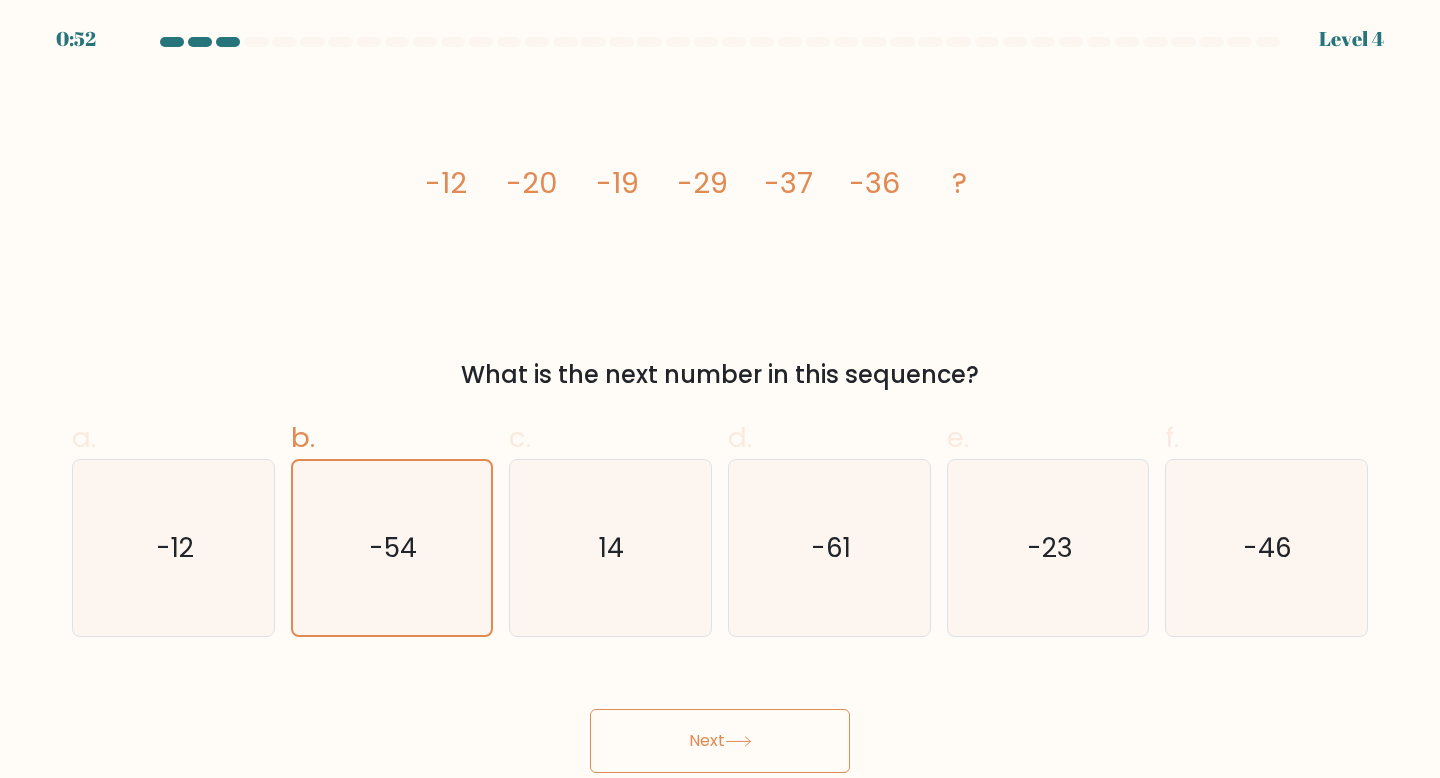click on "Next" at bounding box center (720, 741) 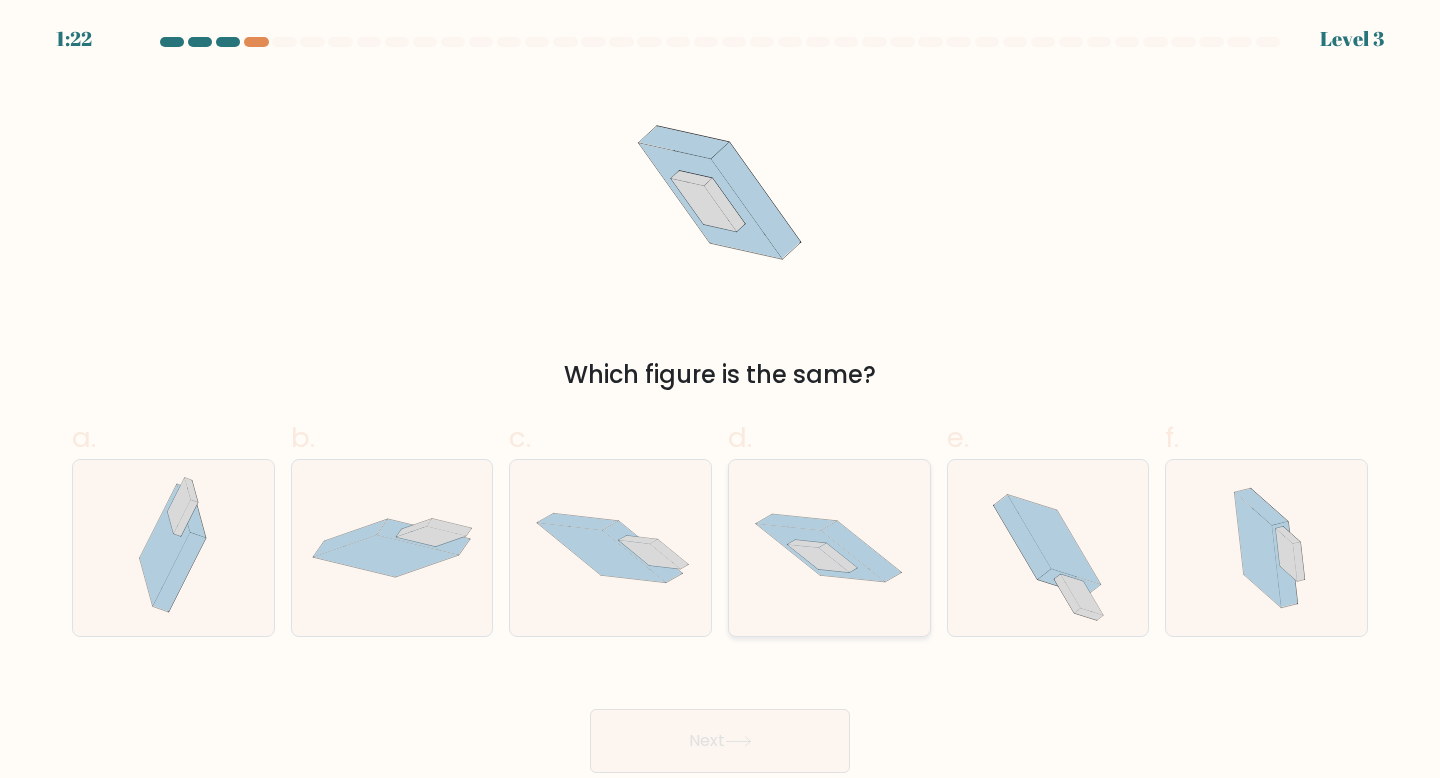 click 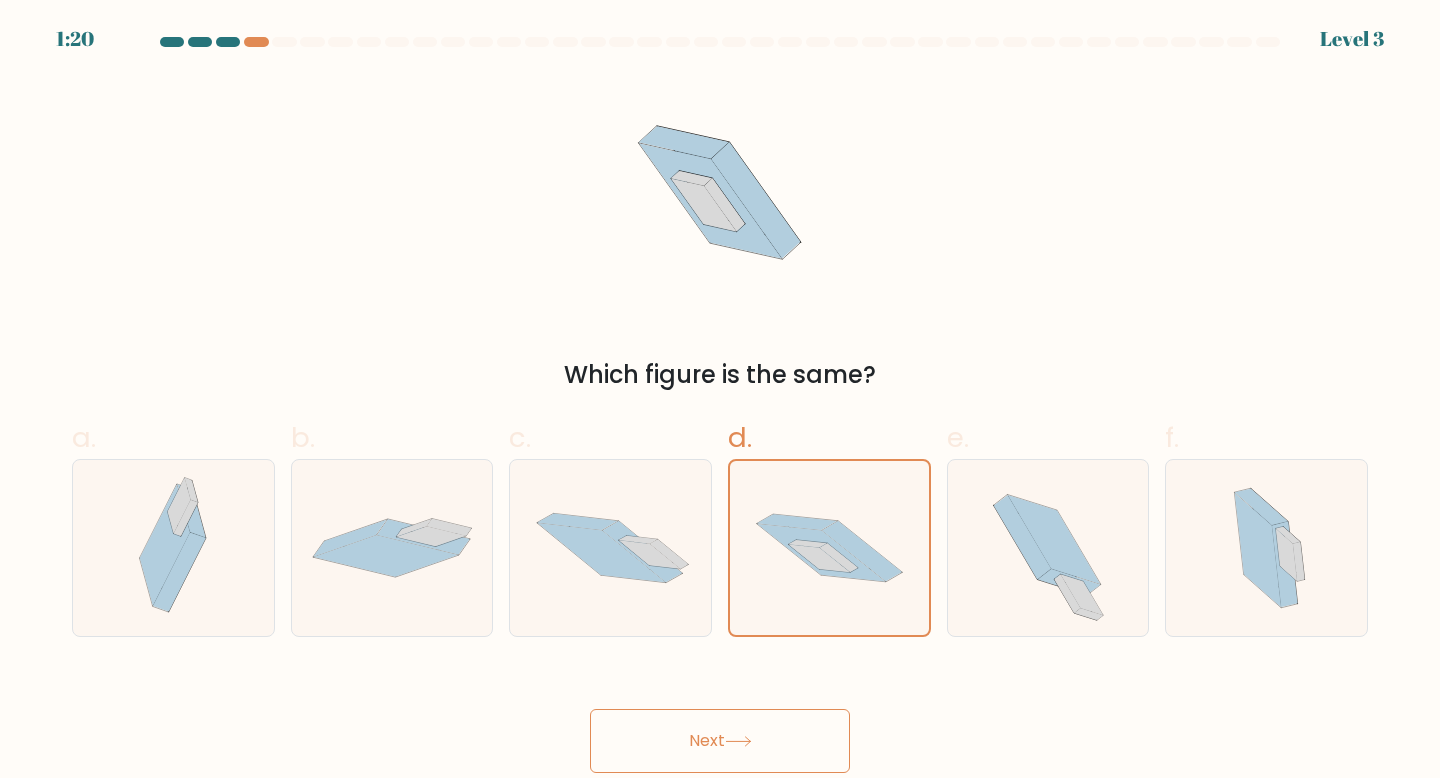 click on "Next" at bounding box center (720, 741) 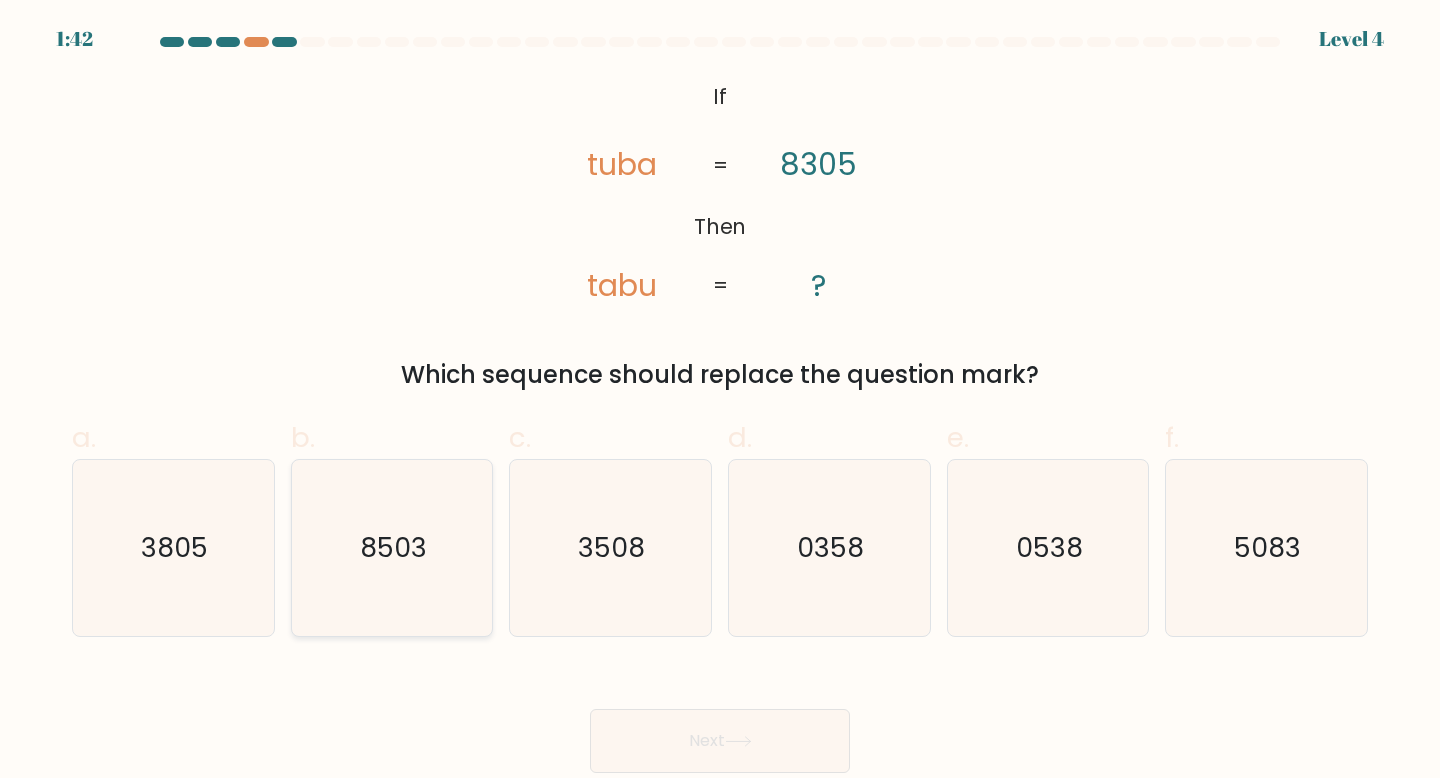click on "8503" 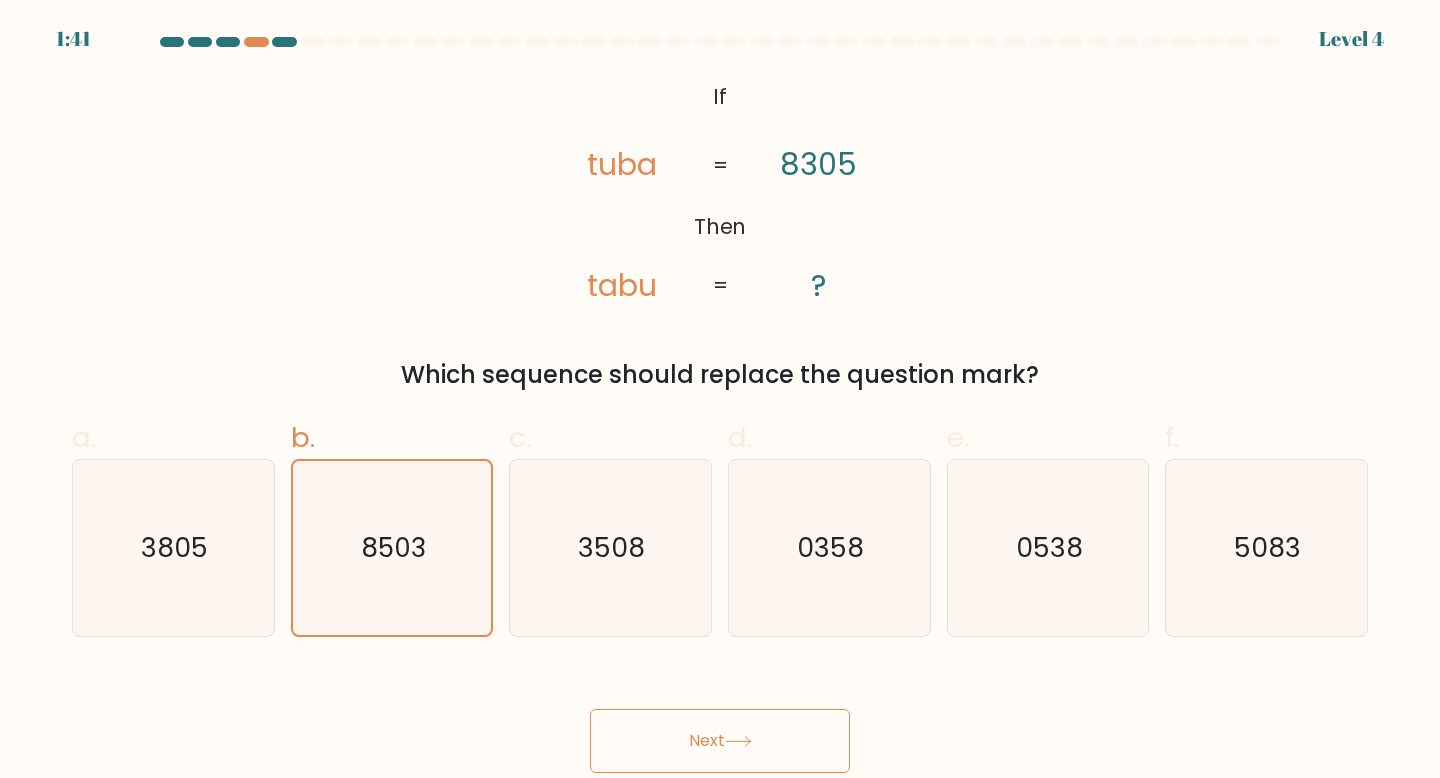 click on "Next" at bounding box center [720, 741] 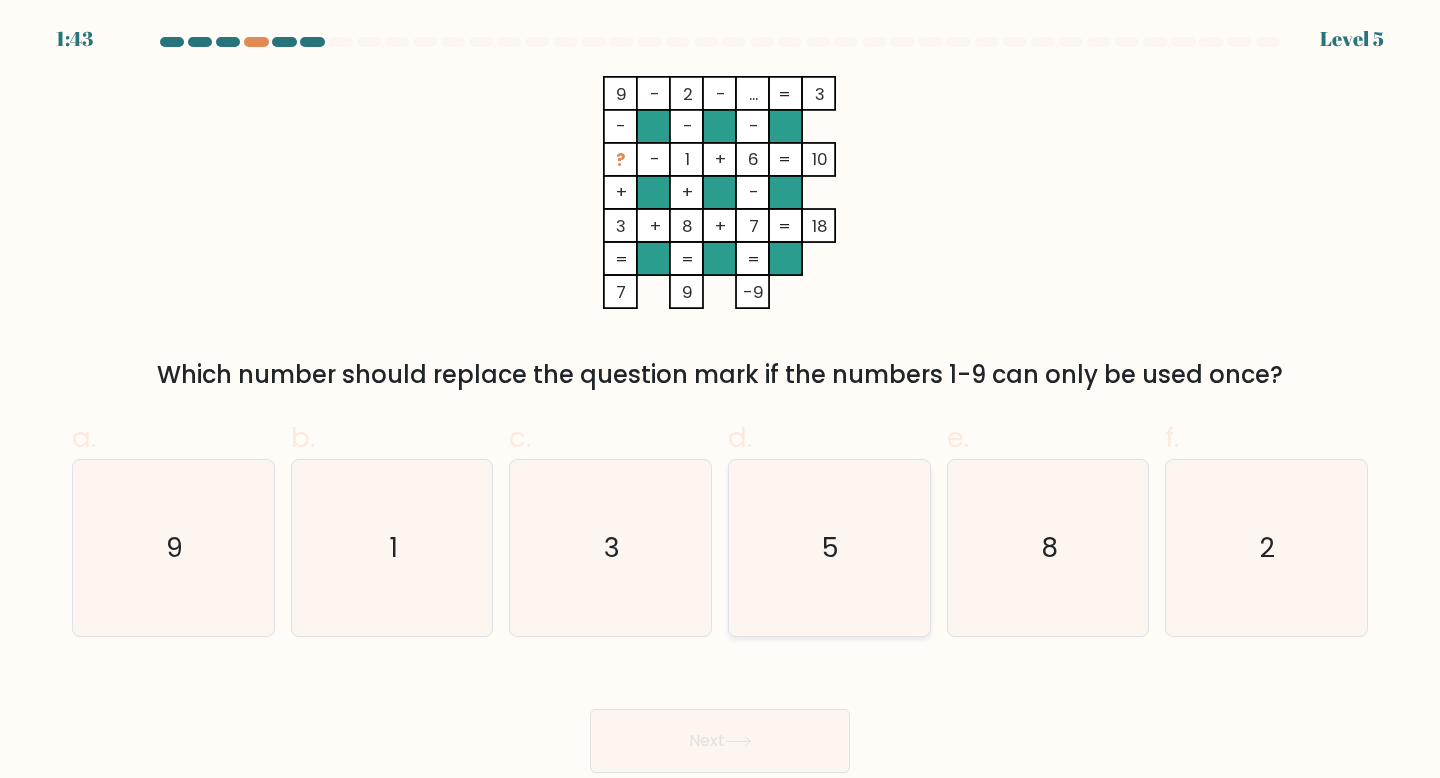 click on "5" at bounding box center (829, 548) 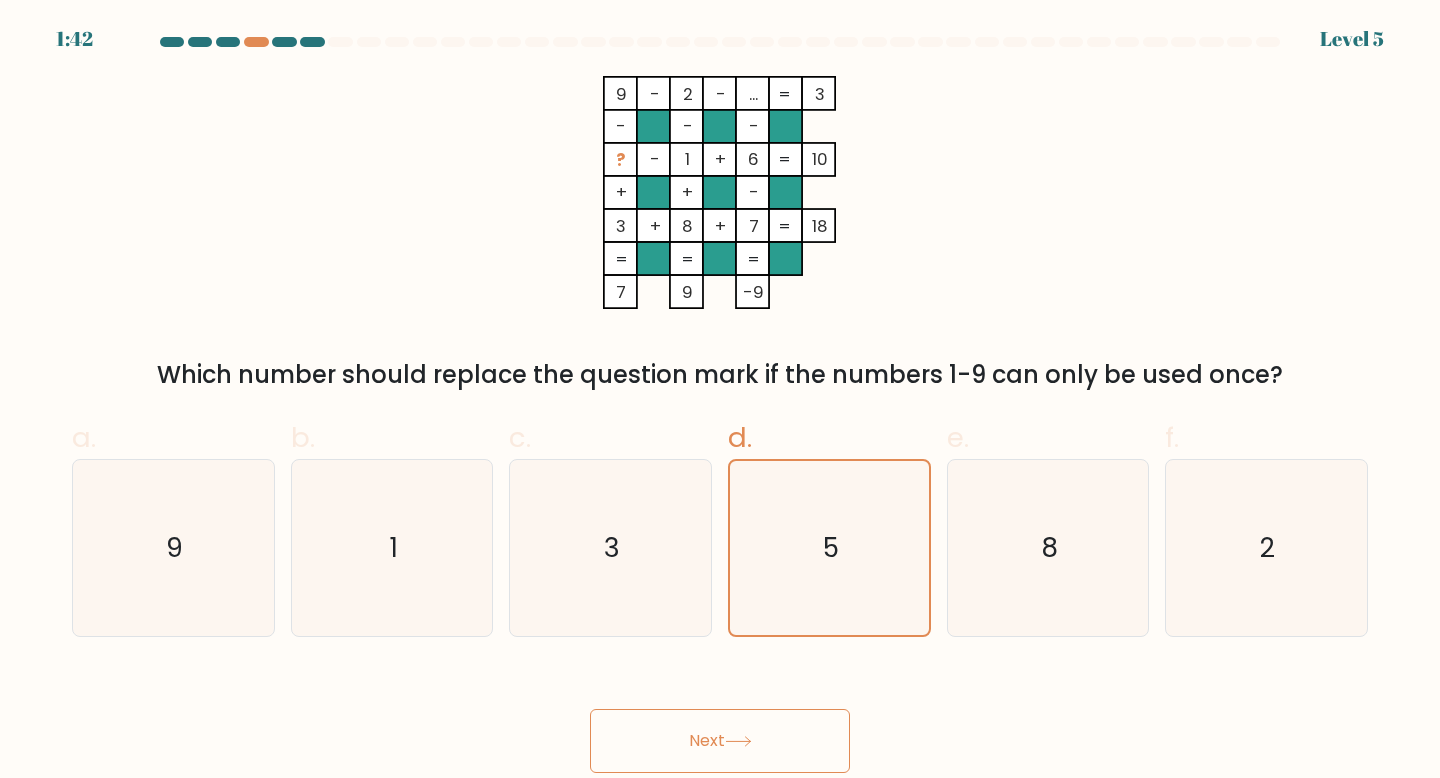 click on "Next" at bounding box center [720, 741] 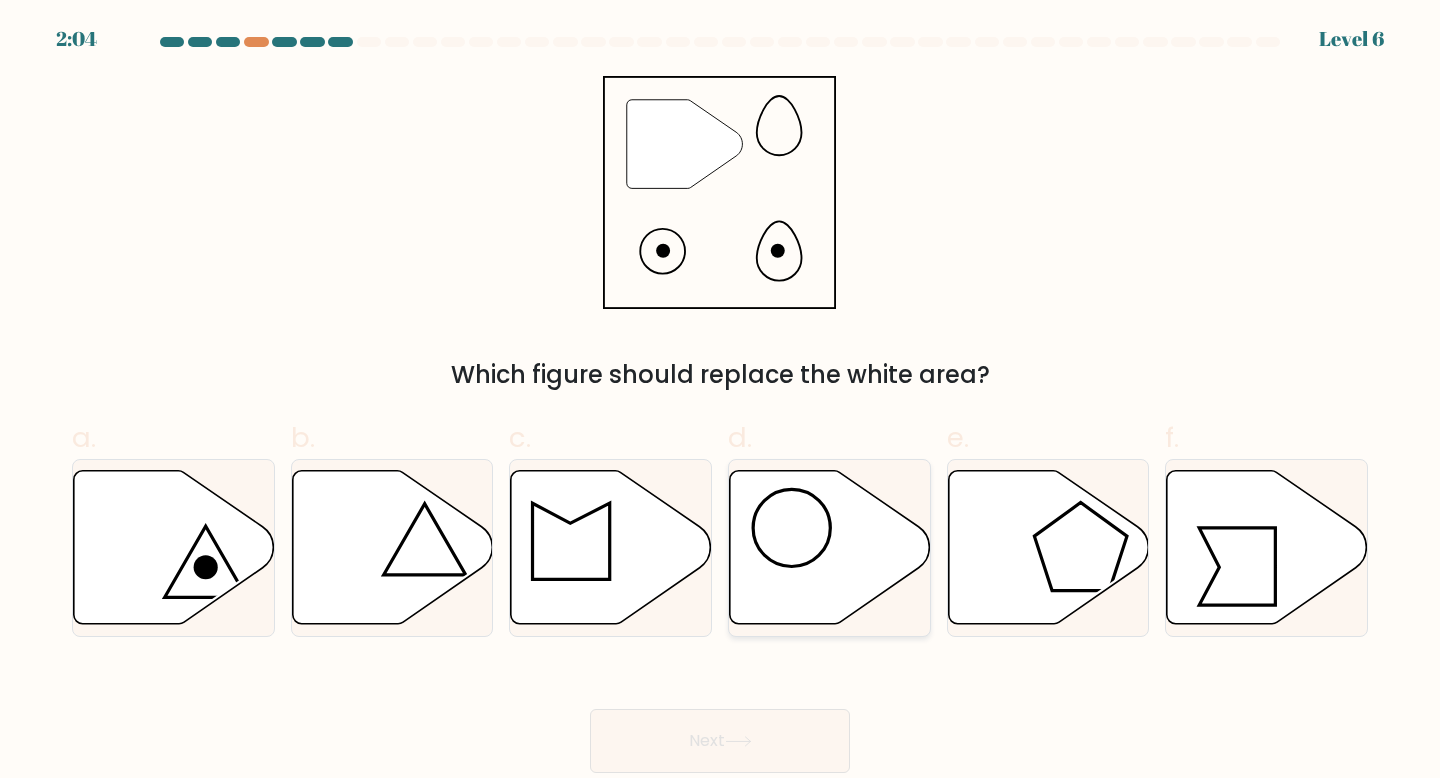 click 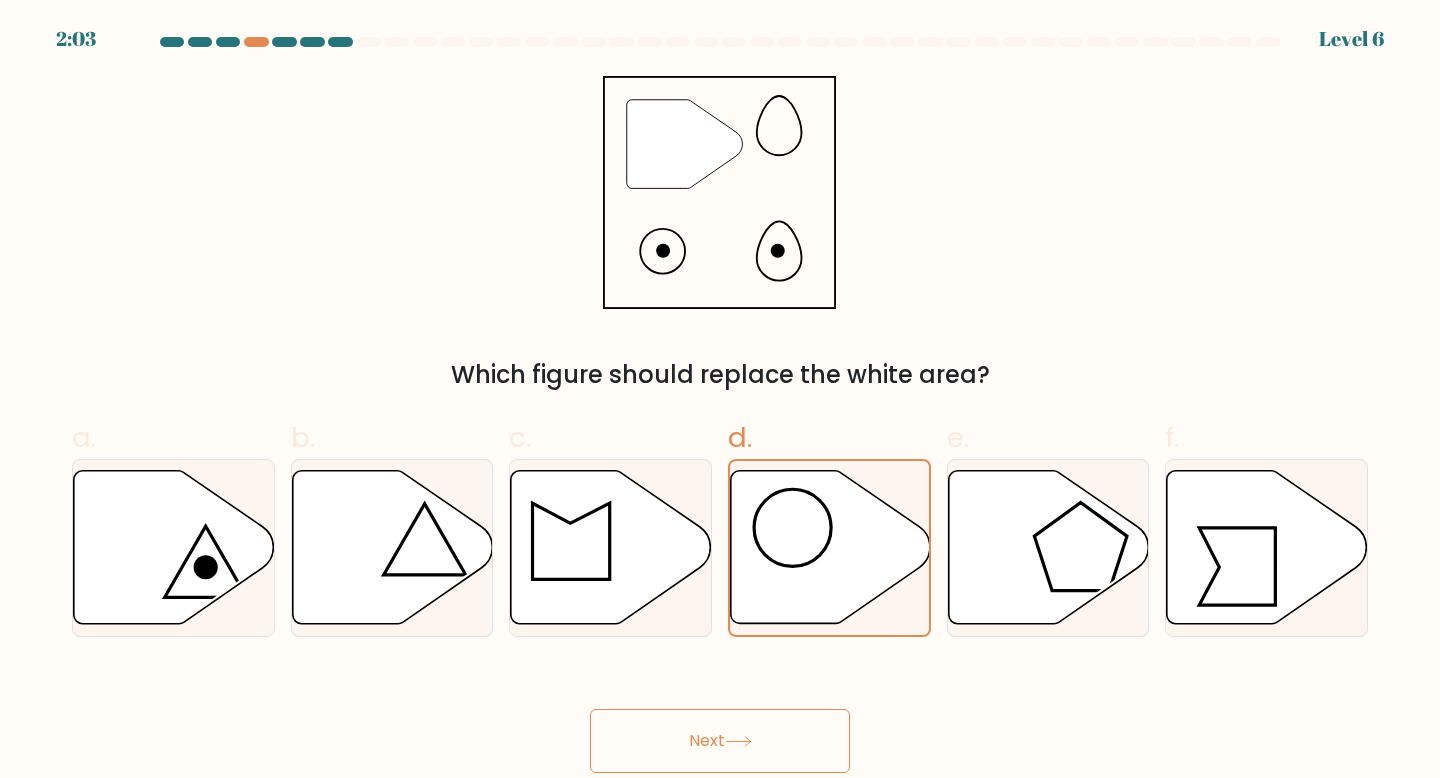 click on "Next" at bounding box center (720, 741) 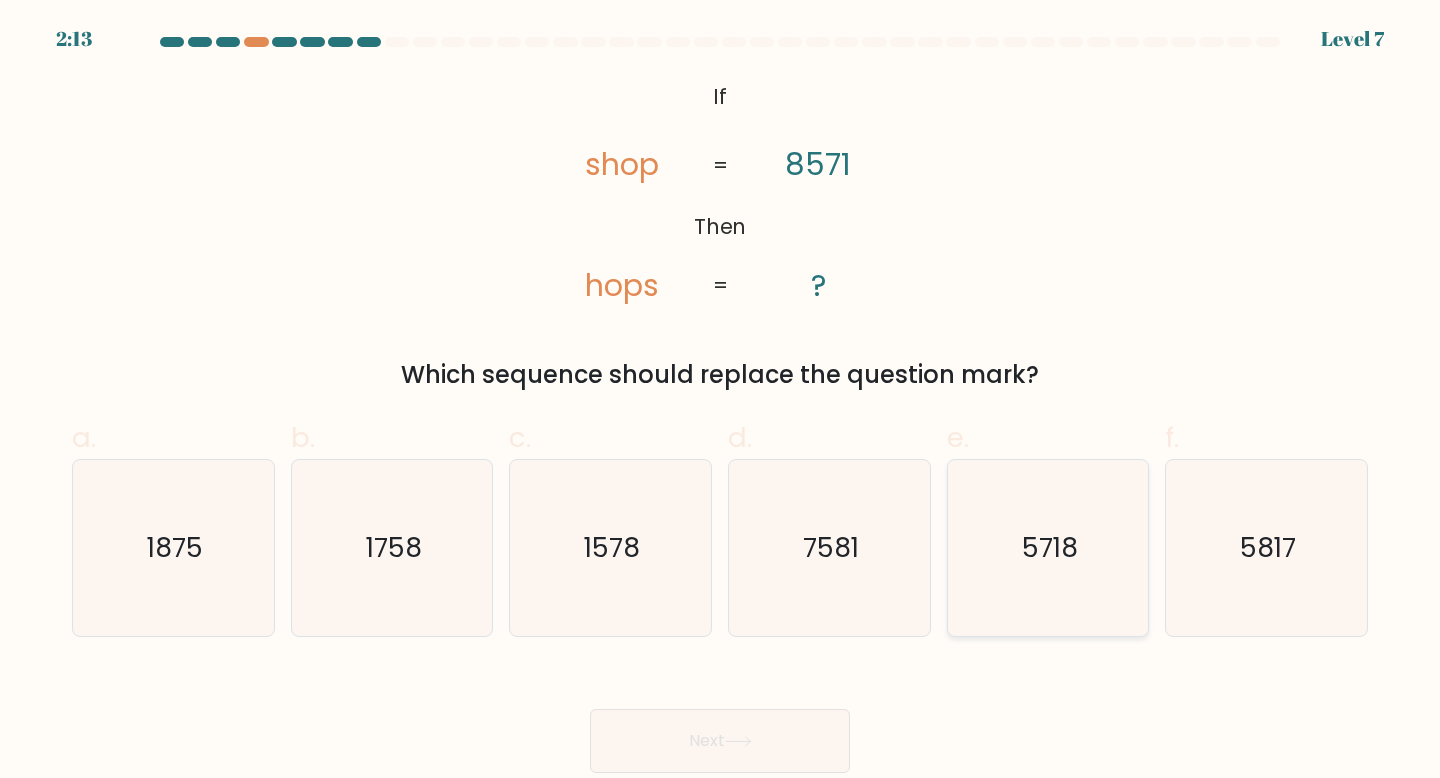 click on "5718" 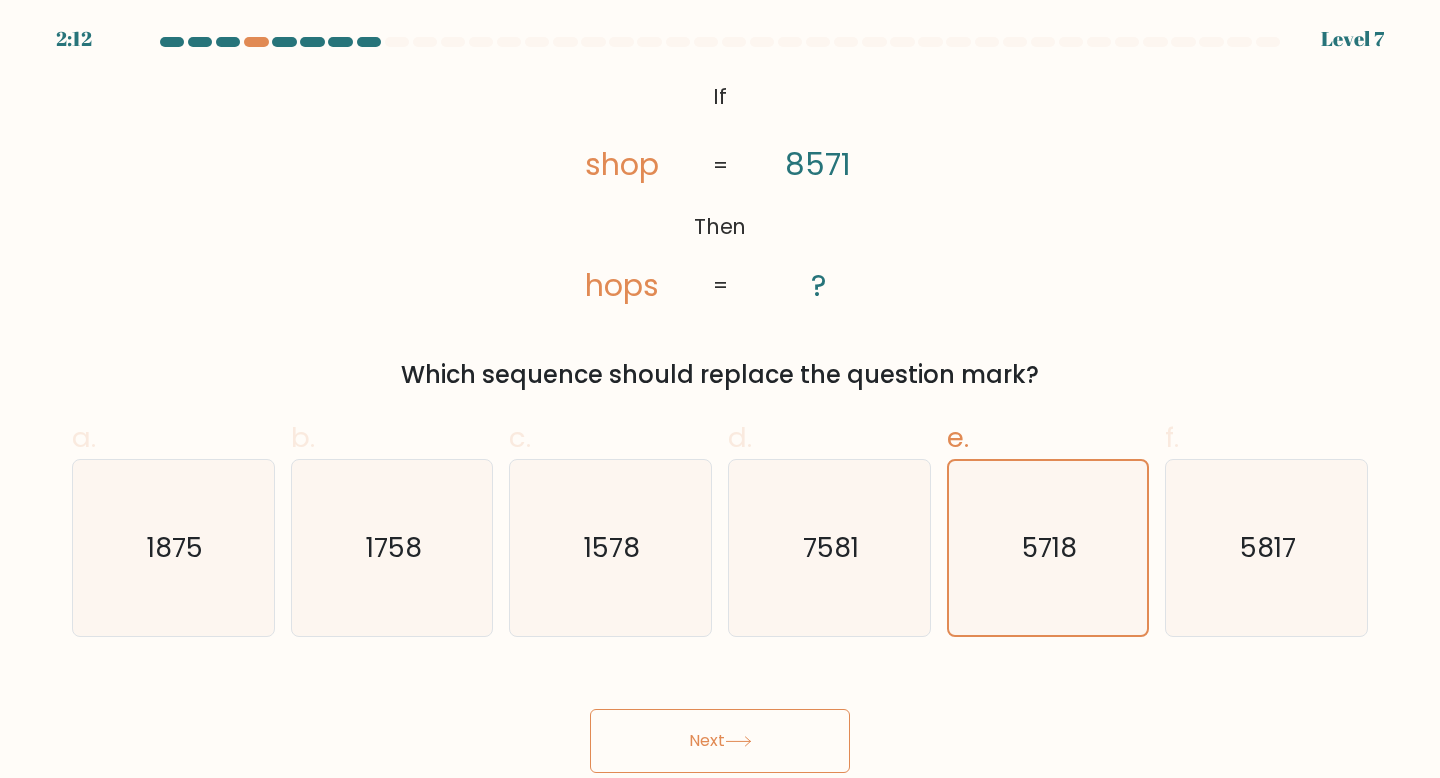 click on "Next" at bounding box center [720, 741] 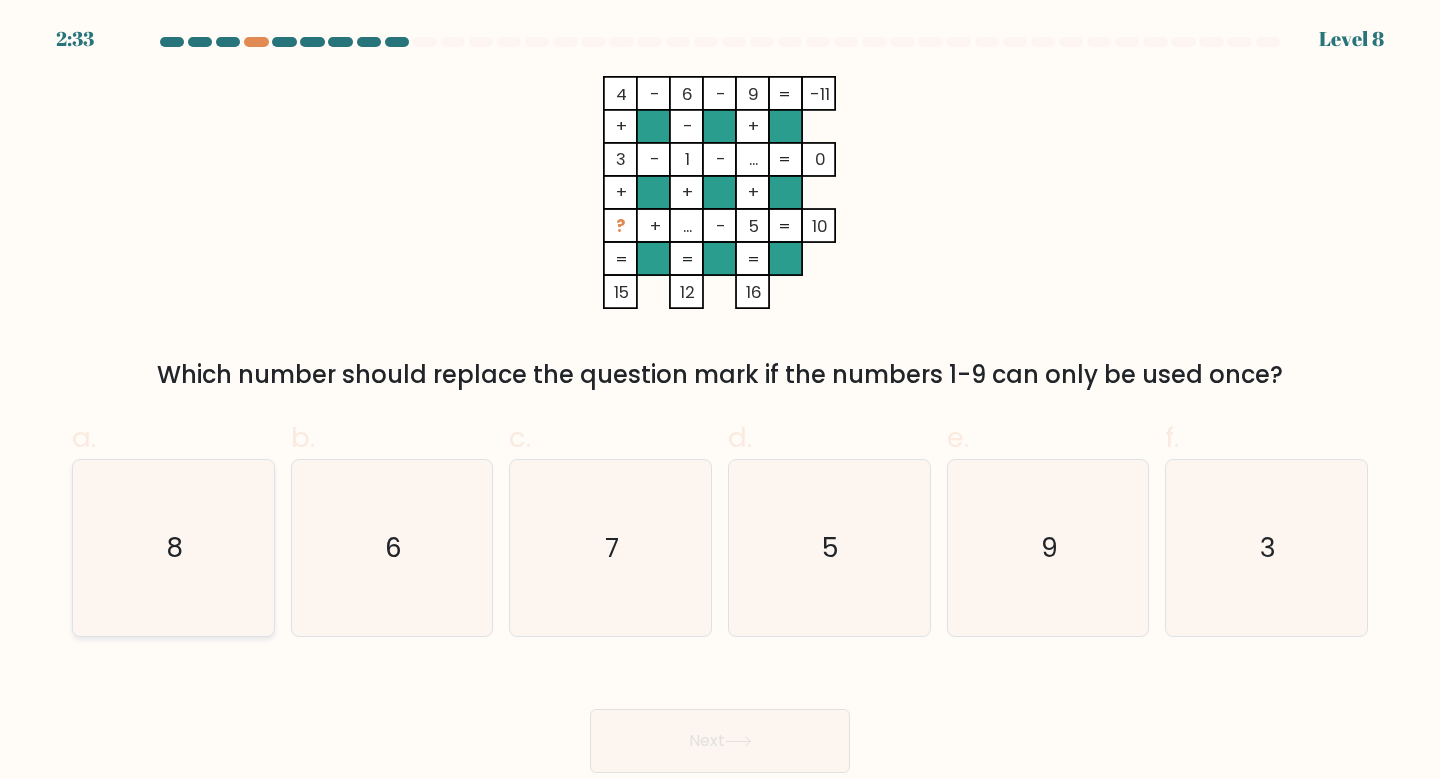 click on "8" 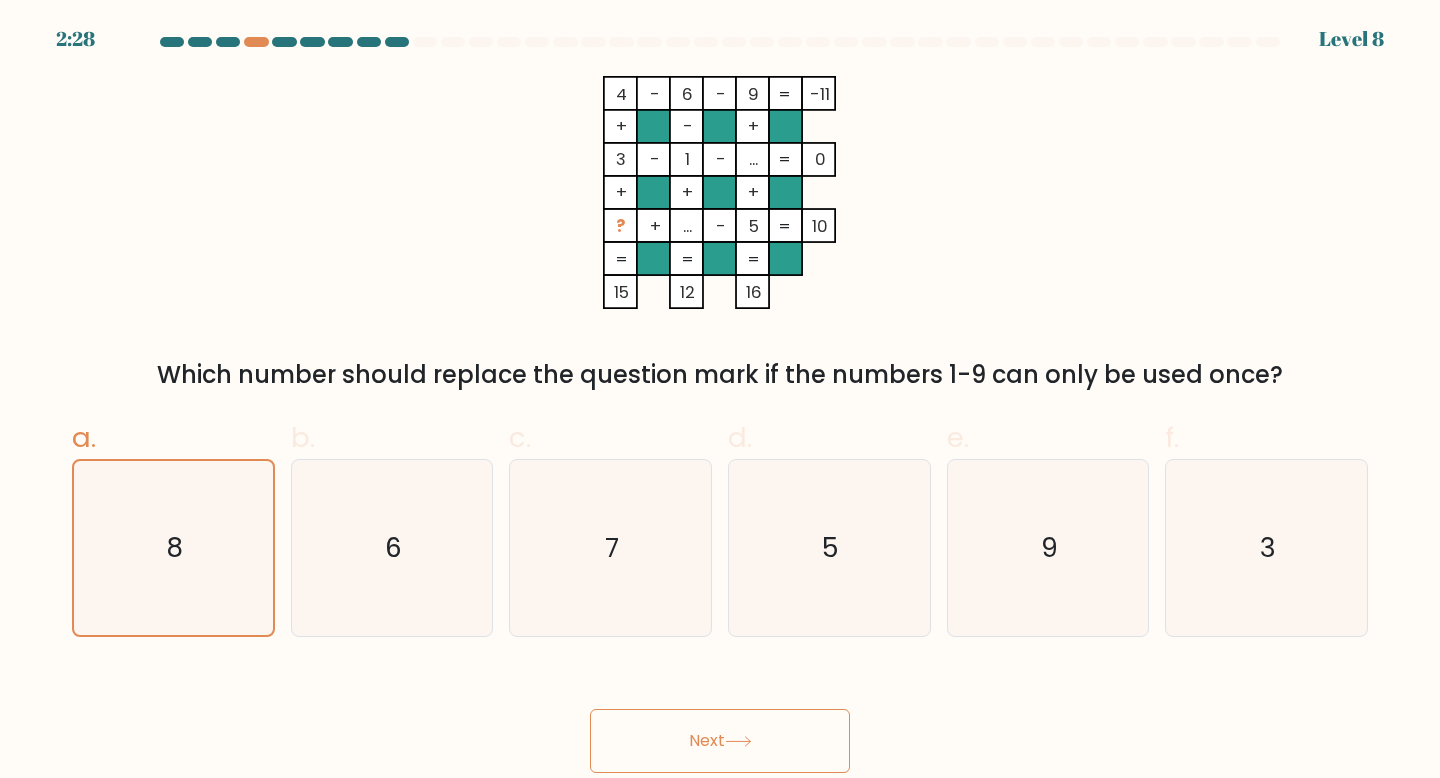 click on "Next" at bounding box center [720, 741] 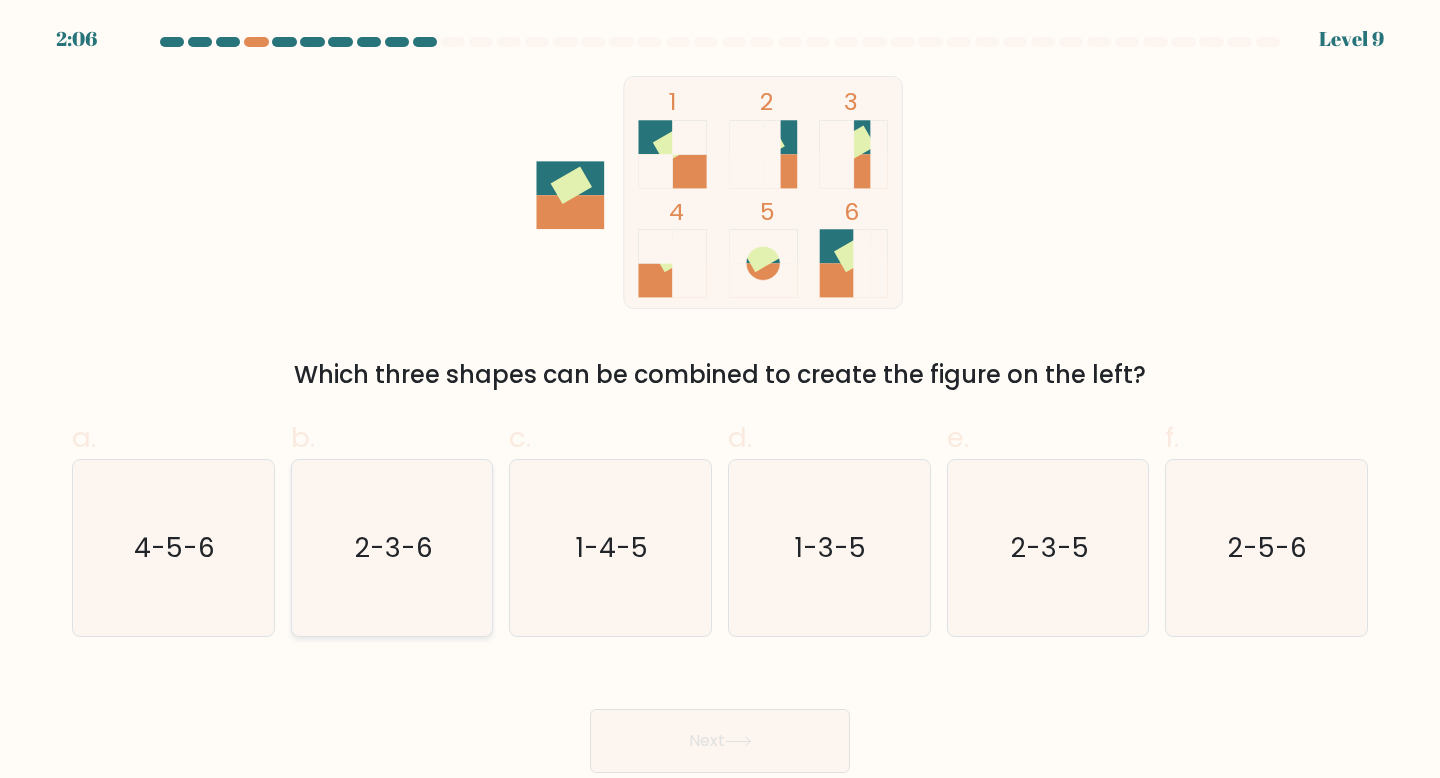 click on "2-3-6" 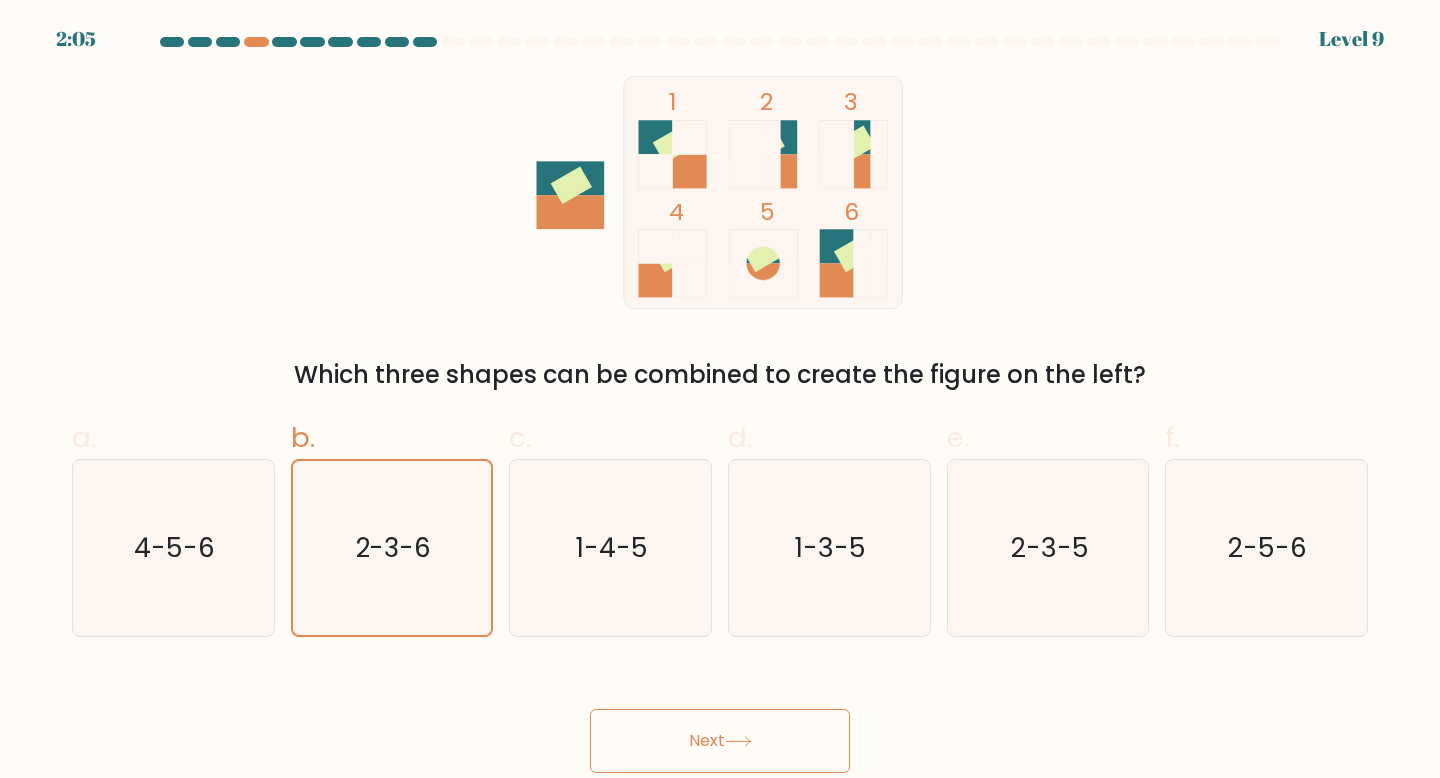 click on "Next" at bounding box center [720, 741] 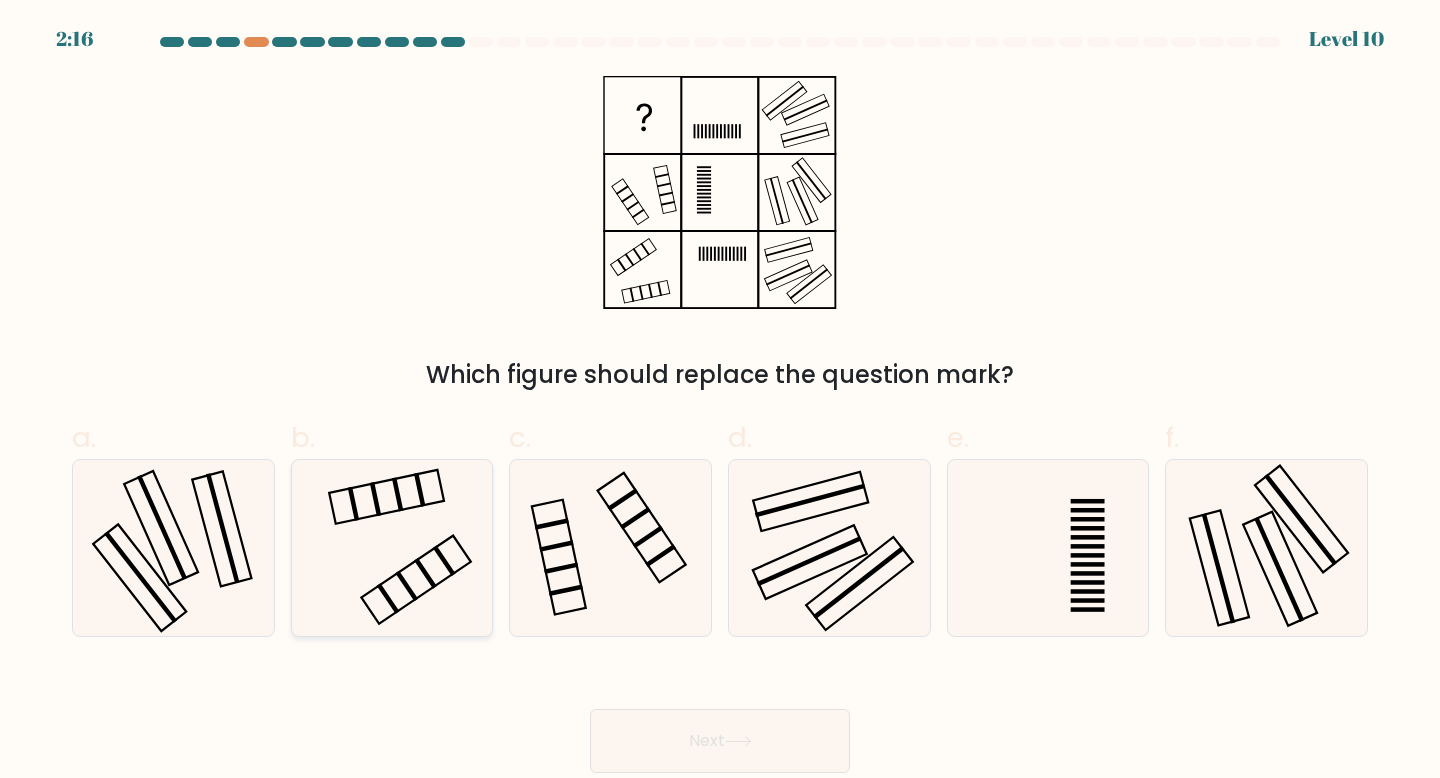 click 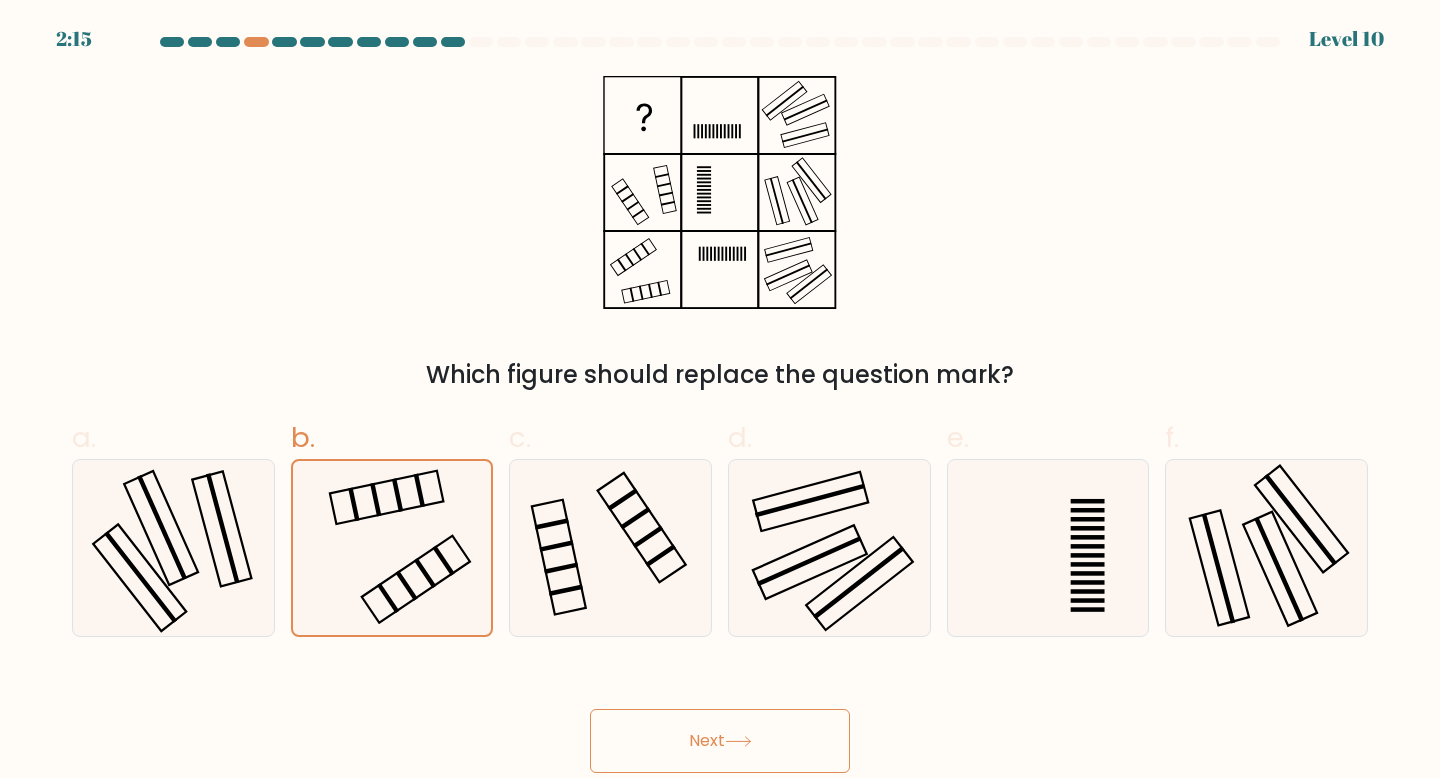 click on "Next" at bounding box center (720, 741) 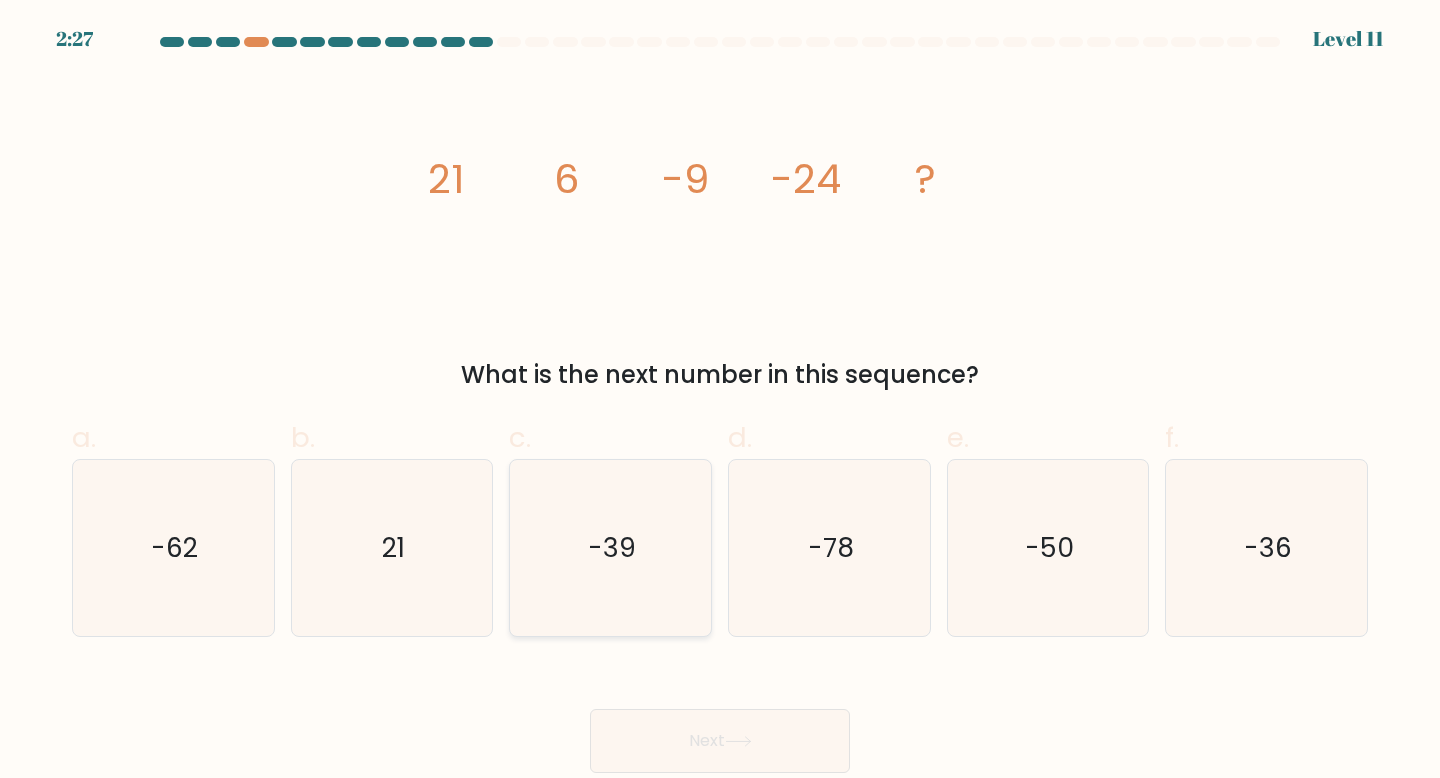 click on "-39" 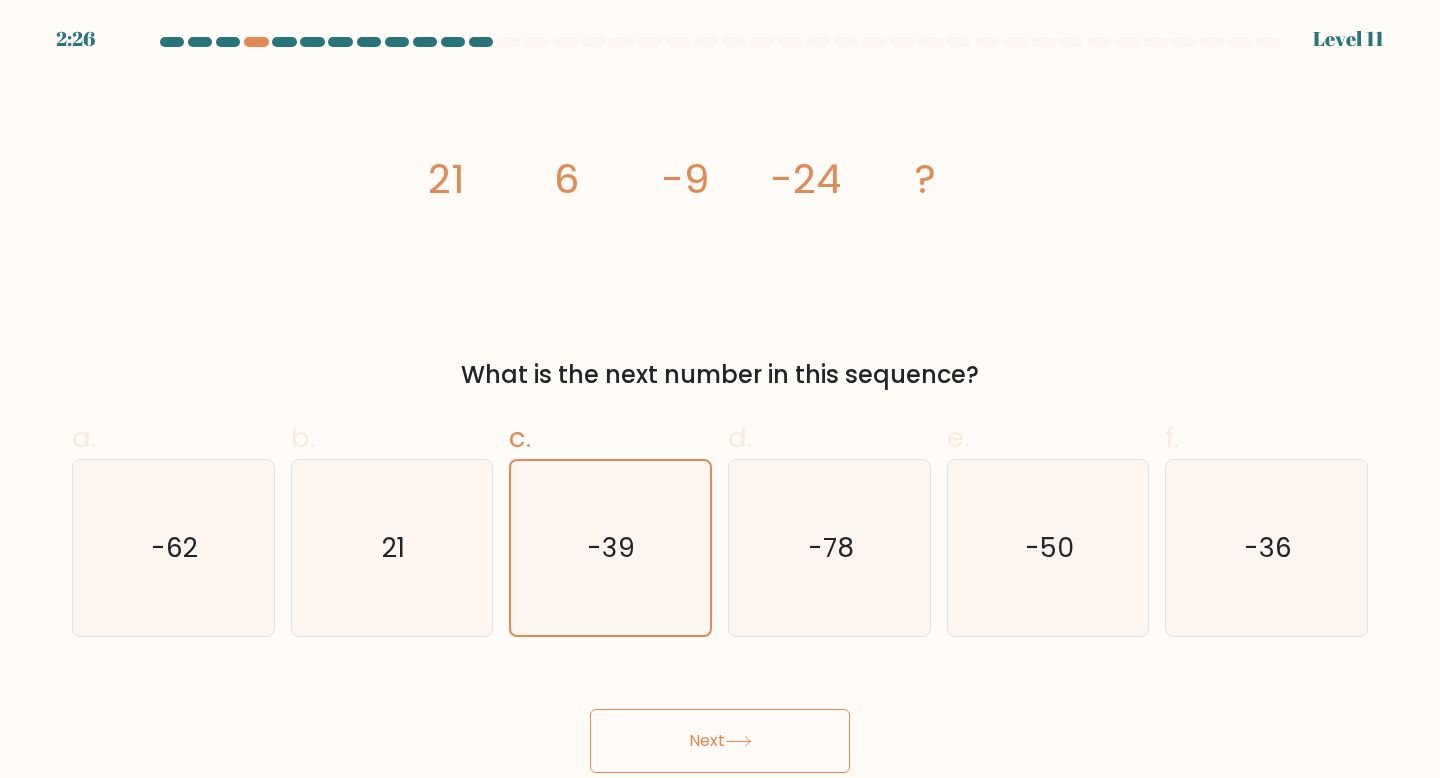 click on "Next" at bounding box center (720, 741) 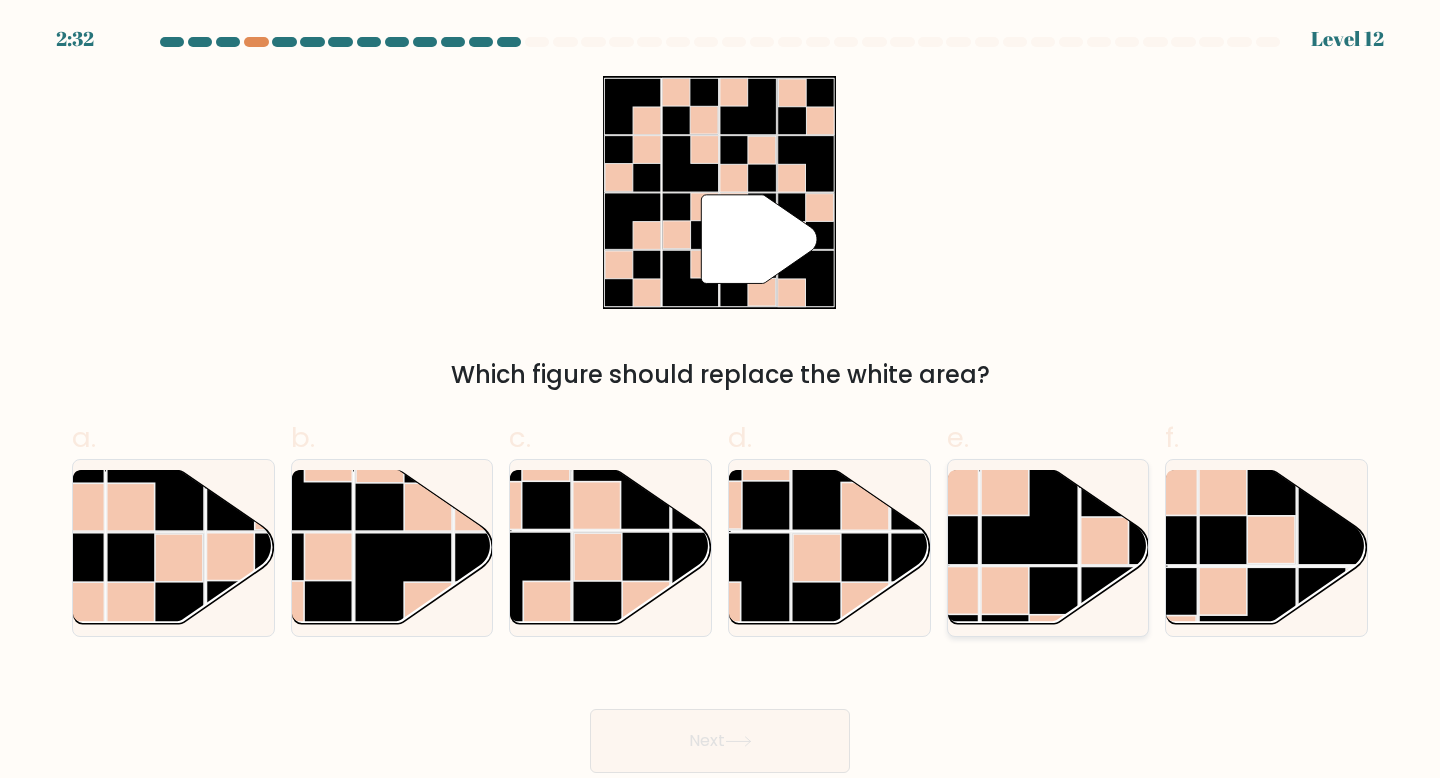 click 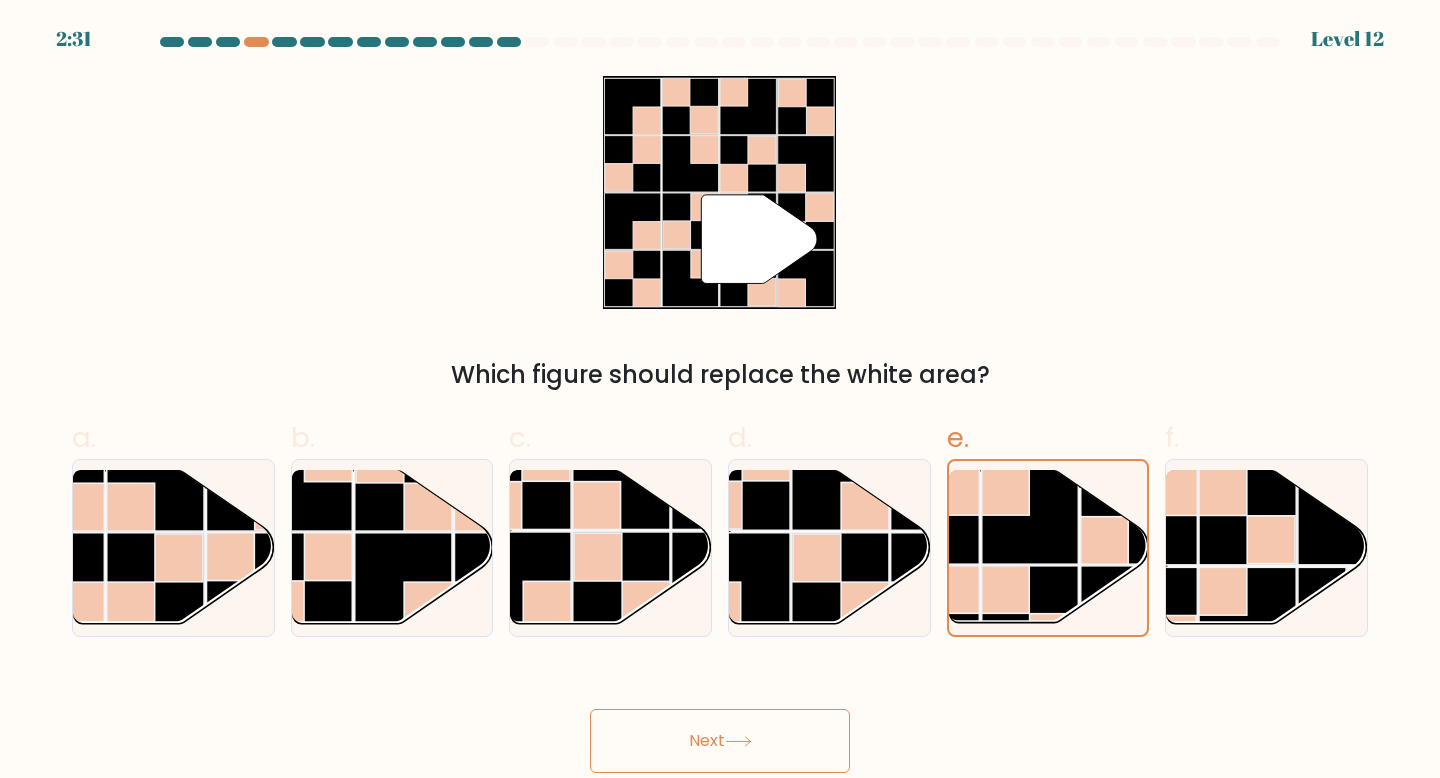 click on "Next" at bounding box center [720, 741] 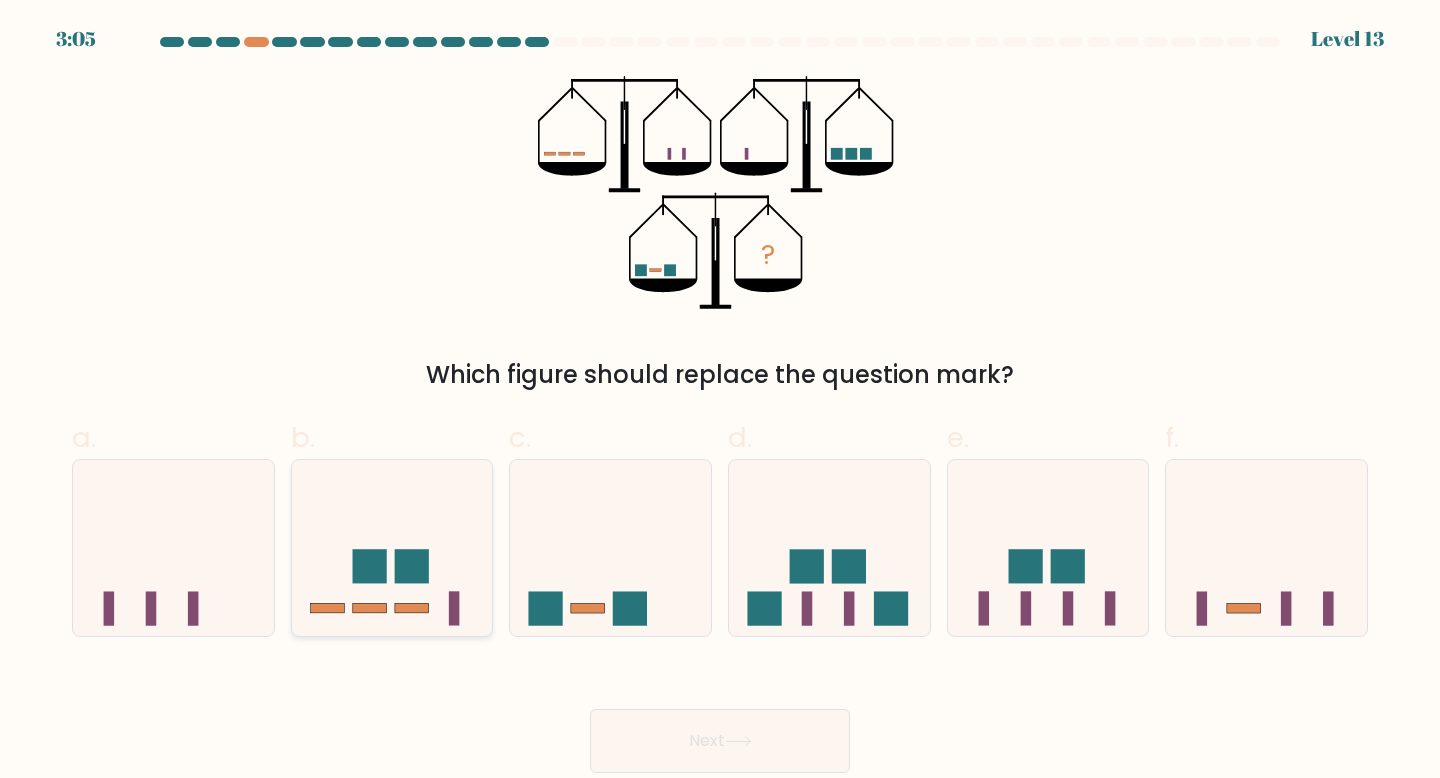 click 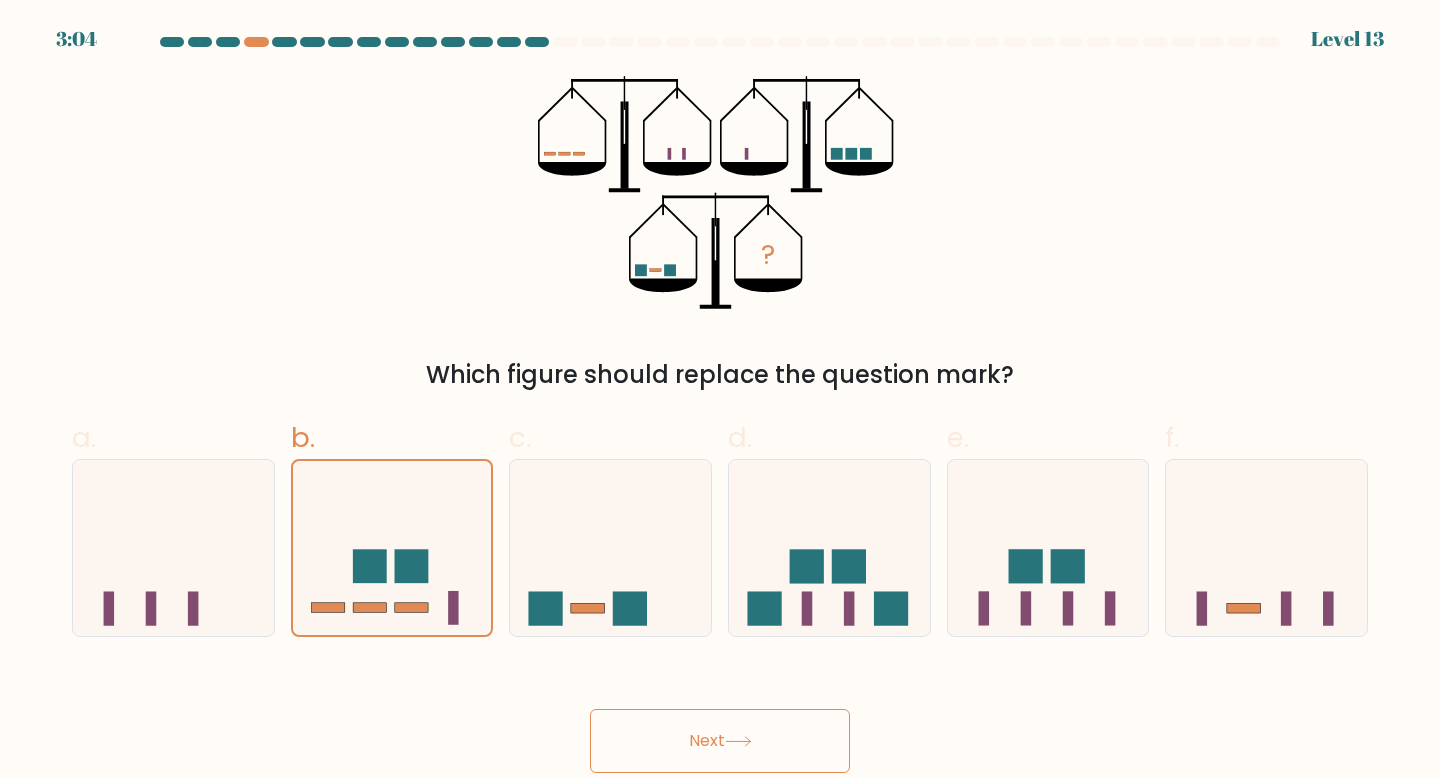 click on "Next" at bounding box center (720, 741) 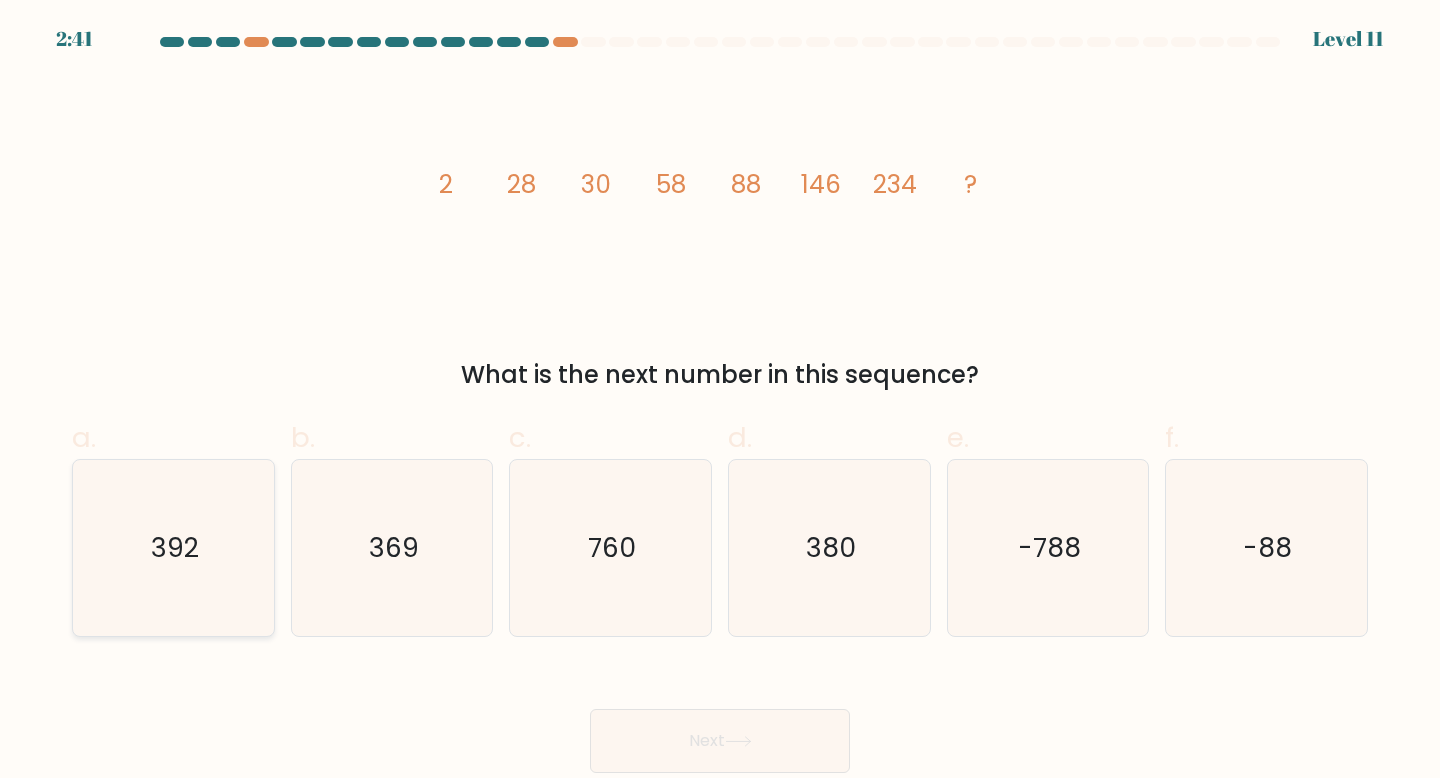 click on "392" 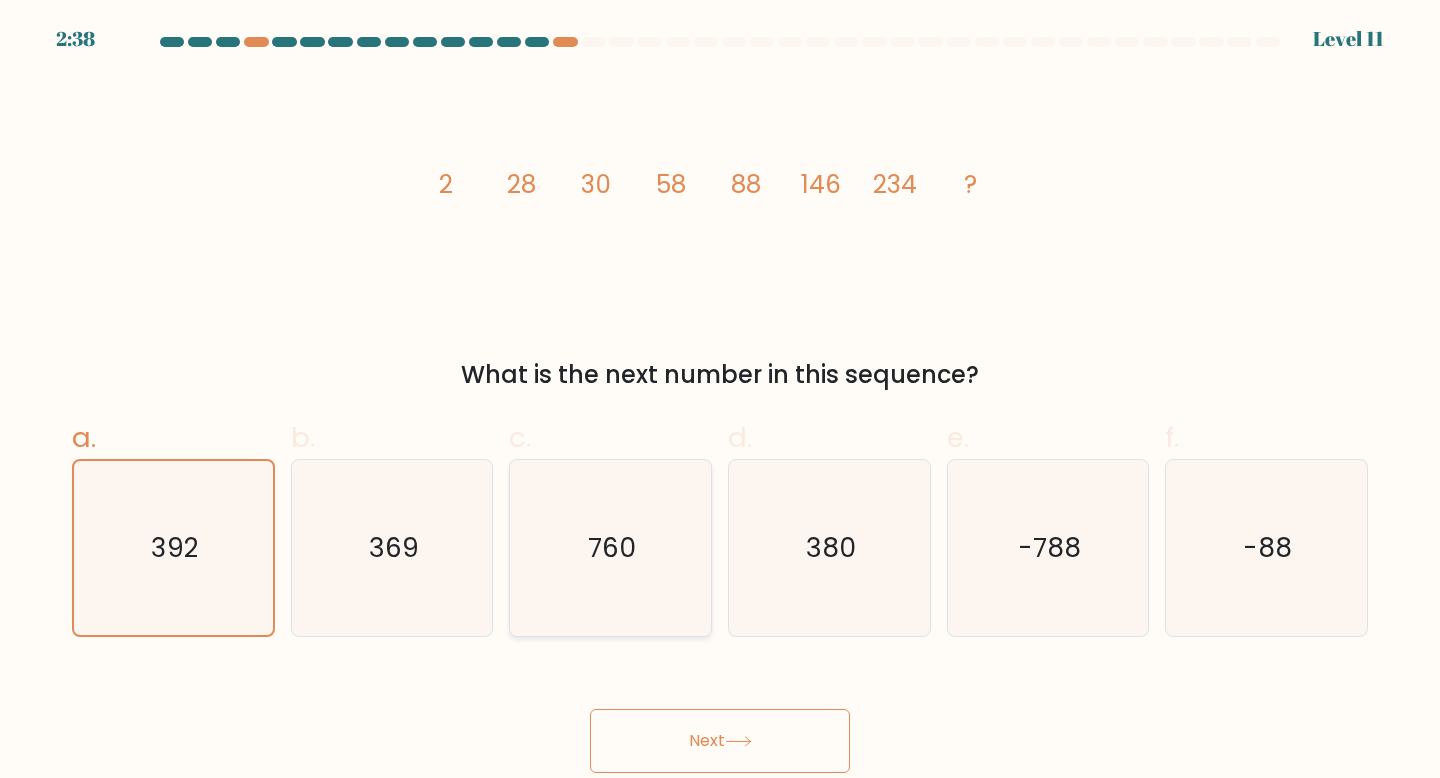 click on "760" 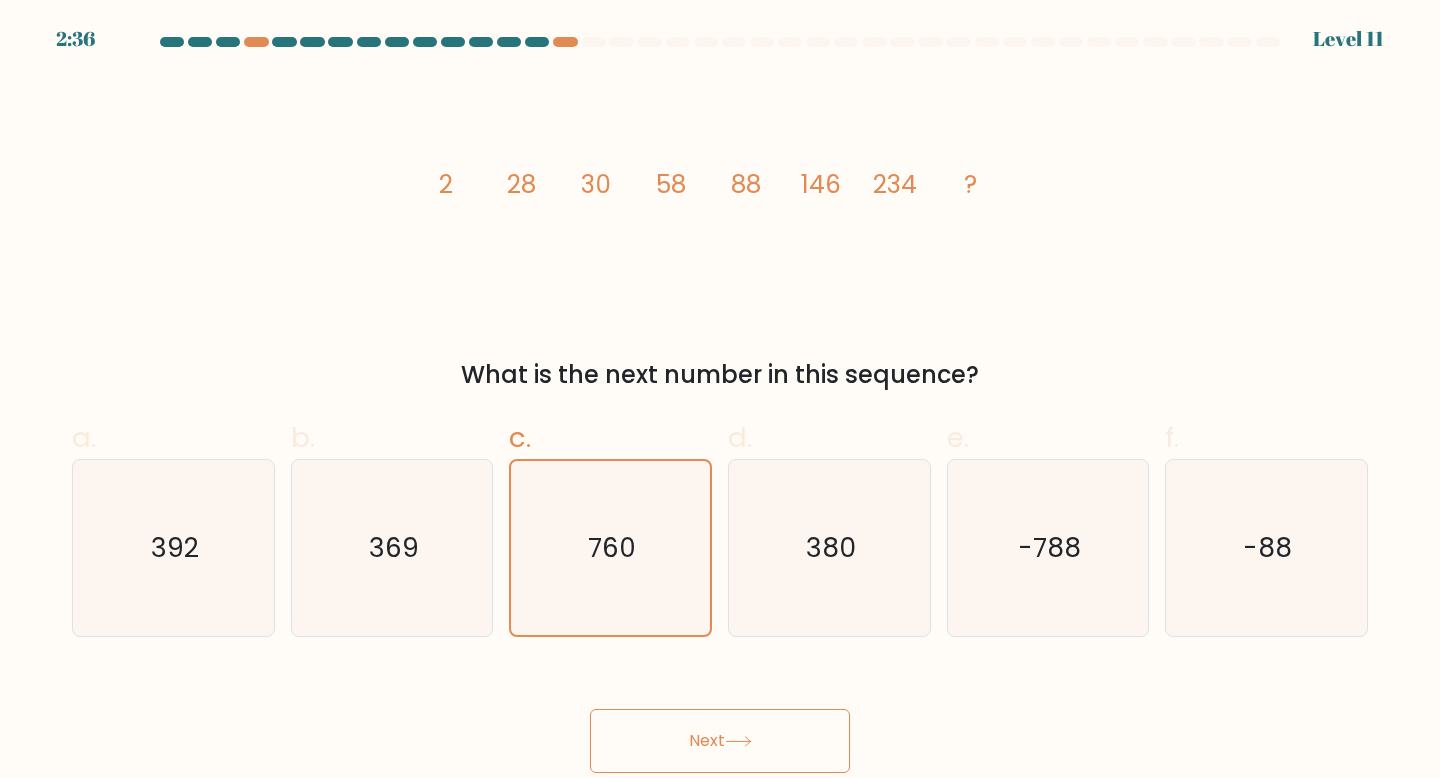 click on "Next" at bounding box center [720, 741] 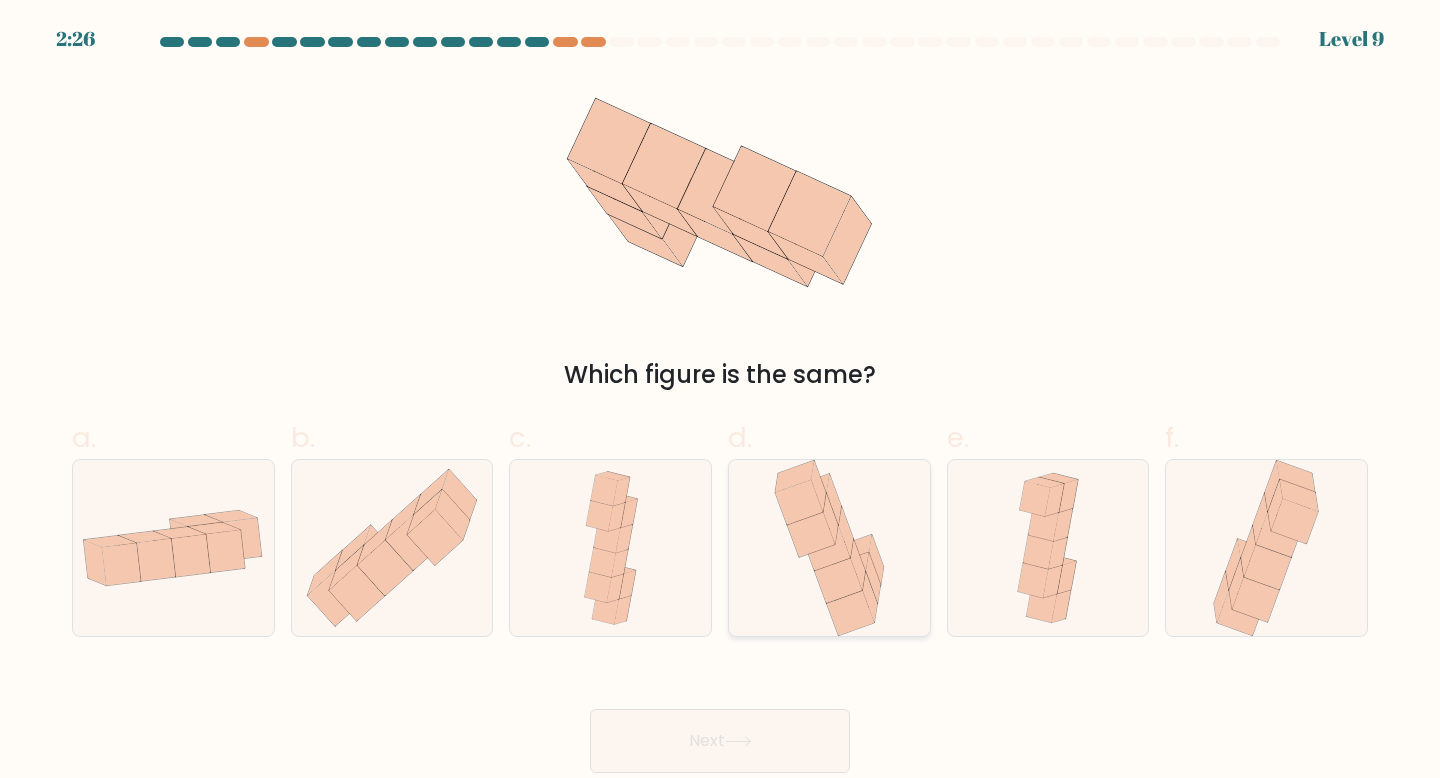 click 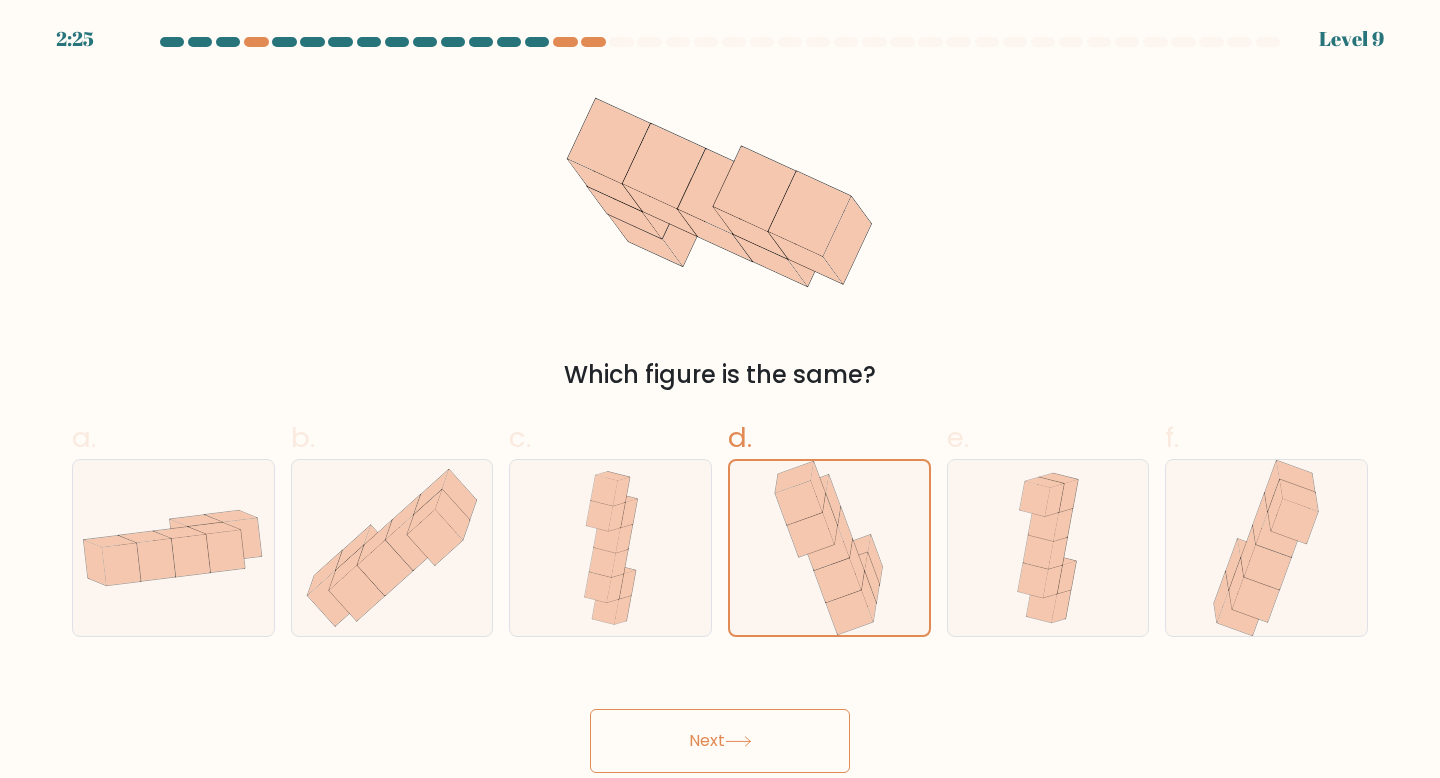 click on "Next" at bounding box center [720, 741] 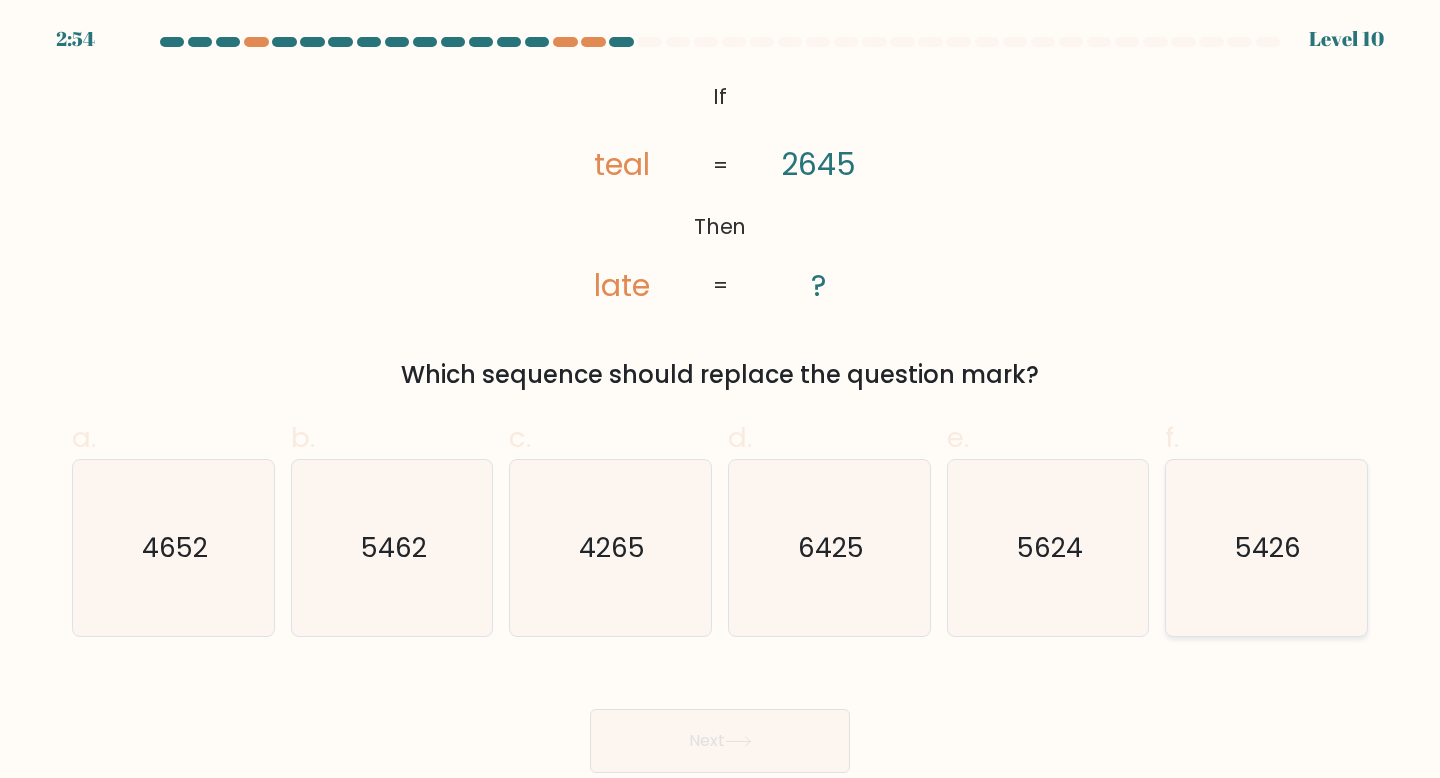 click on "5426" 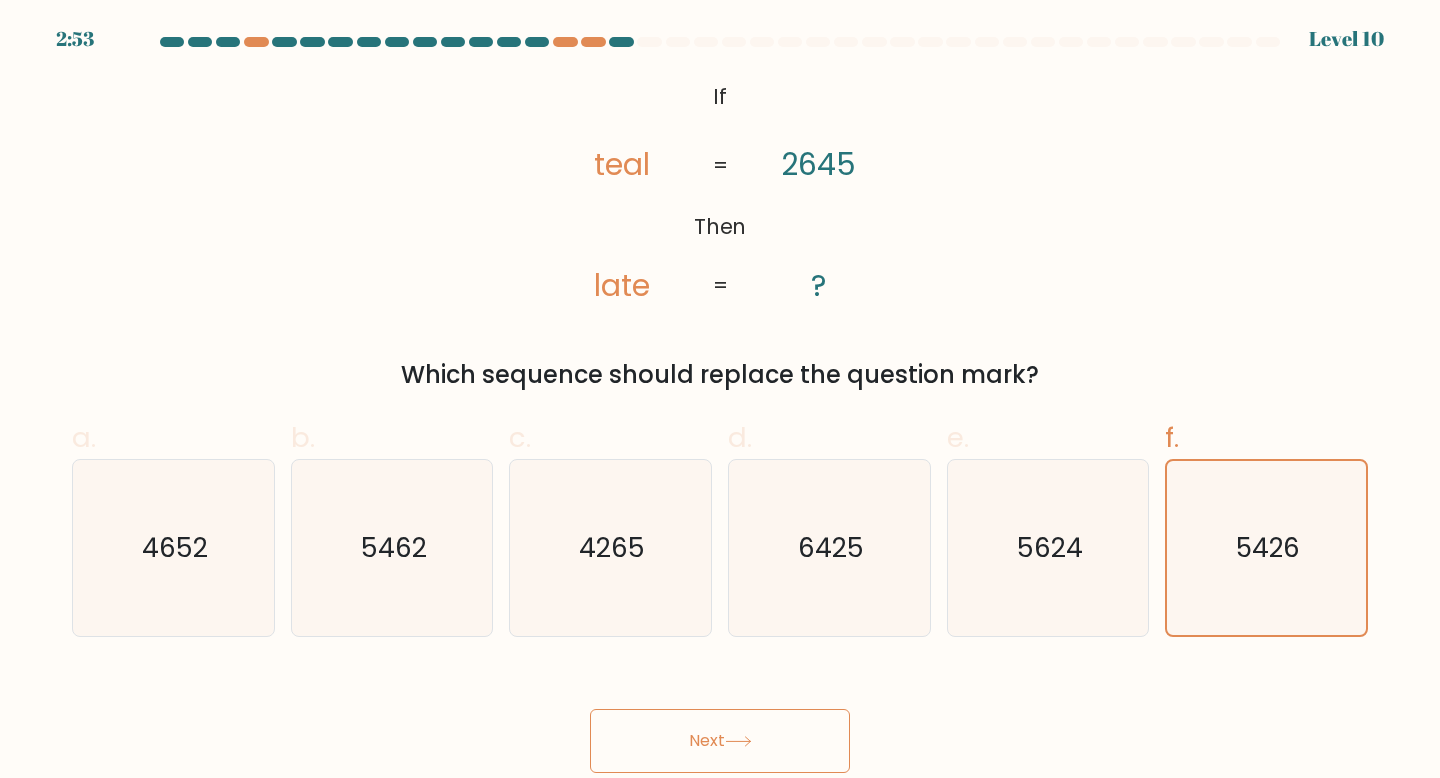 click on "Next" at bounding box center [720, 741] 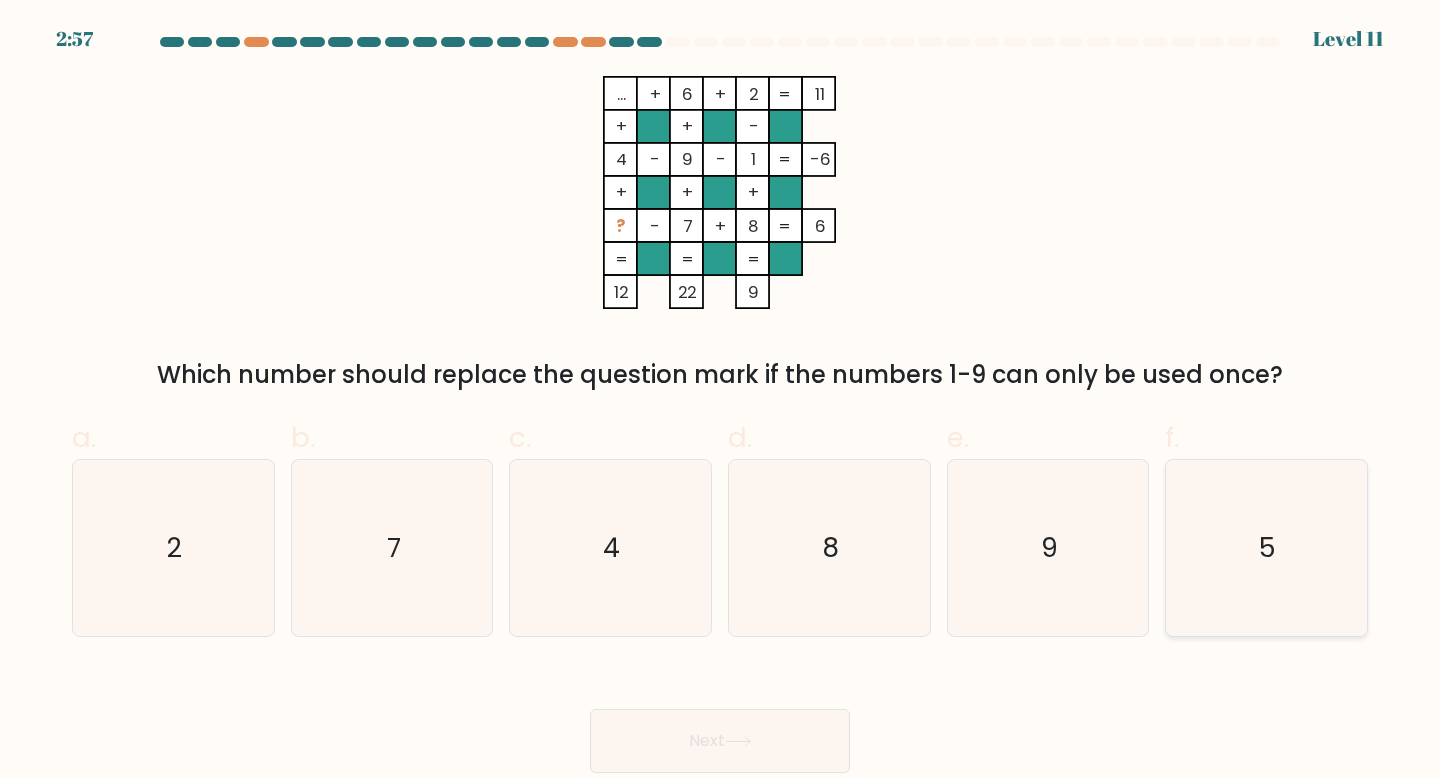 click on "5" 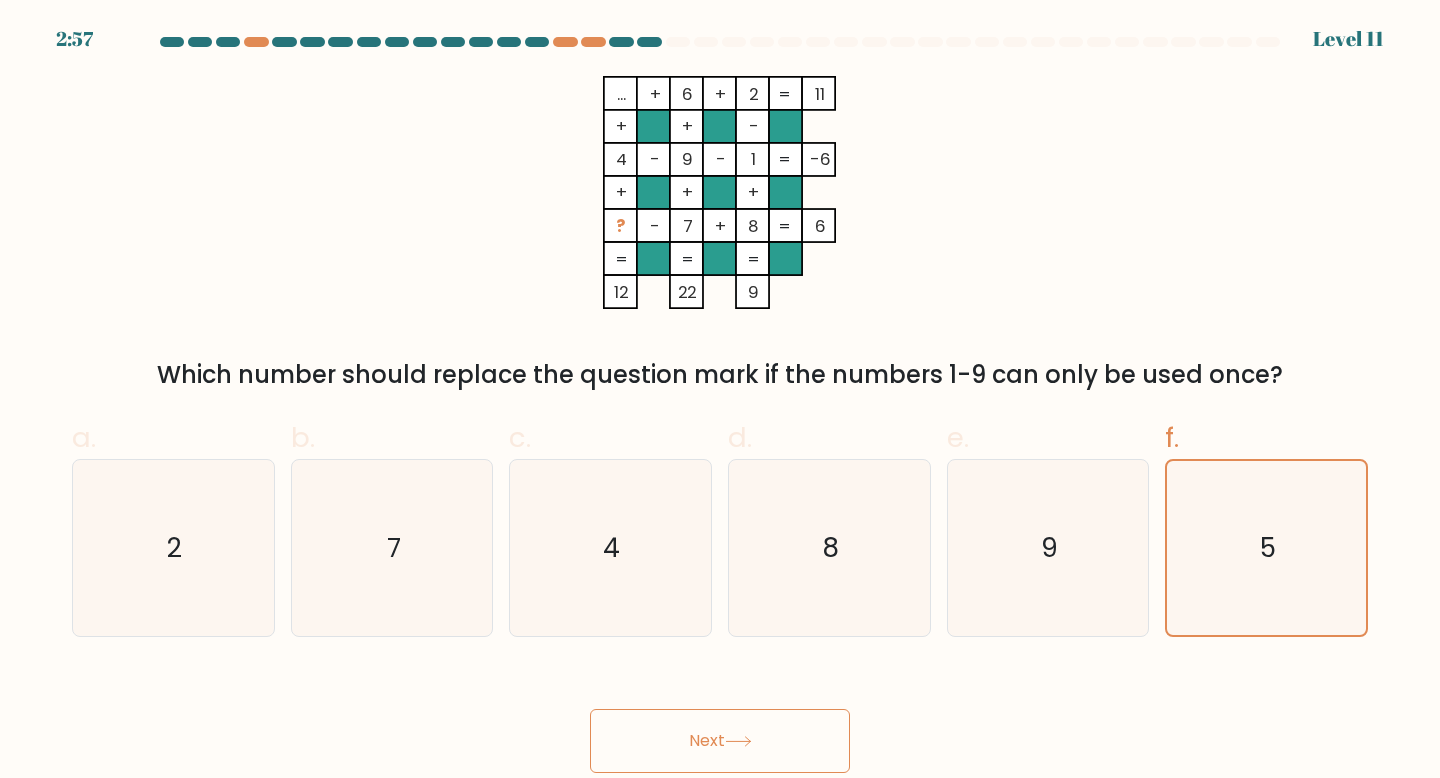 click on "Next" at bounding box center [720, 741] 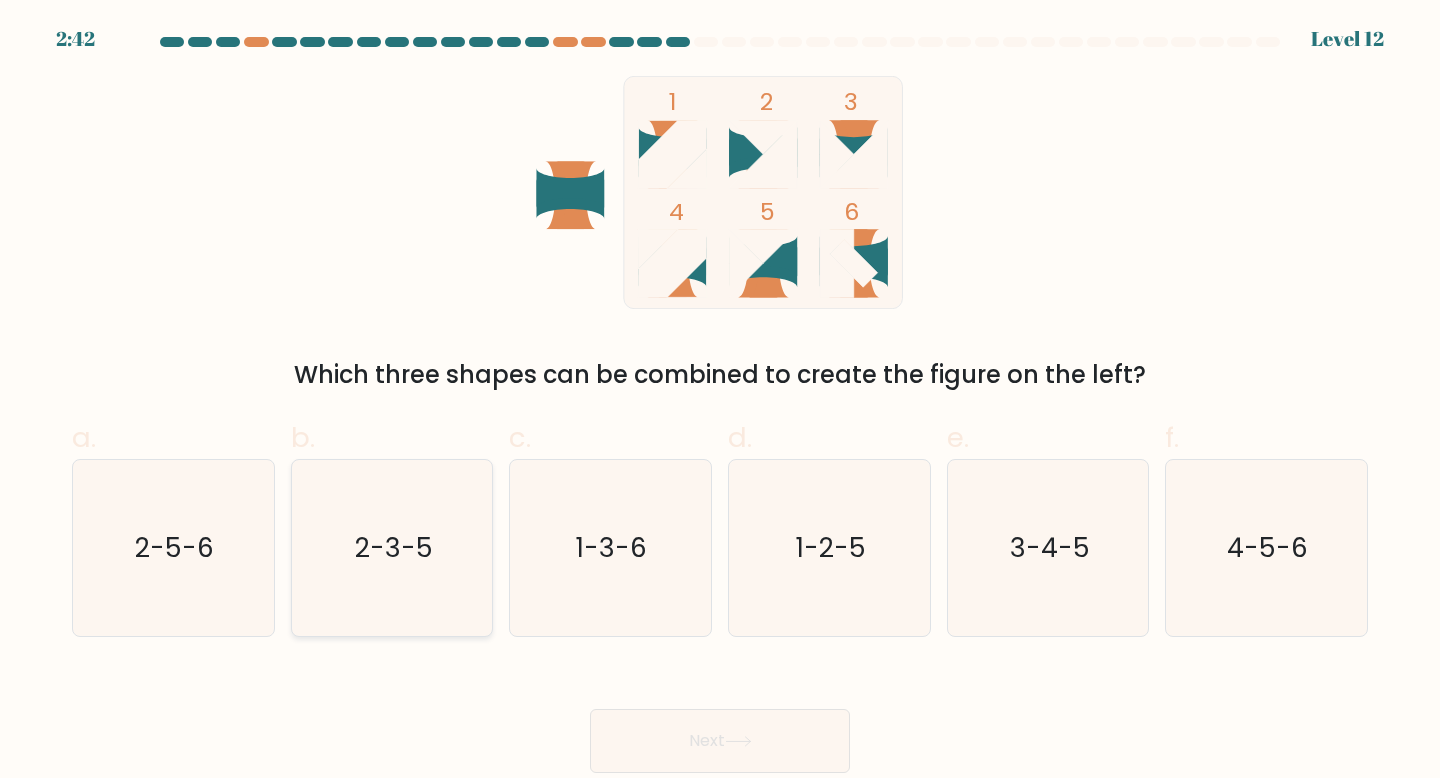 click on "2-3-5" 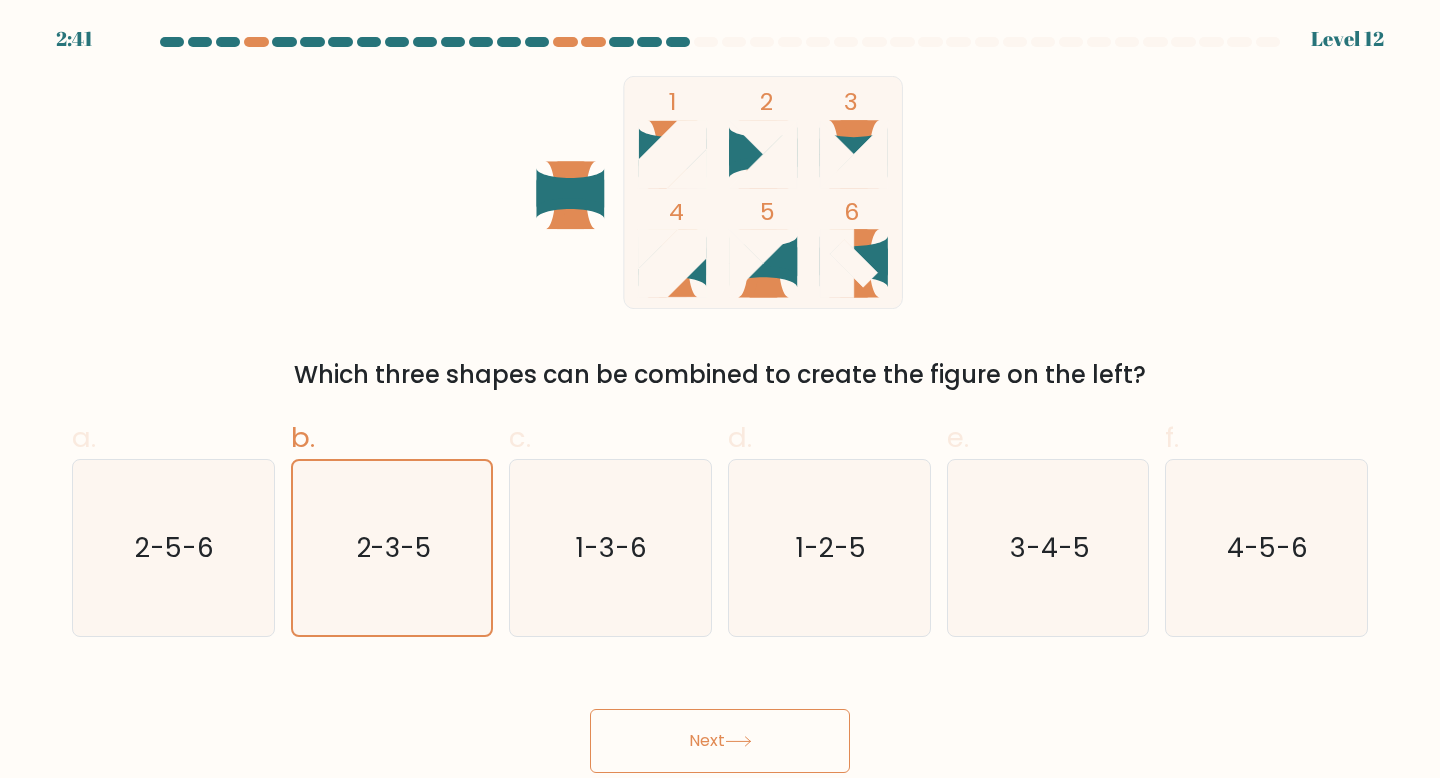 click on "Next" at bounding box center (720, 741) 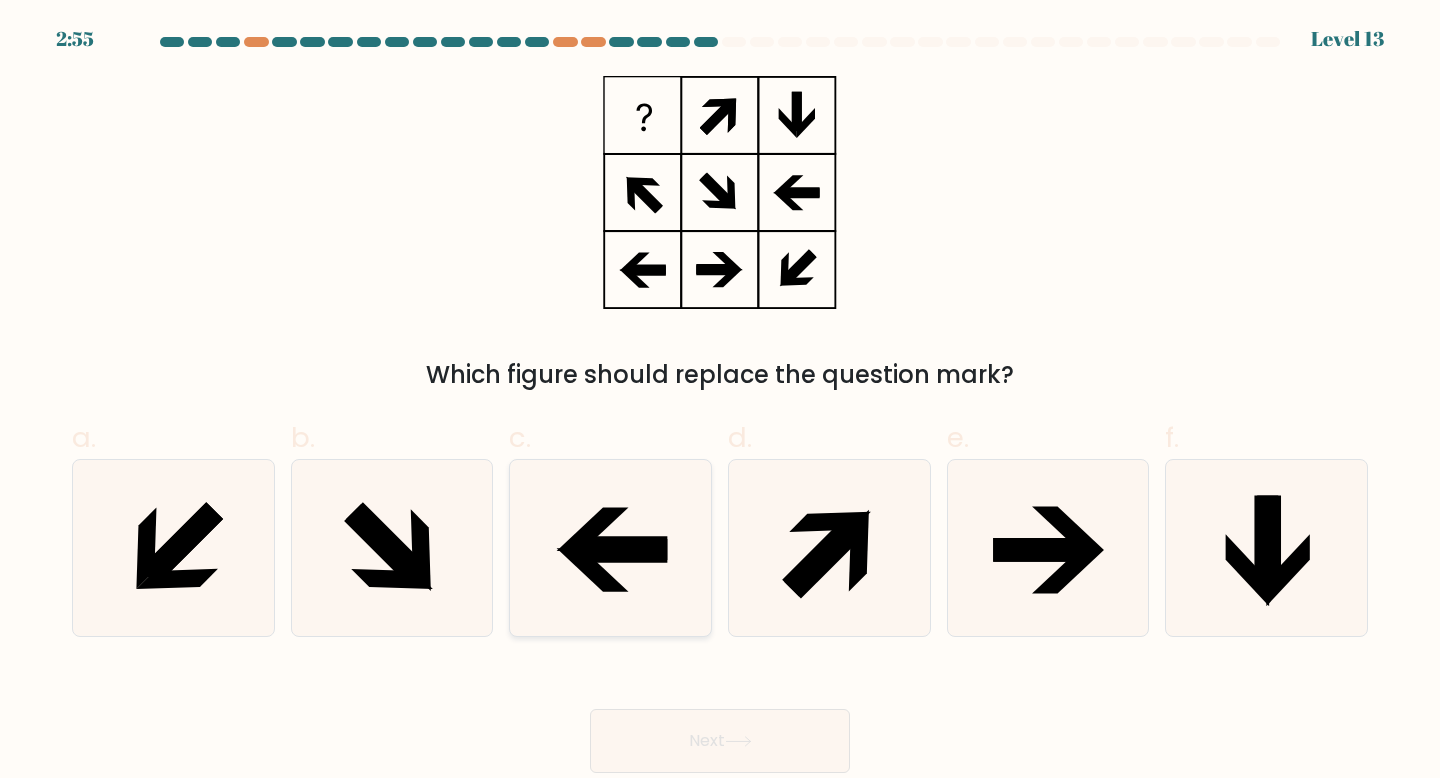 click 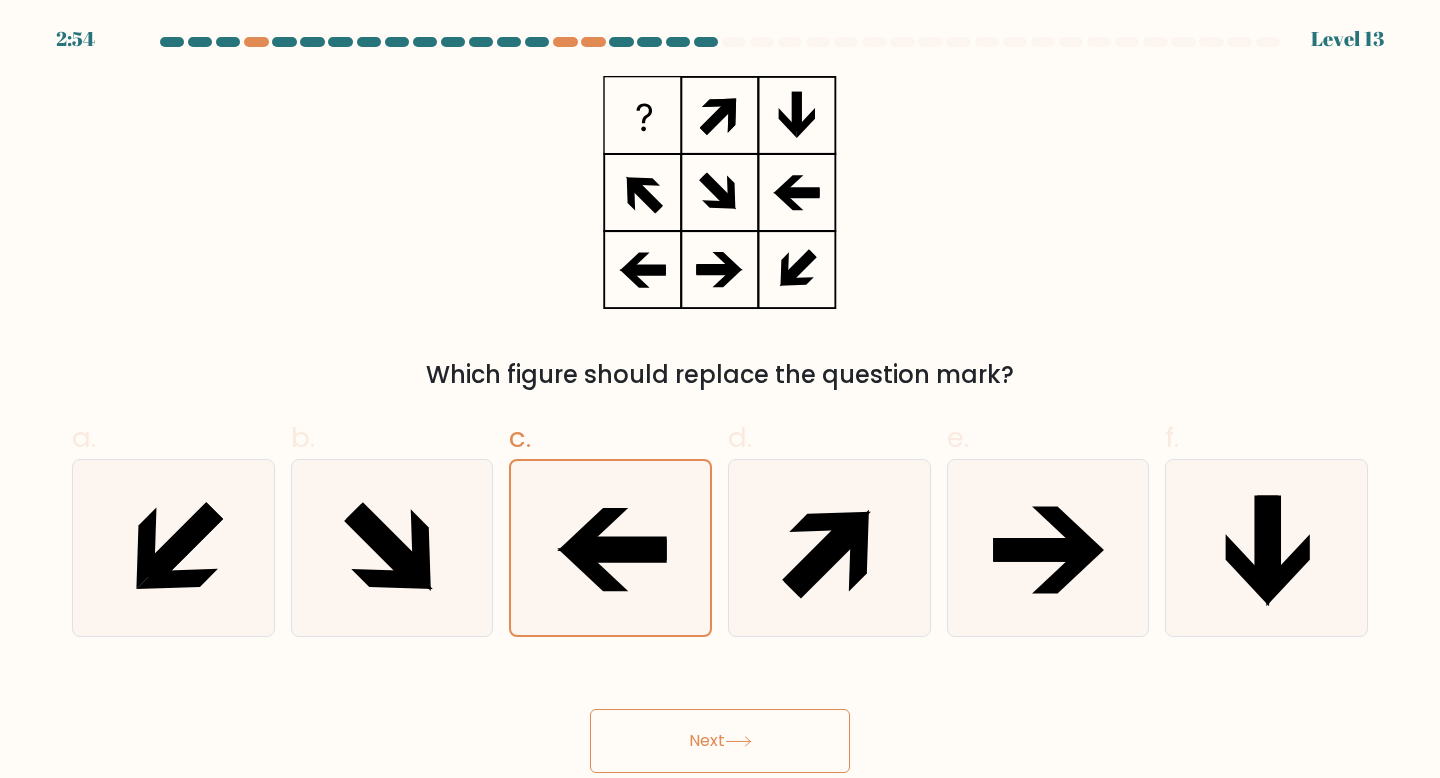 click on "Next" at bounding box center [720, 741] 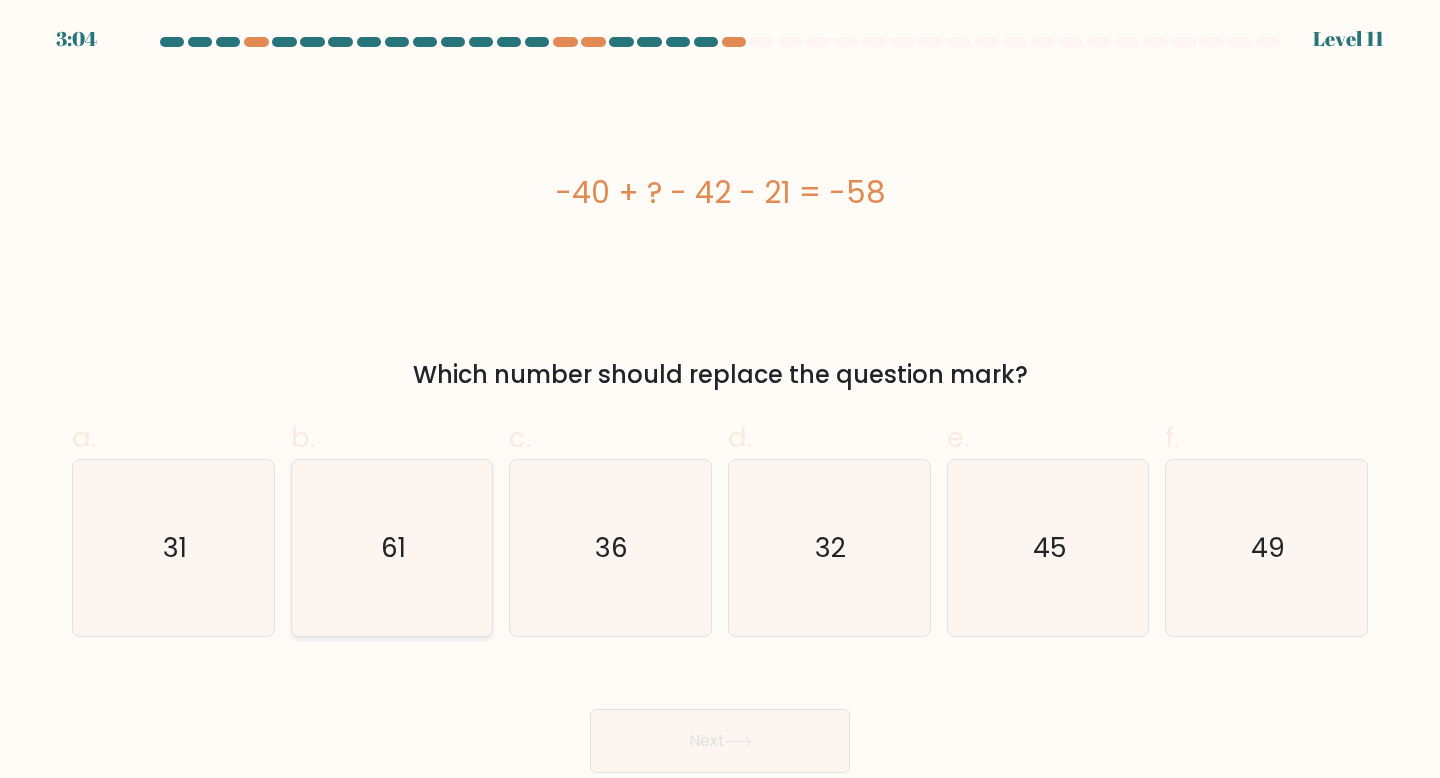 click on "61" 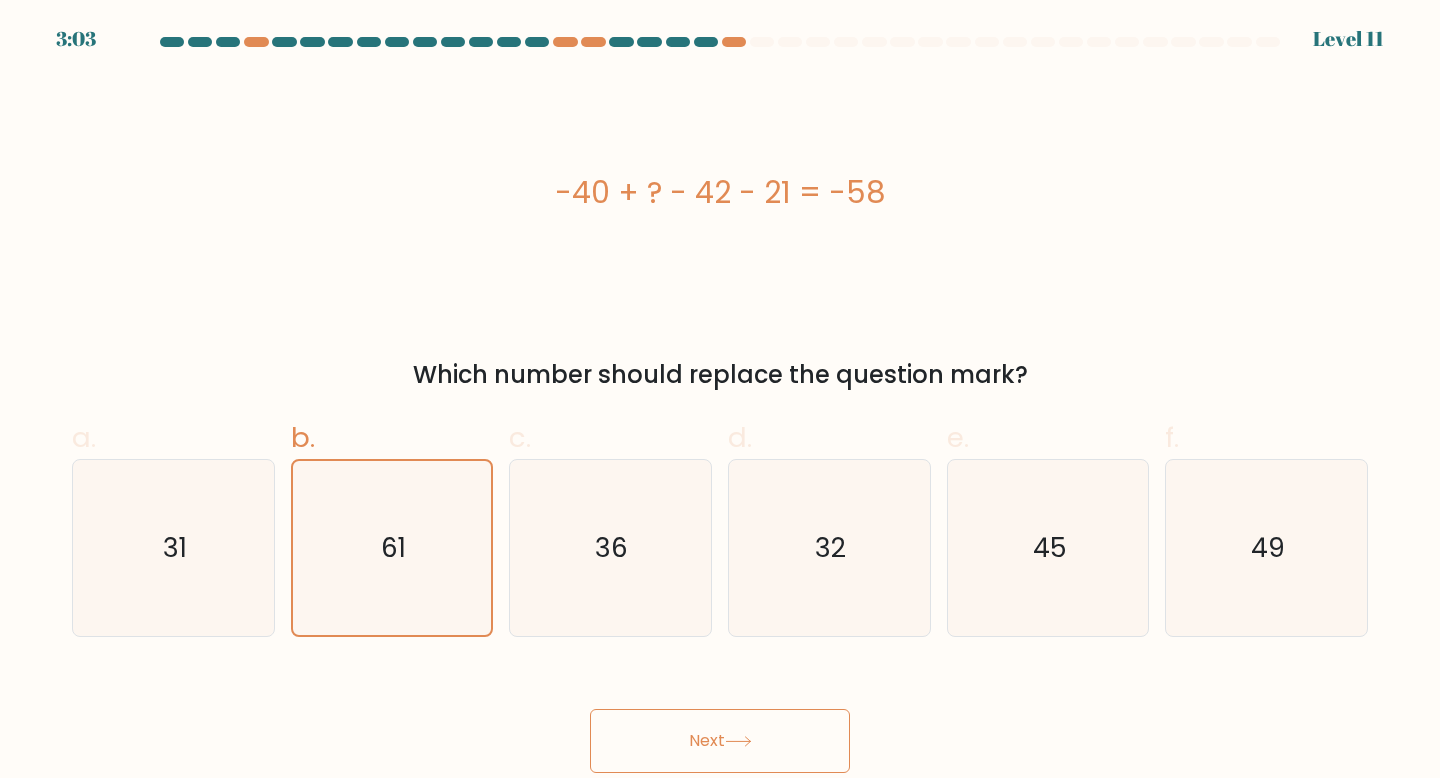 click on "Next" at bounding box center (720, 741) 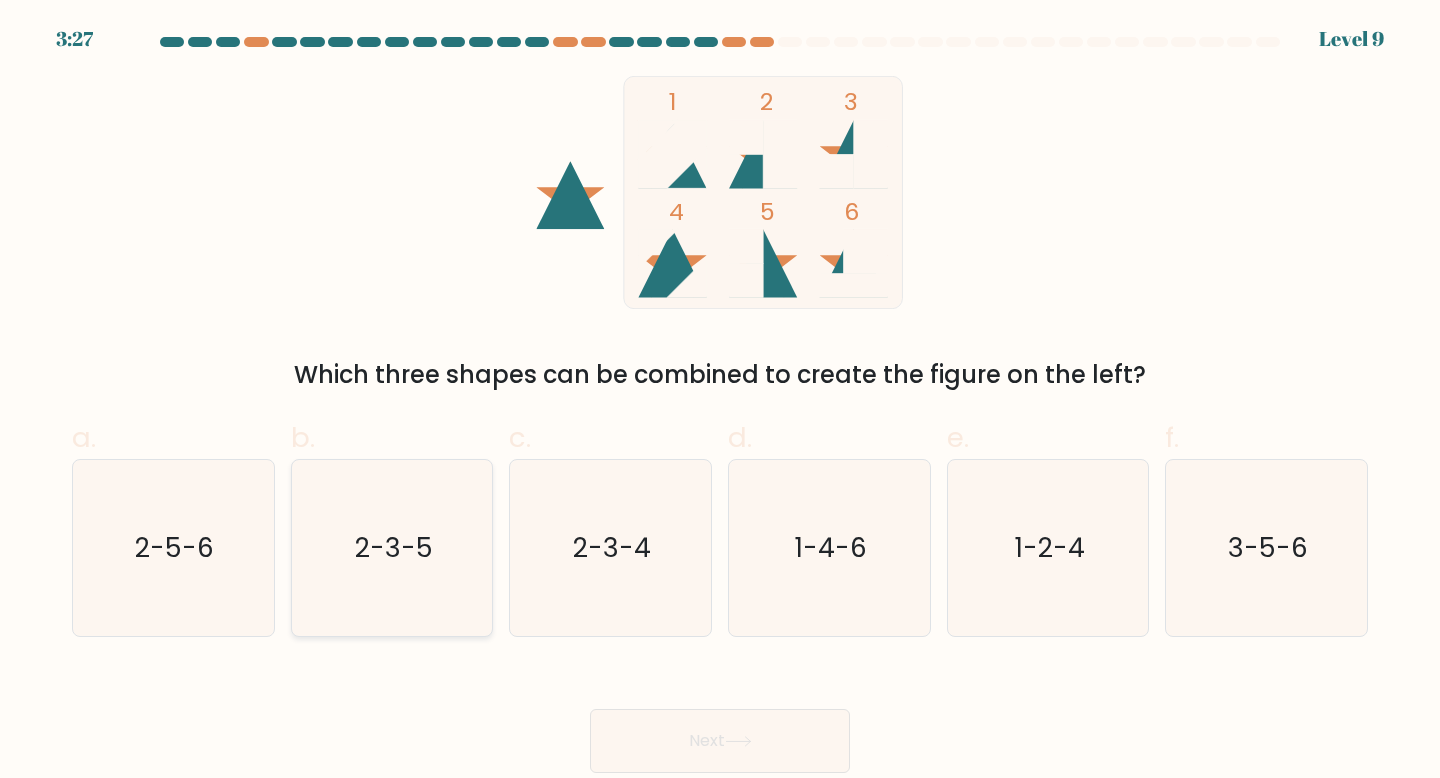 click on "2-3-5" 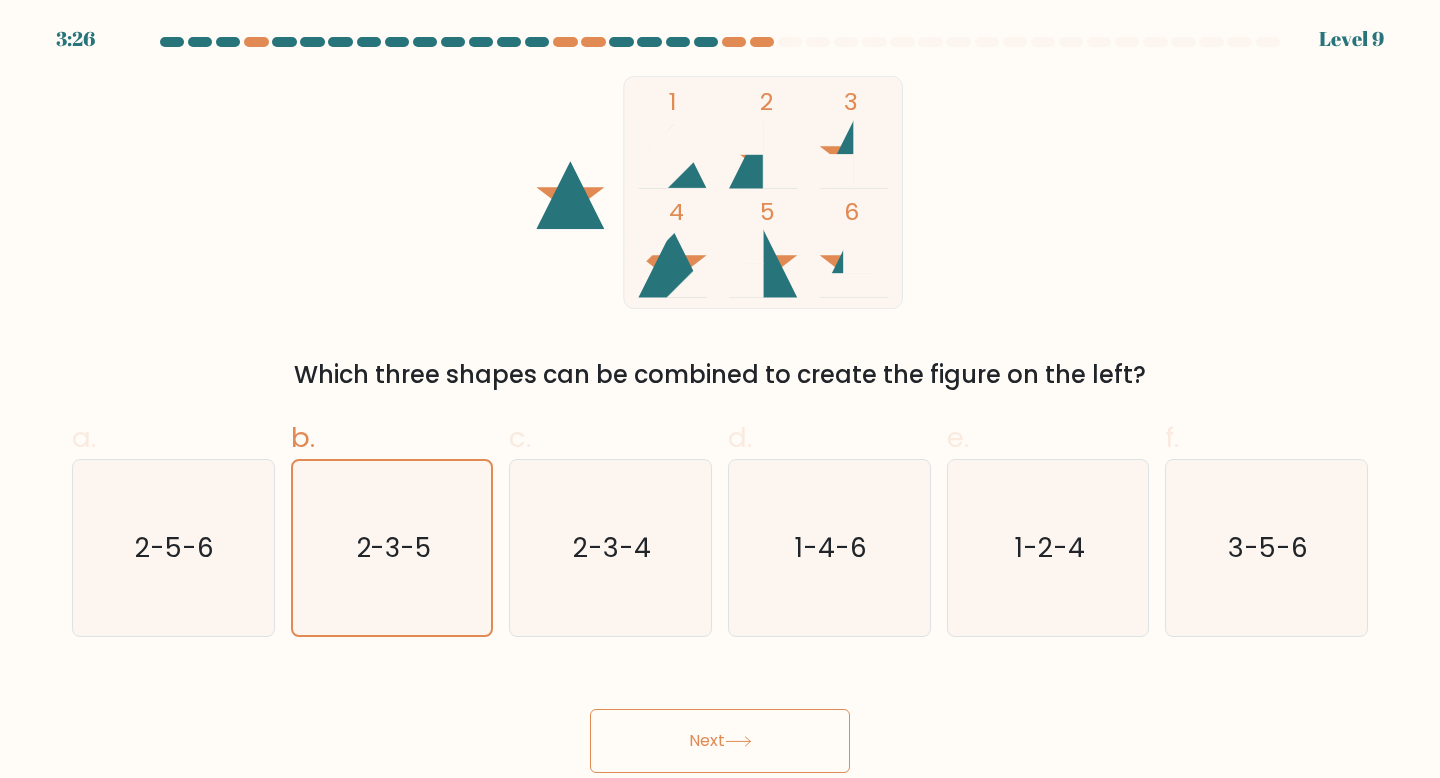 click on "Next" at bounding box center [720, 741] 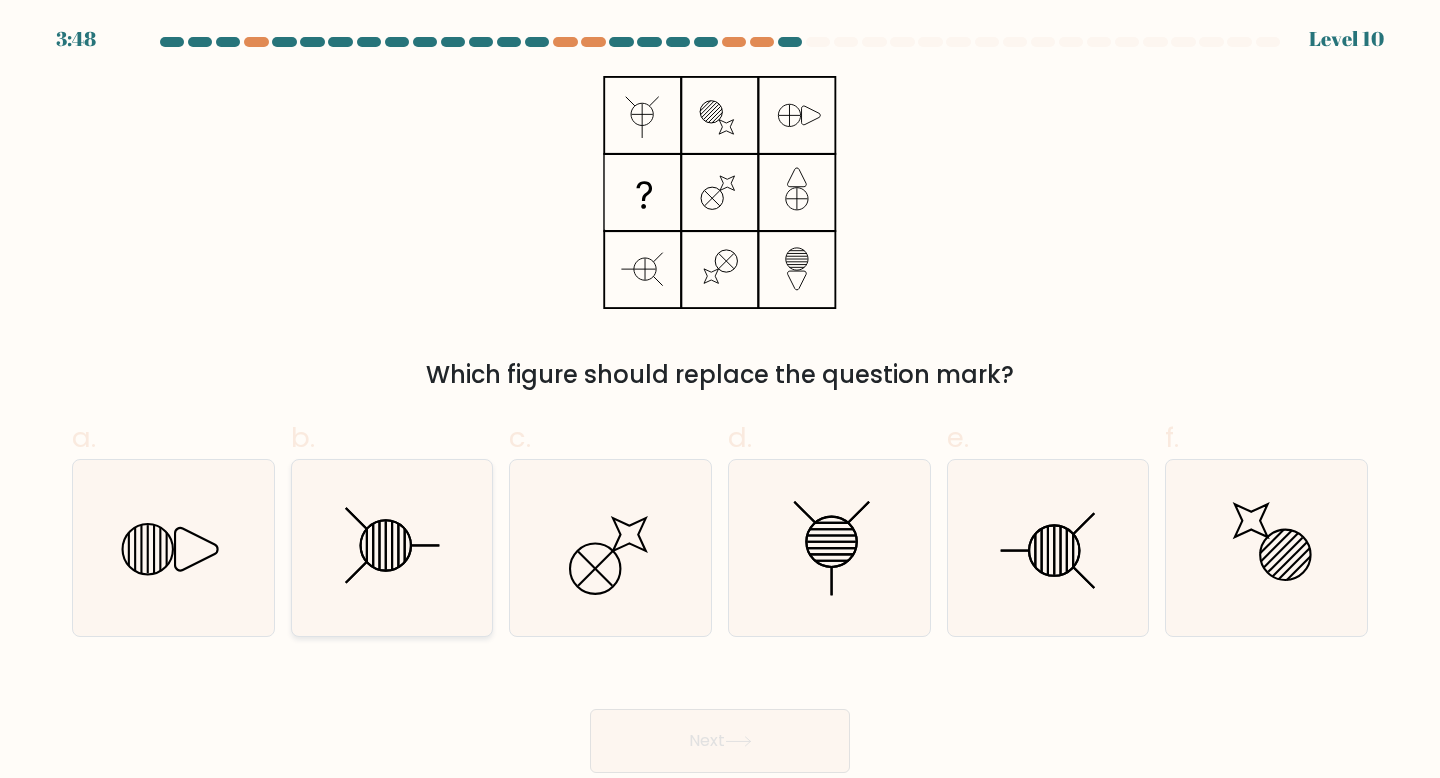 click 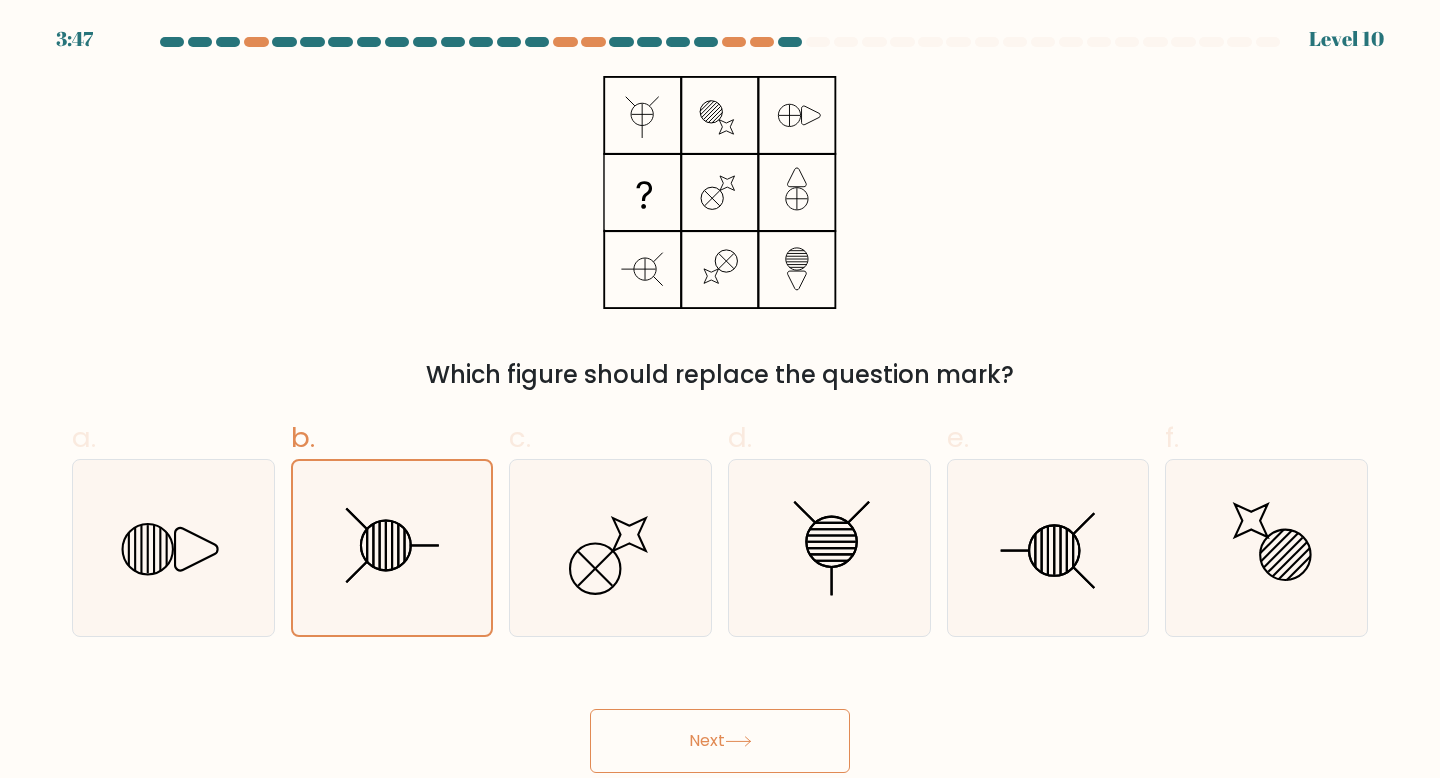 click on "Next" at bounding box center (720, 741) 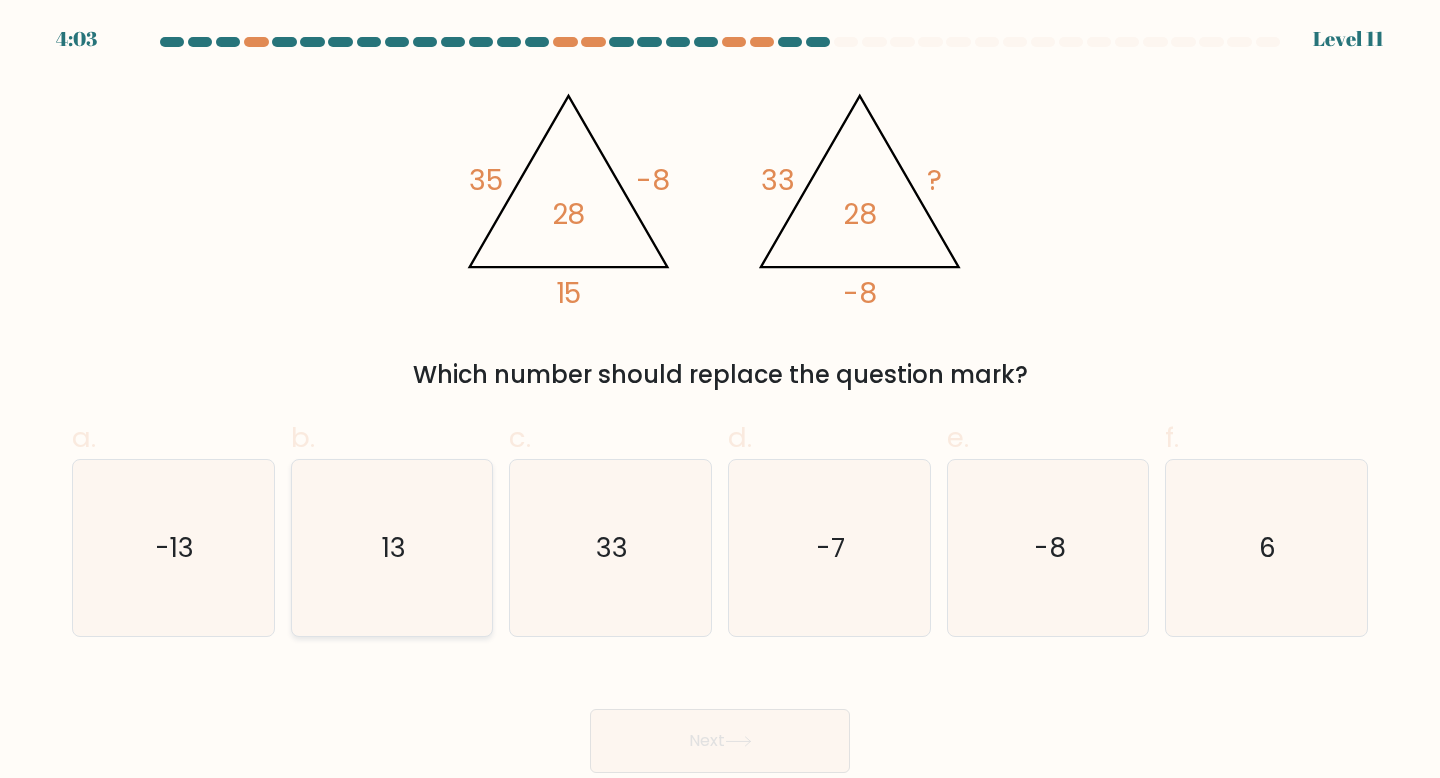 click on "13" 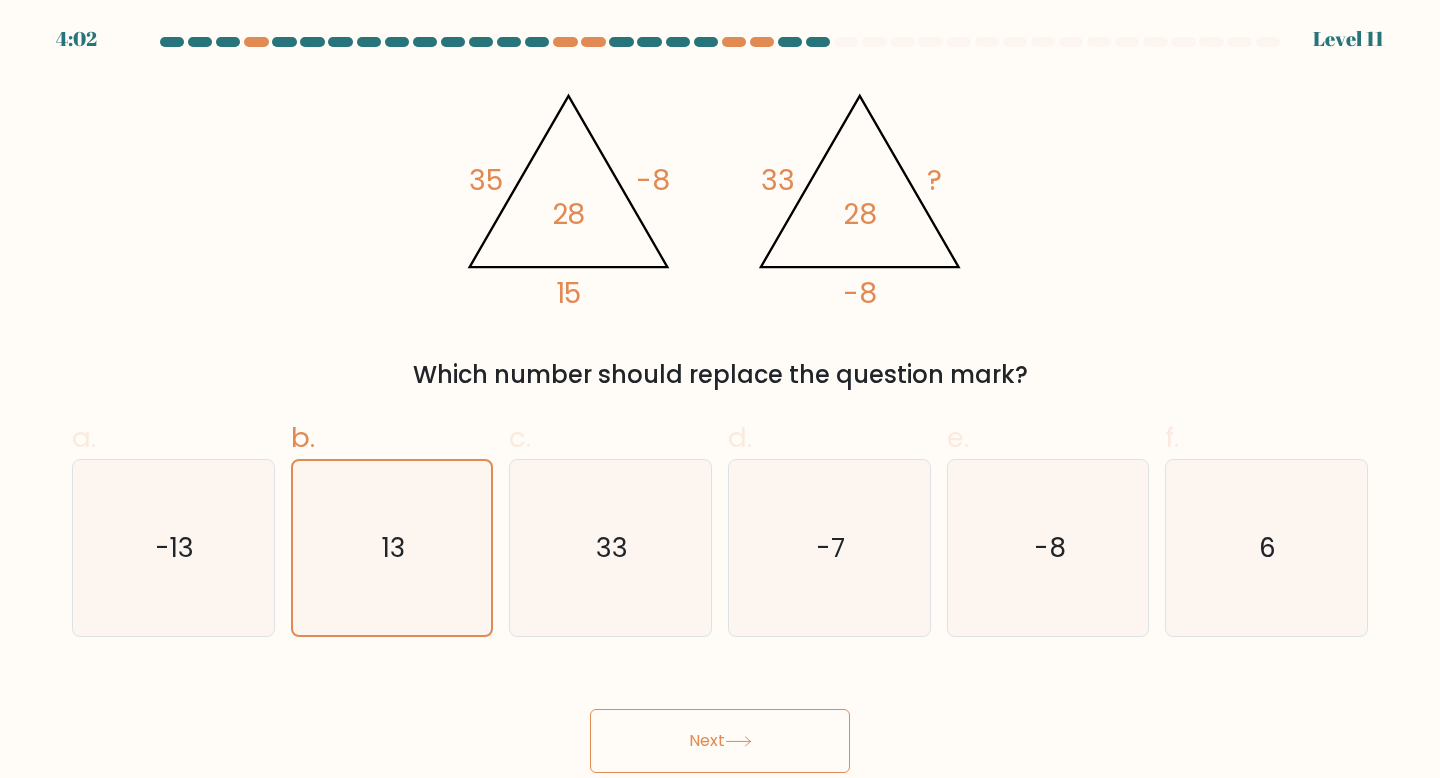 click on "Next" at bounding box center (720, 741) 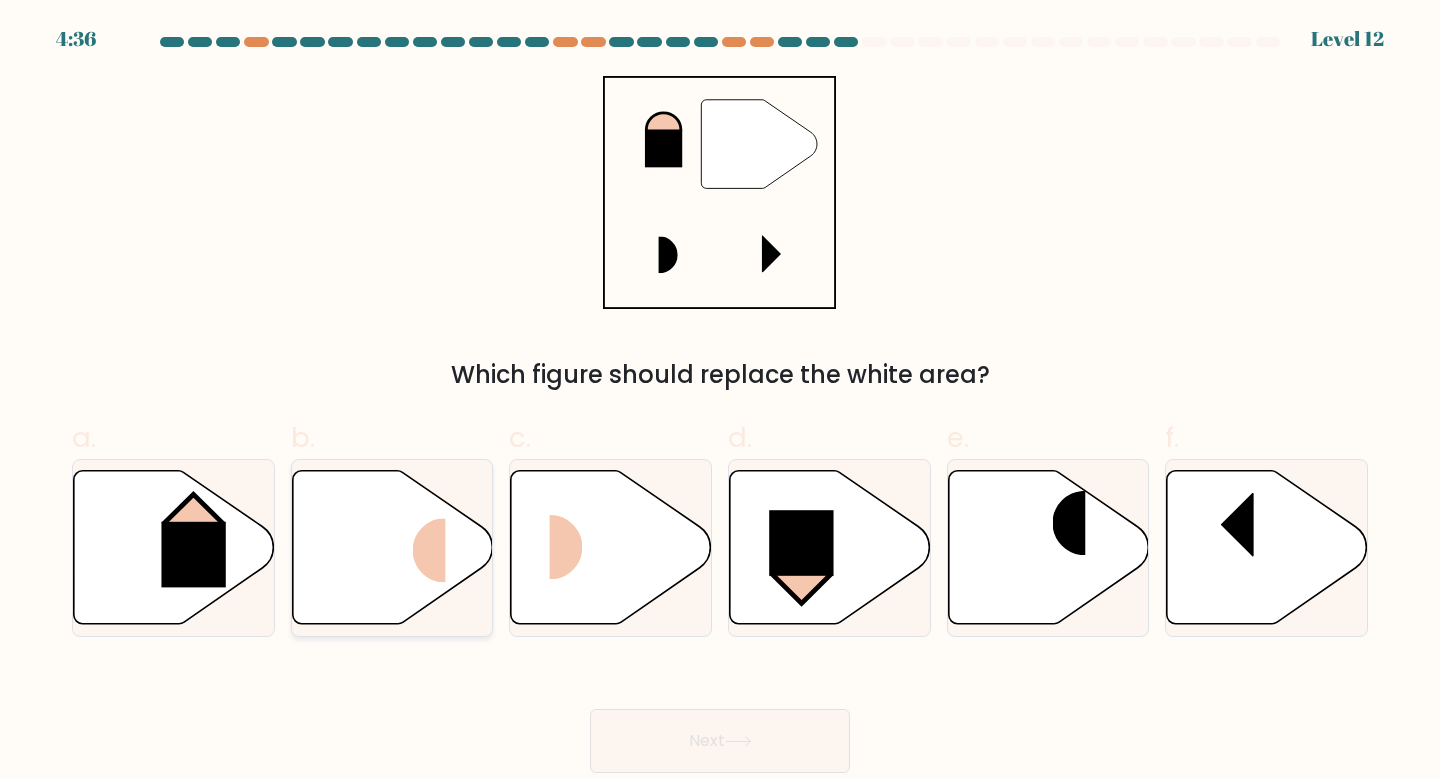 click 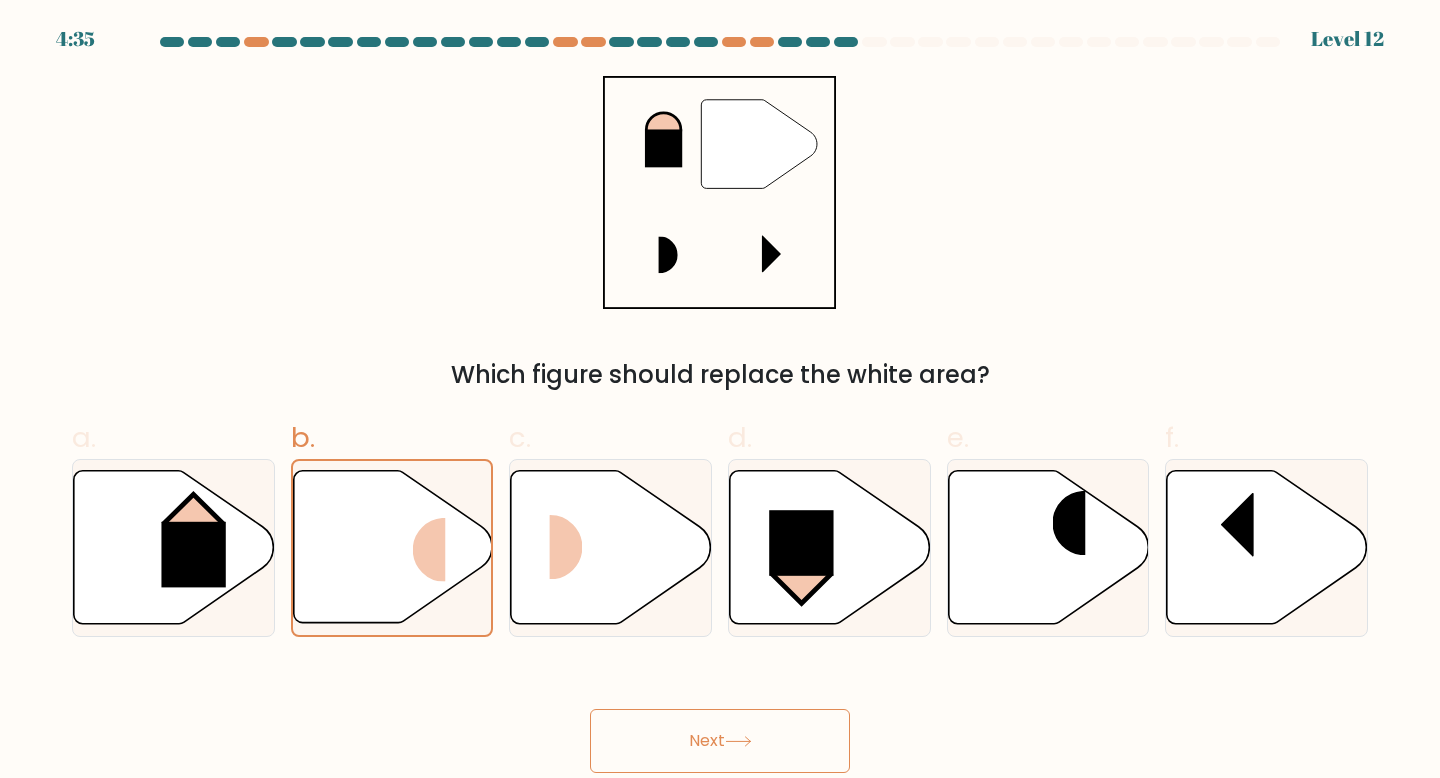 click on "Next" at bounding box center [720, 741] 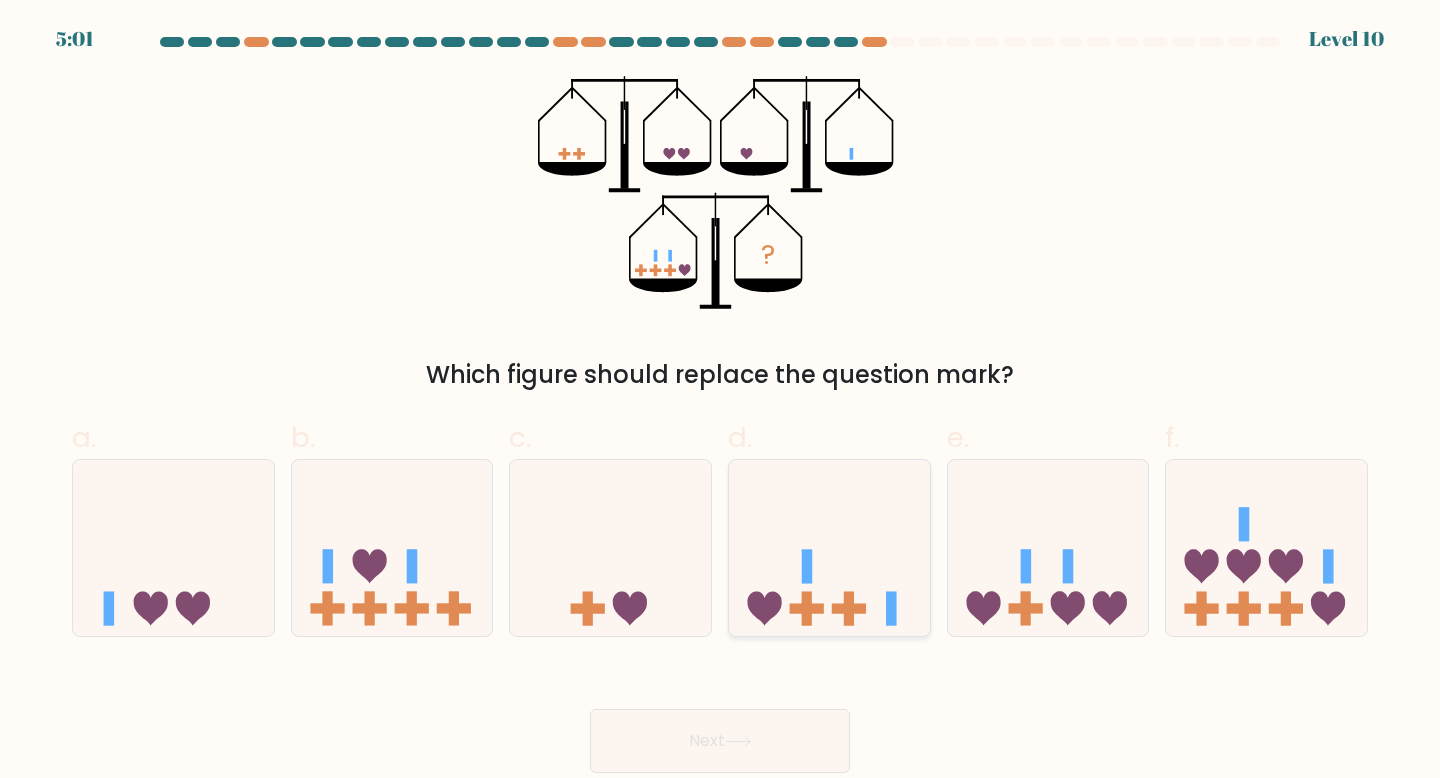 click 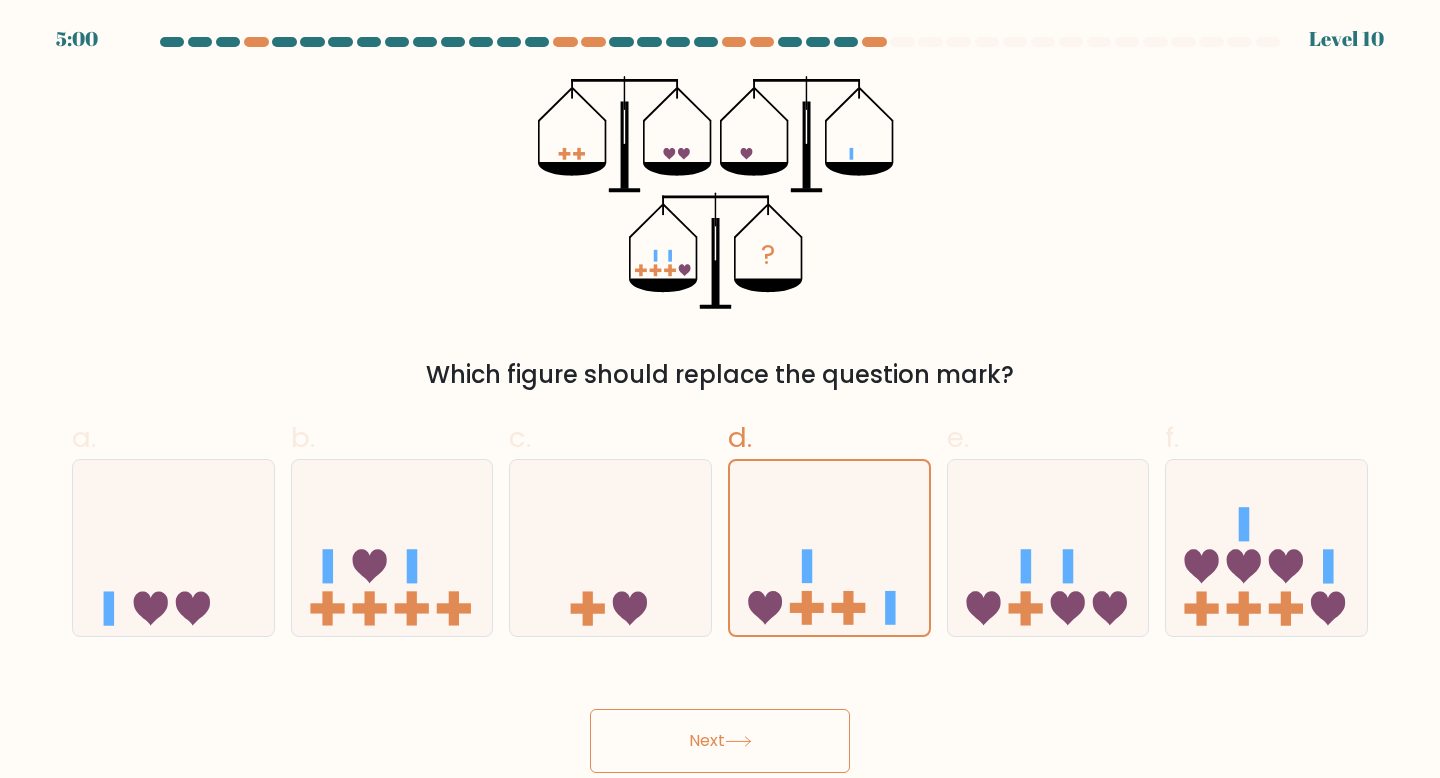 click on "Next" at bounding box center (720, 741) 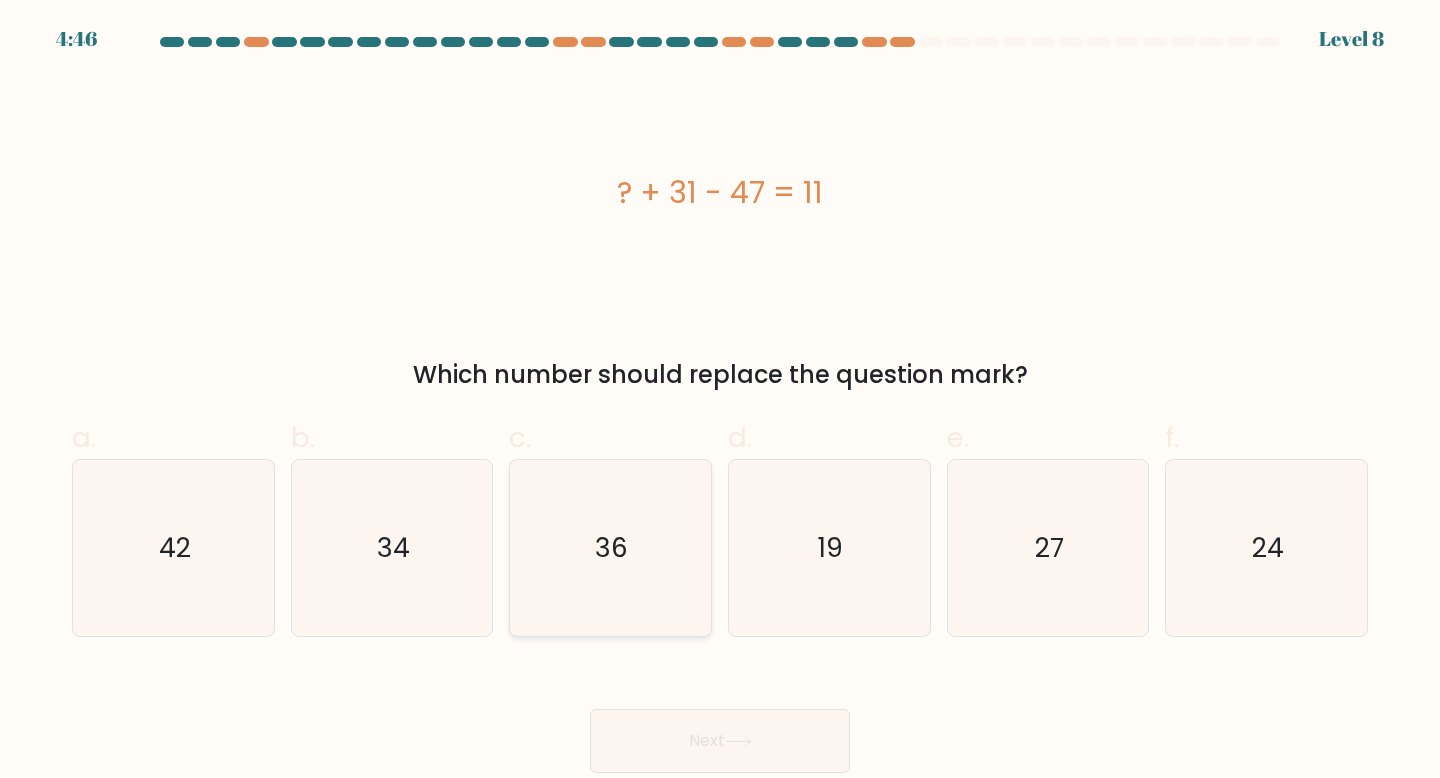 click on "36" 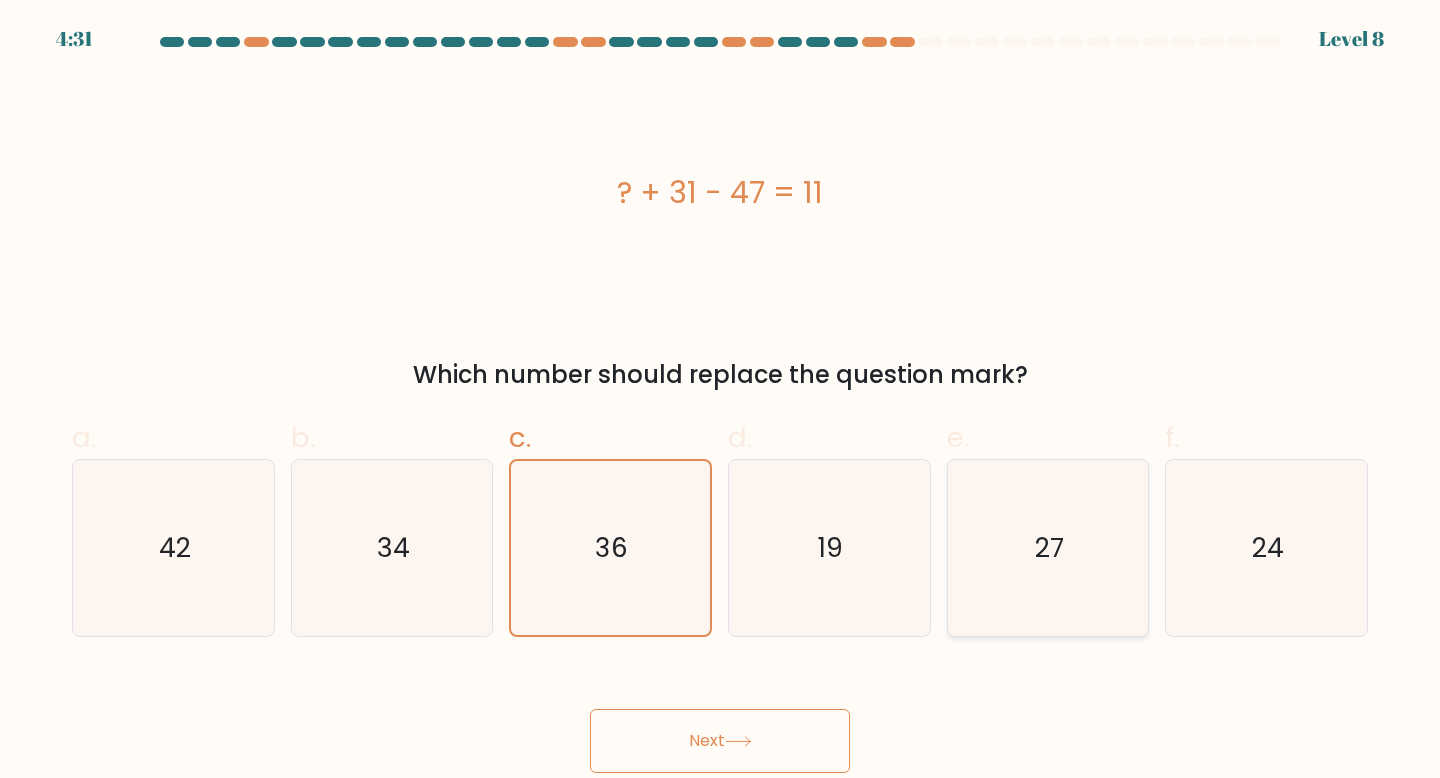 click on "27" 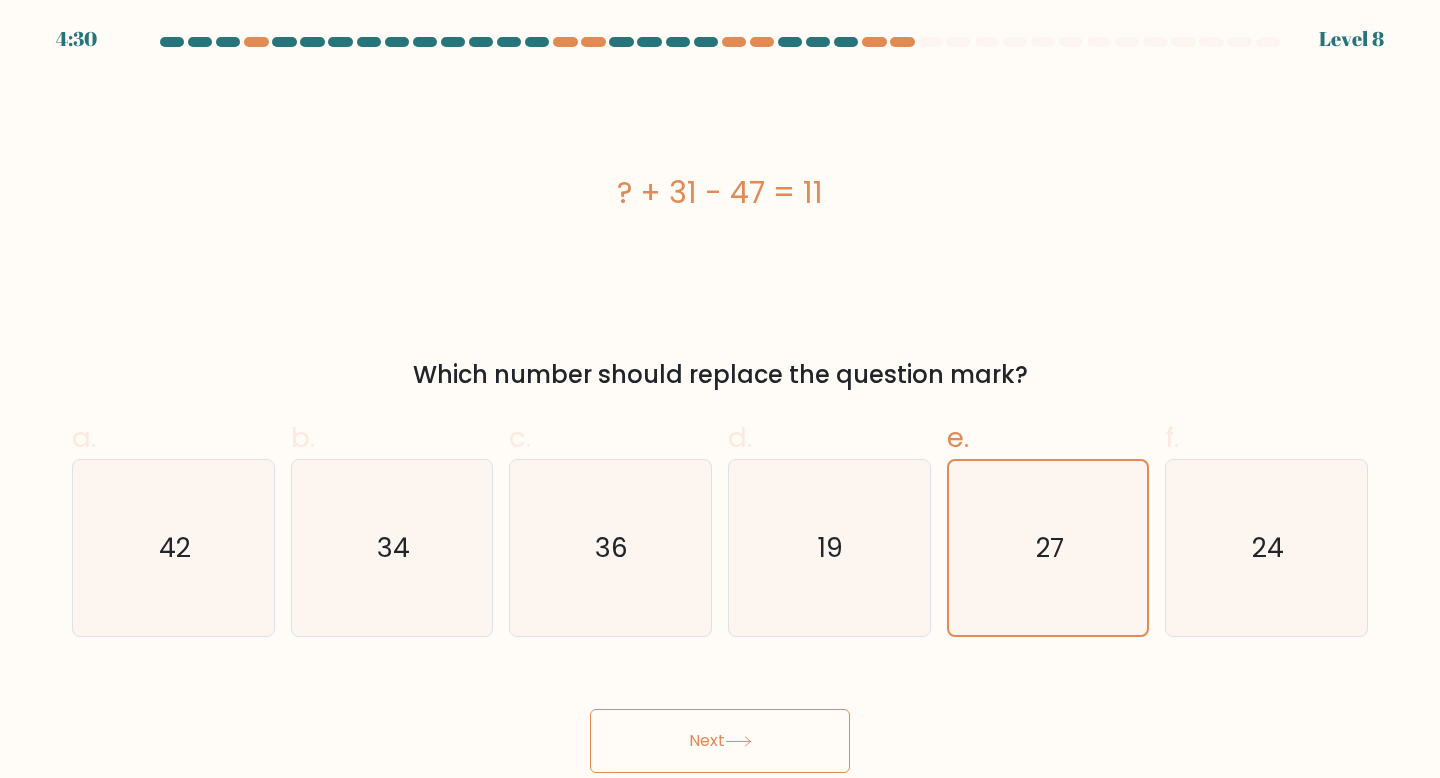 click on "Next" at bounding box center (720, 741) 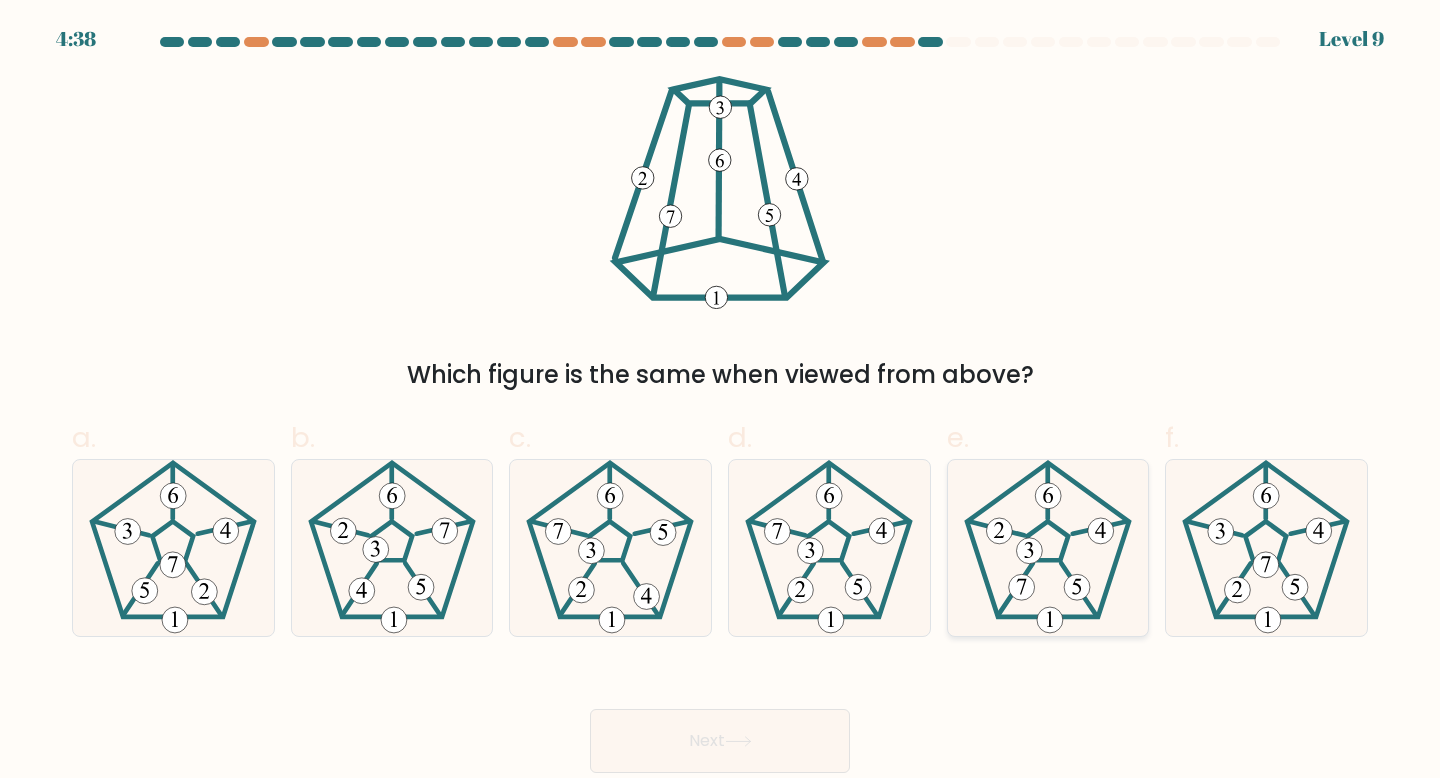 click 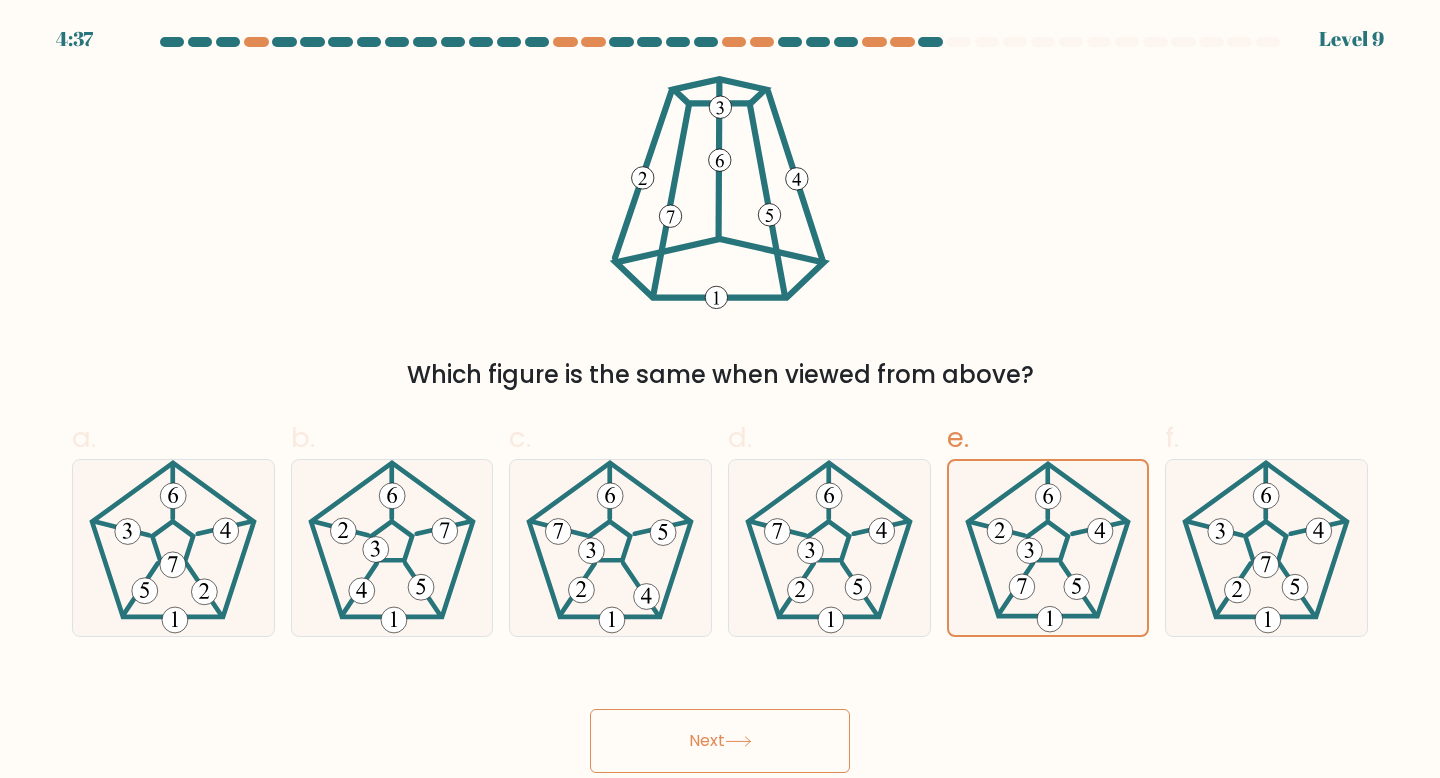 click on "Next" at bounding box center [720, 741] 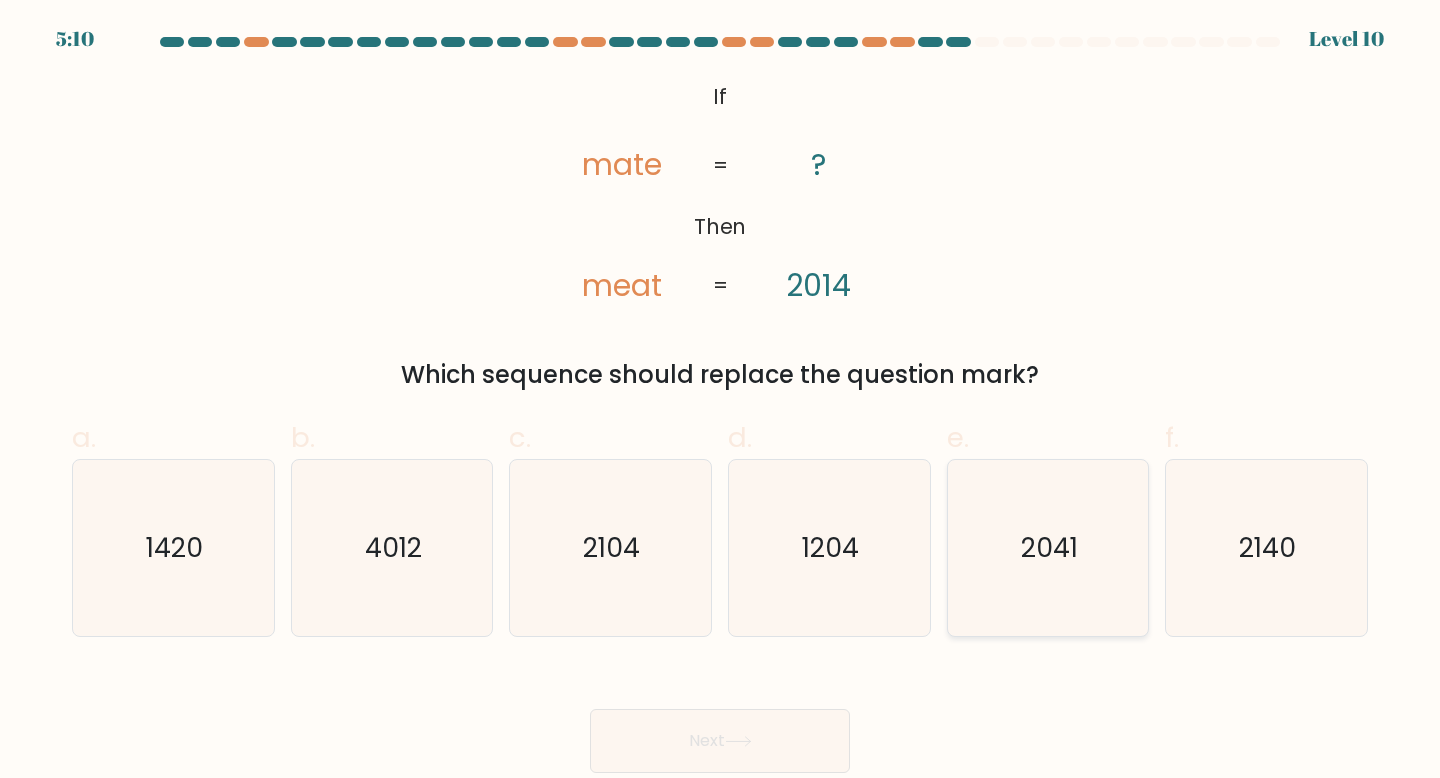click on "2041" 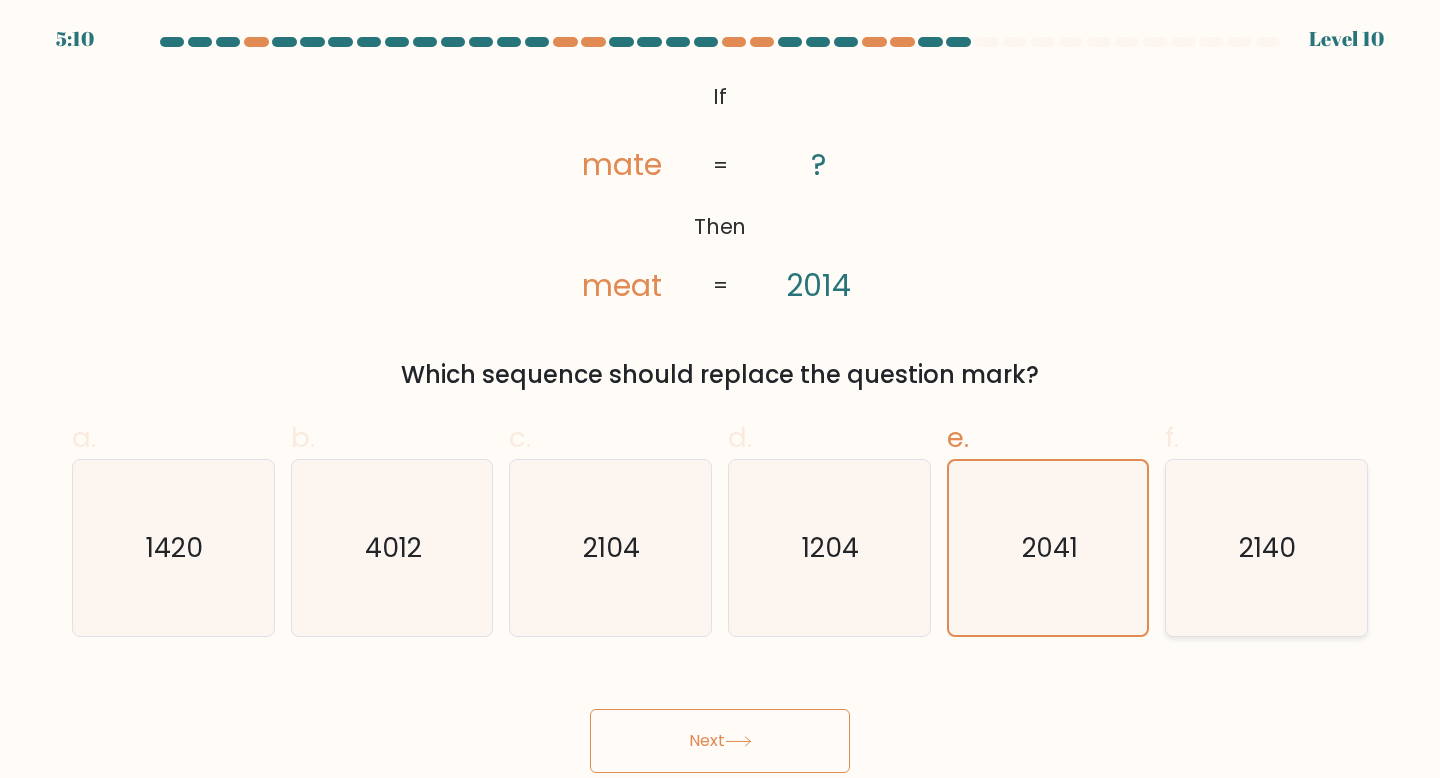 click on "2140" 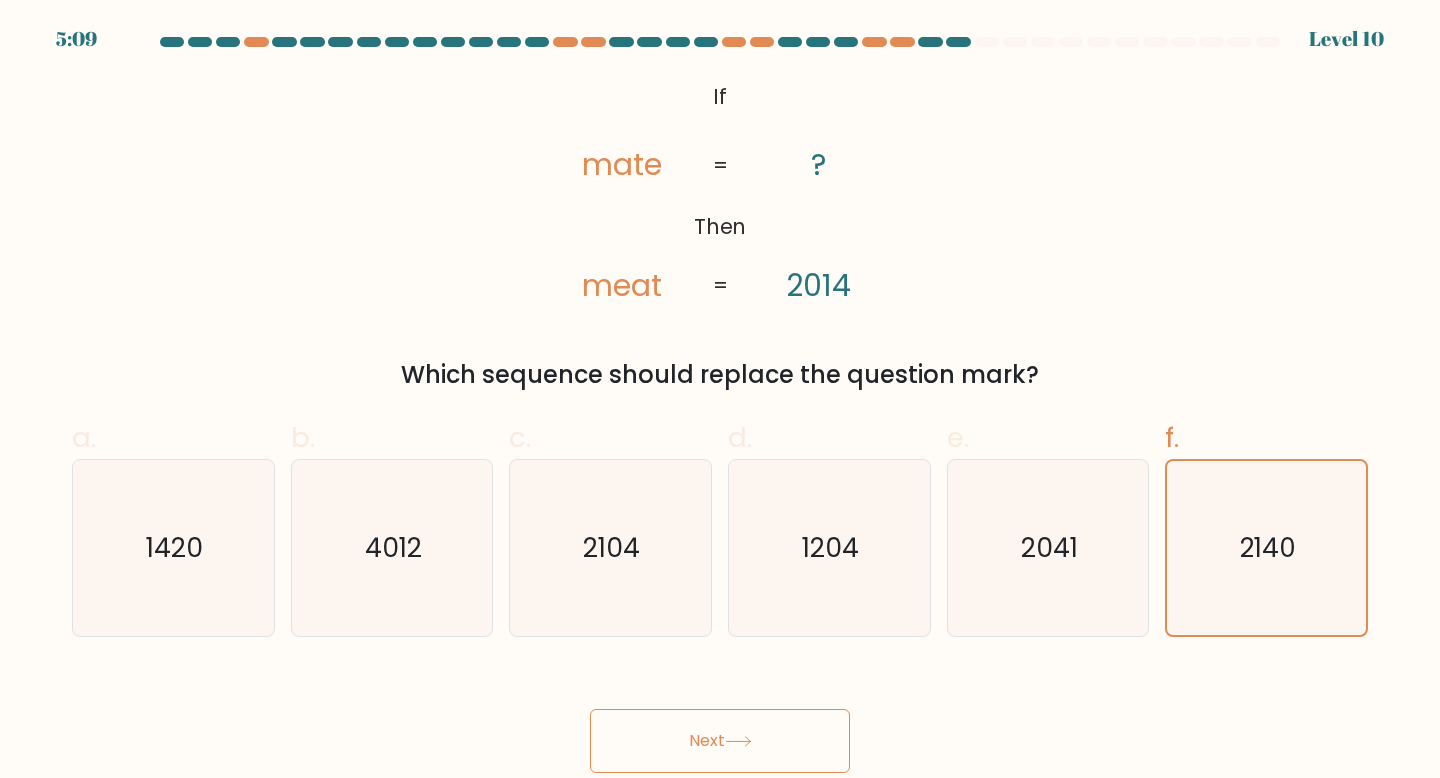 click on "Next" at bounding box center (720, 741) 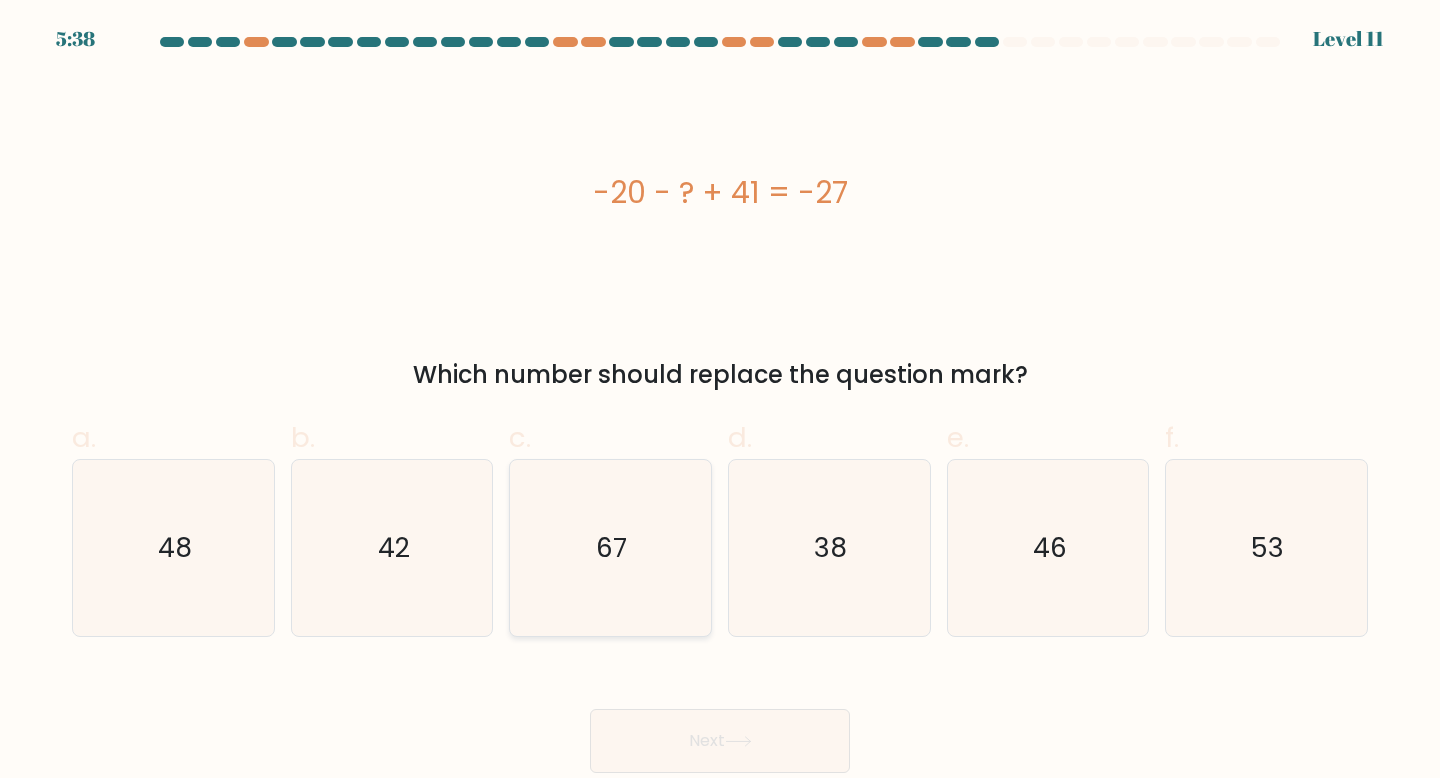 click on "67" 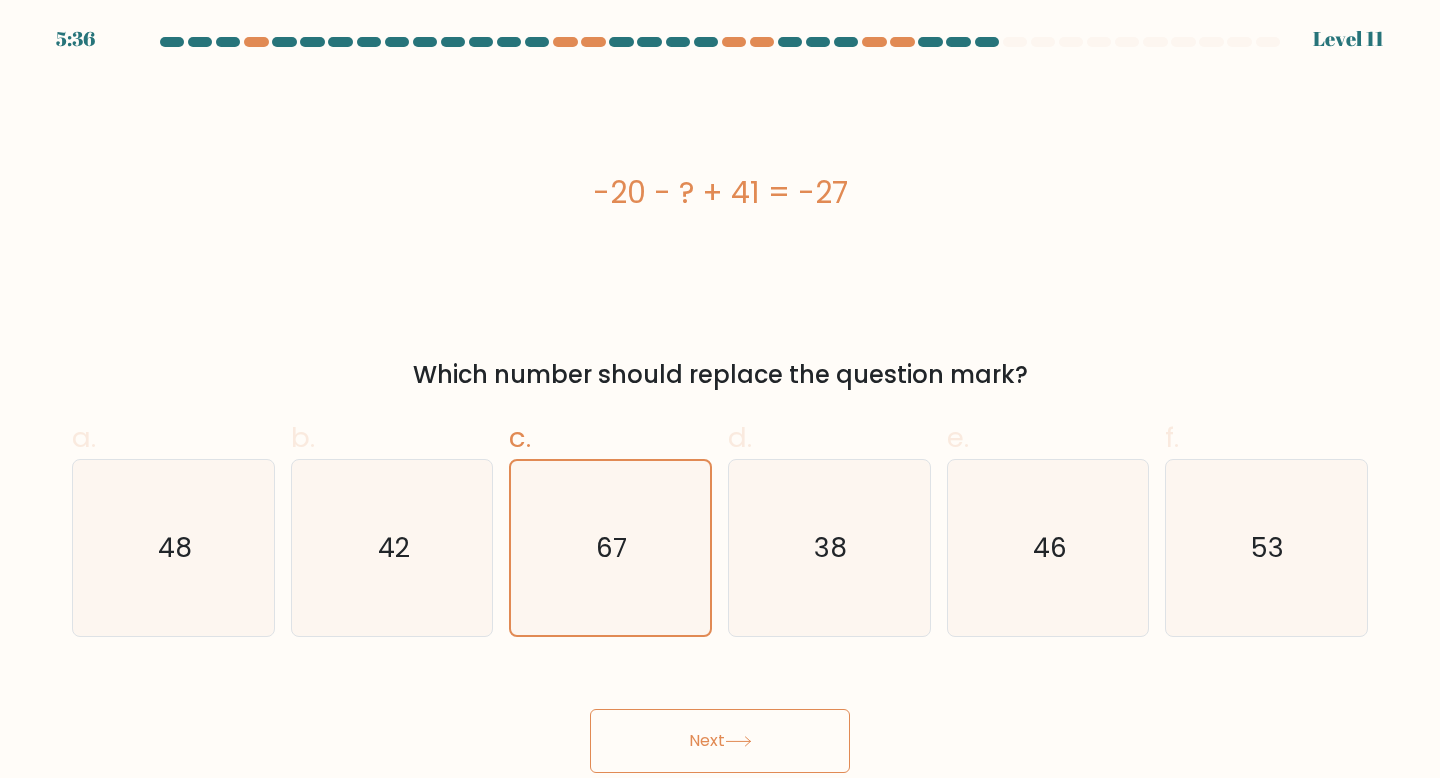 click on "Next" at bounding box center [720, 741] 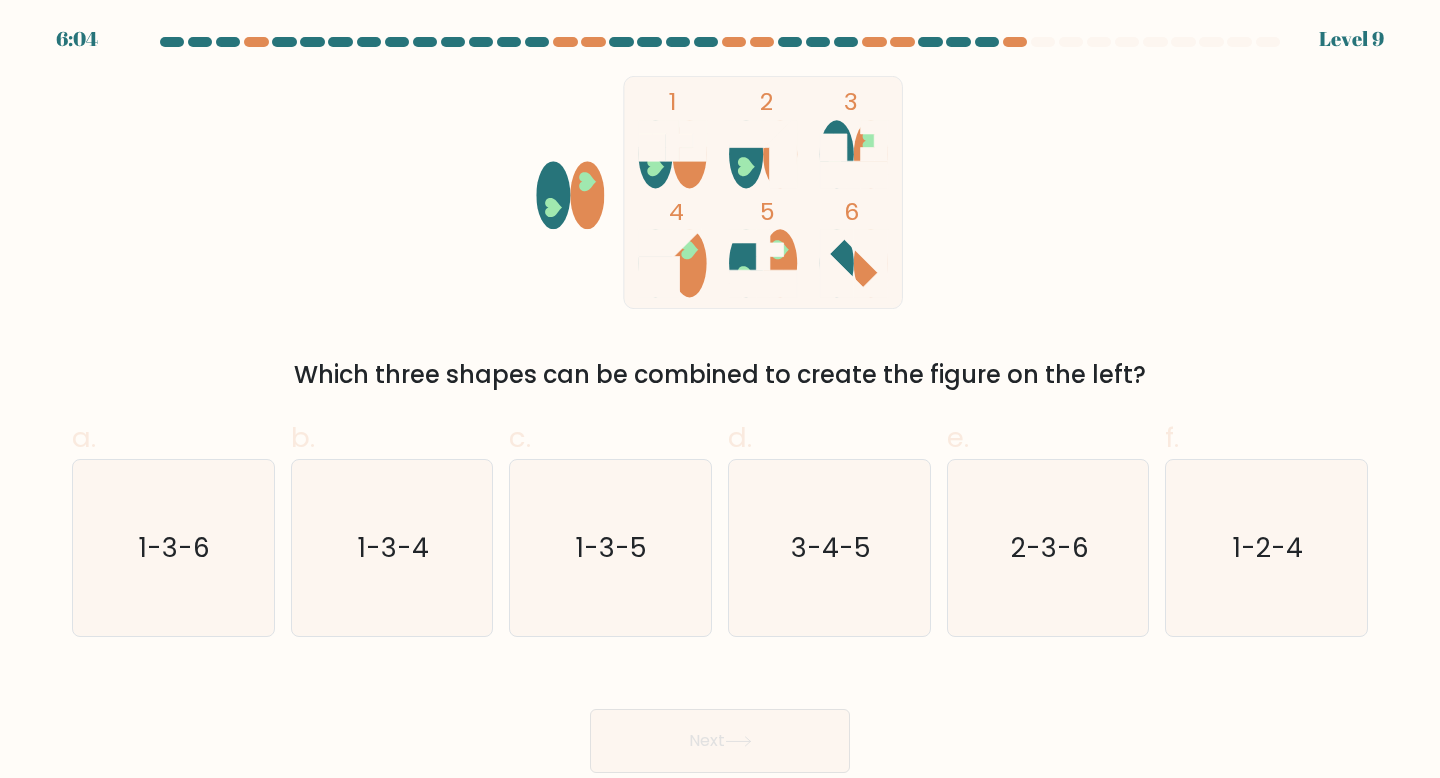 click 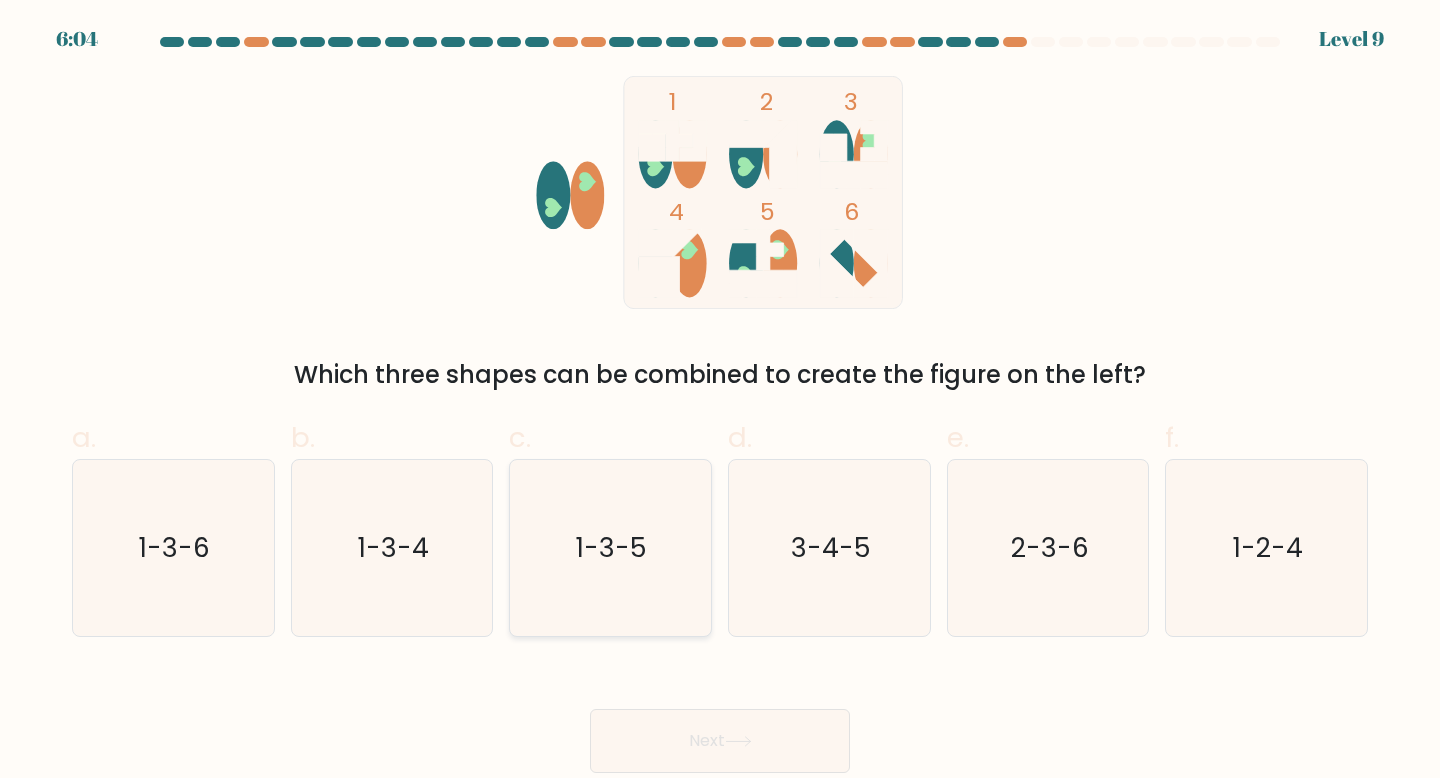 click on "1-3-5" 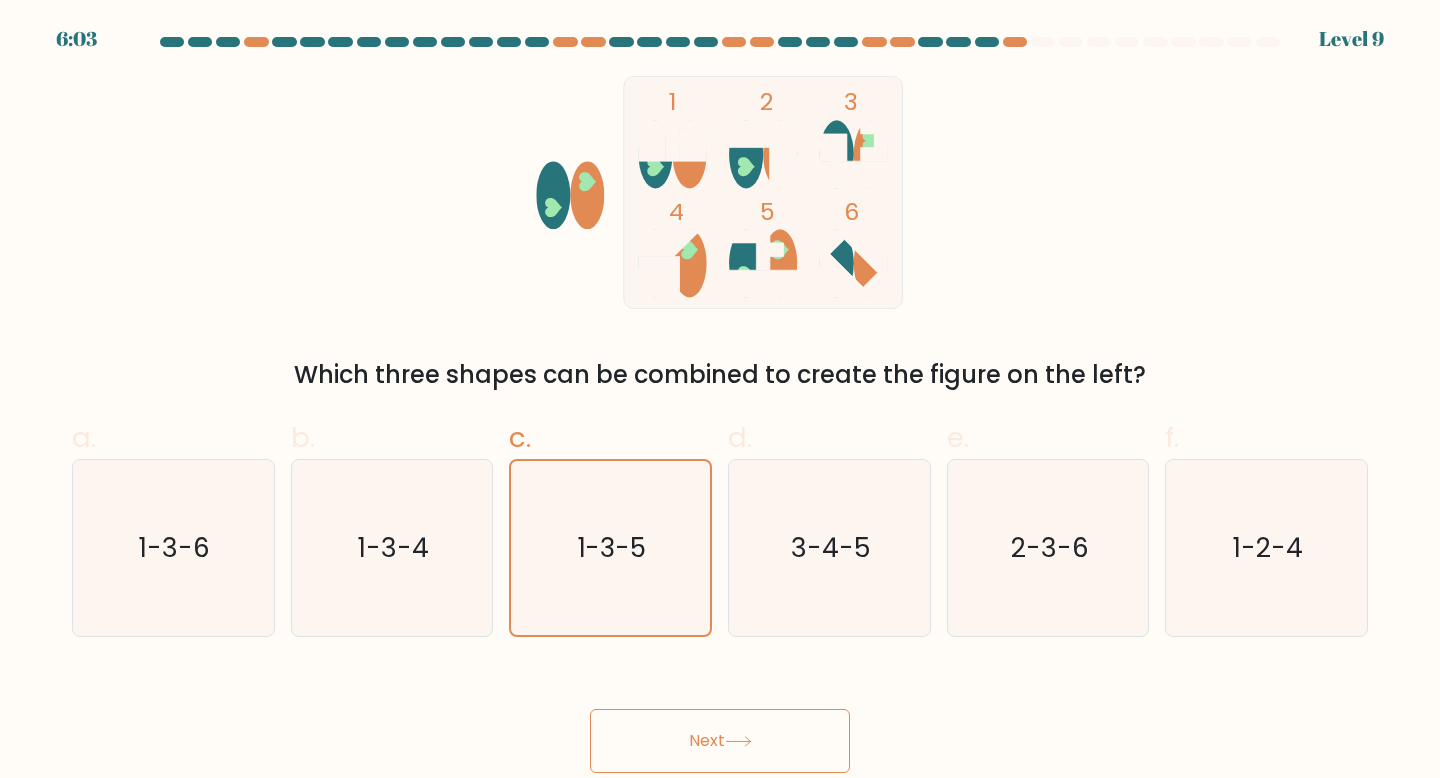click on "Next" at bounding box center (720, 741) 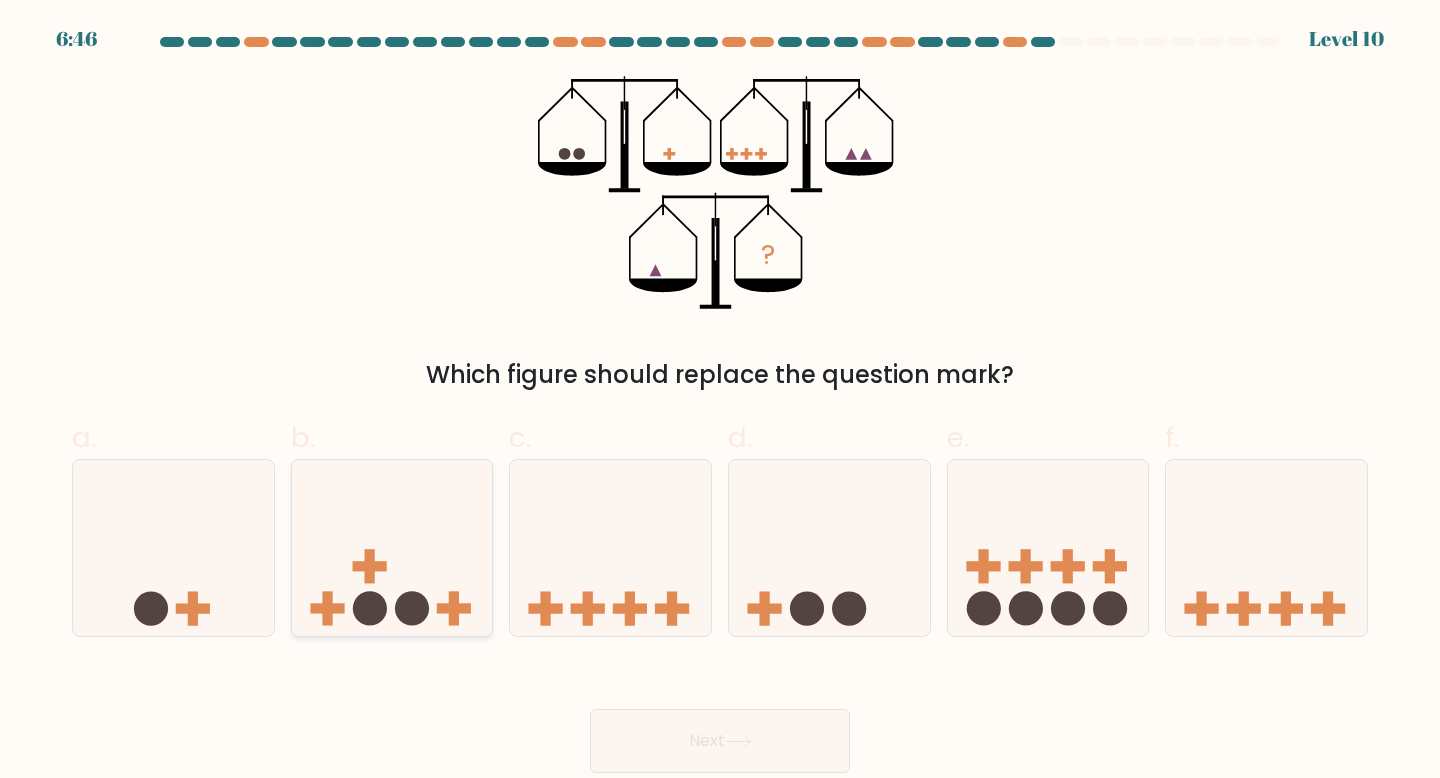 click 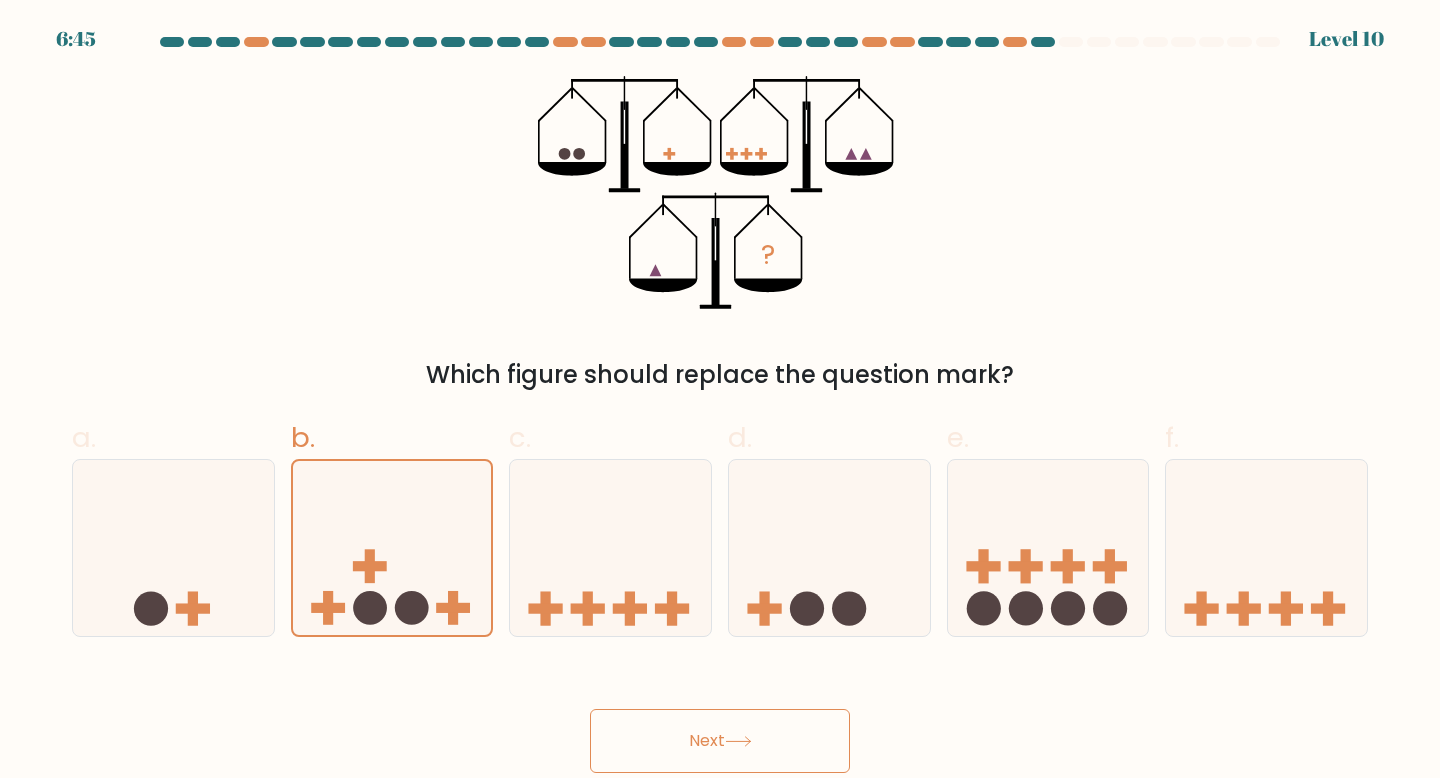 click on "Next" at bounding box center [720, 741] 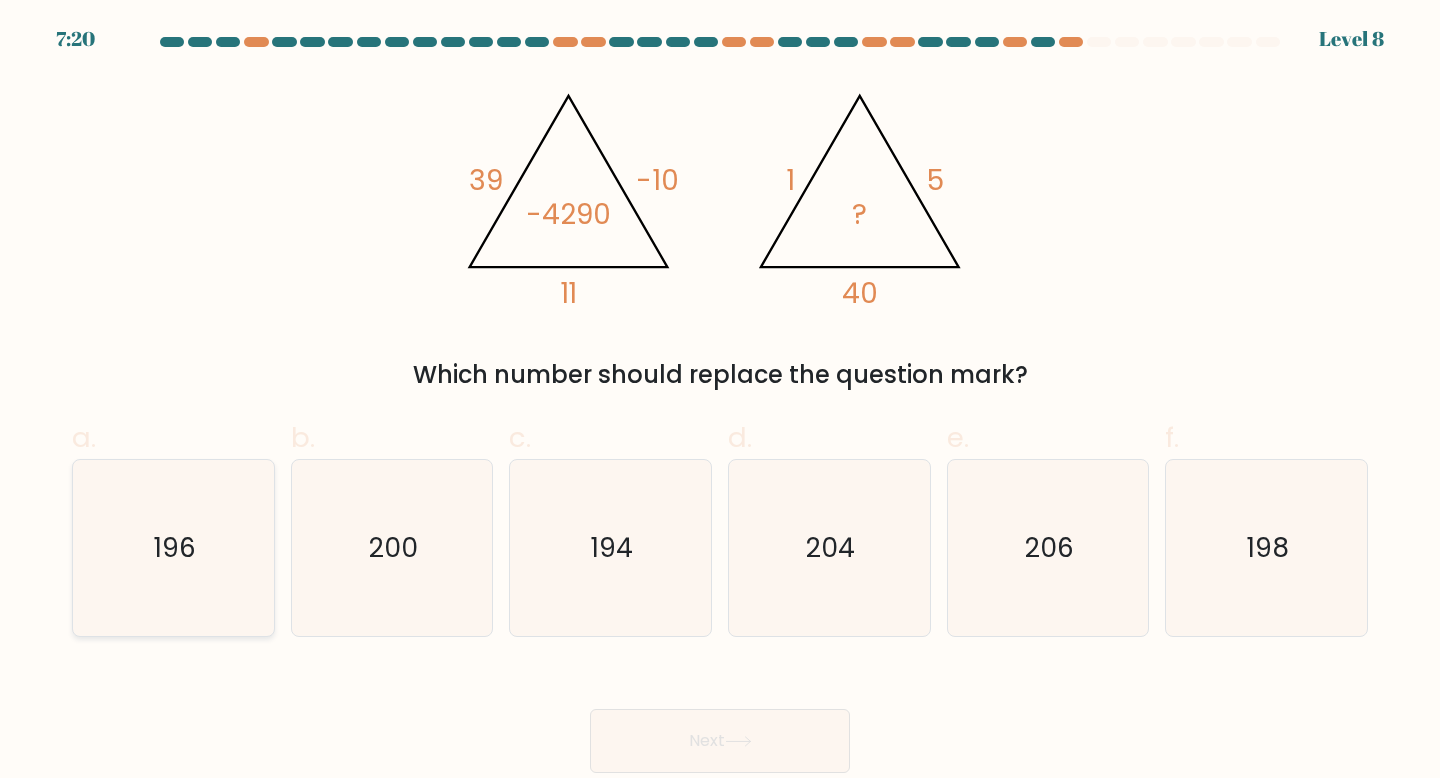 click on "196" 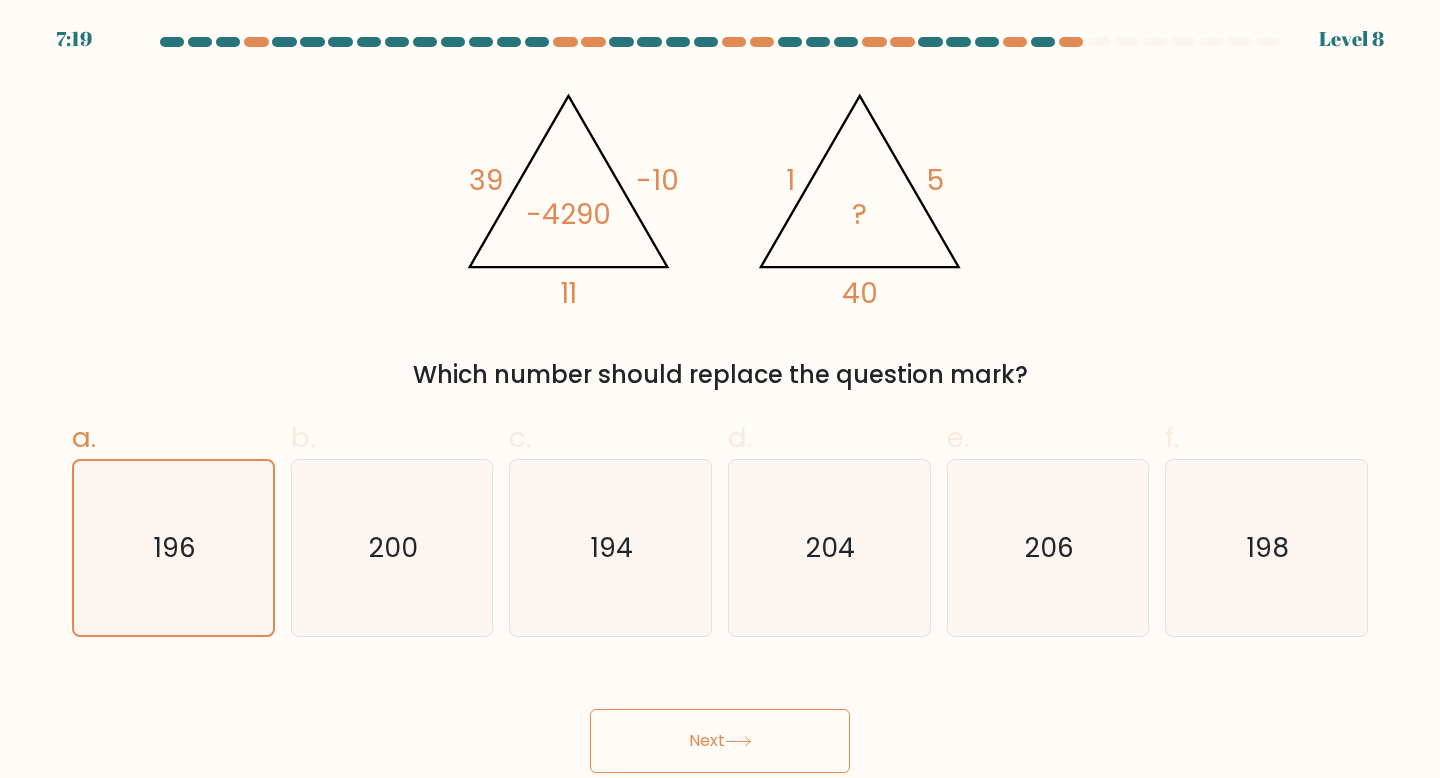 click on "Next" at bounding box center [720, 717] 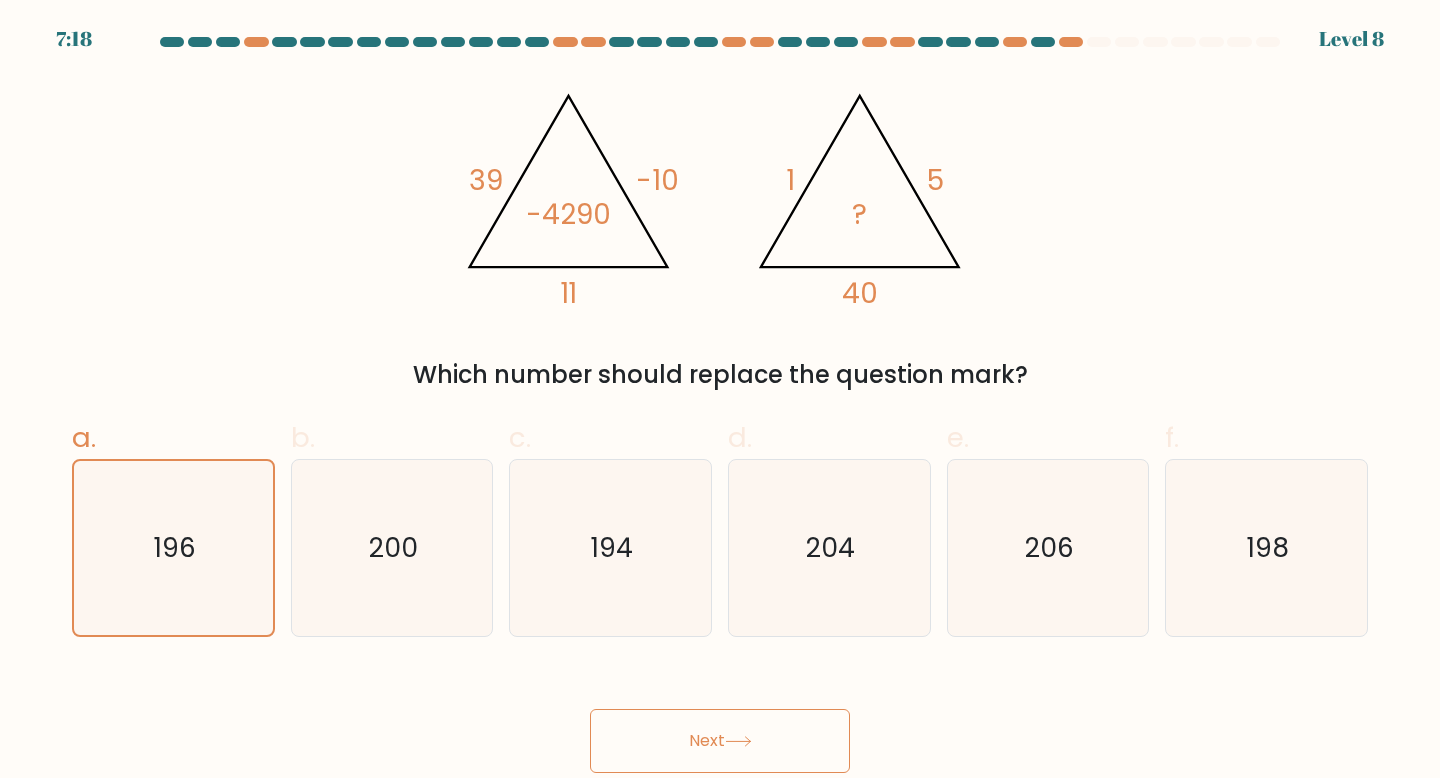 click on "Next" at bounding box center [720, 741] 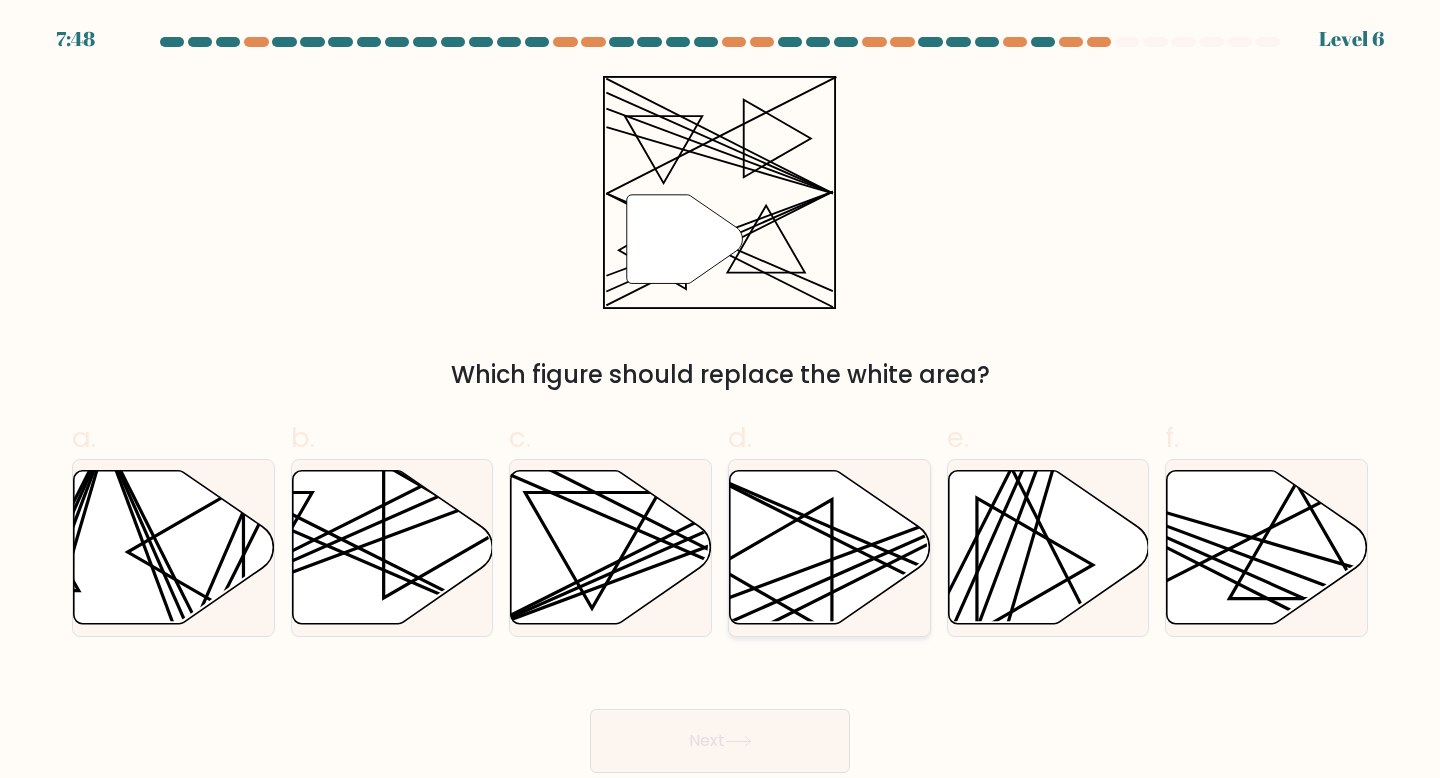 click 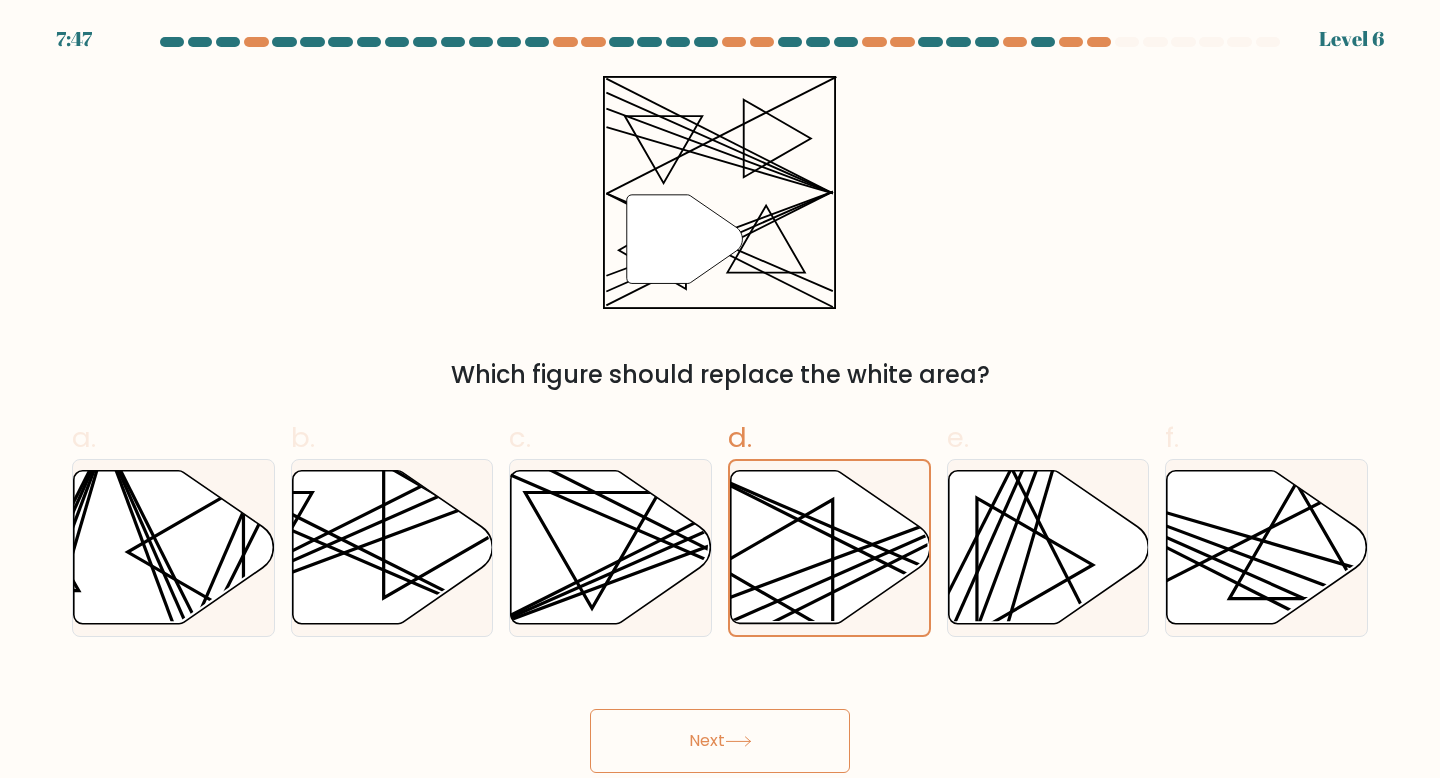 click on "Next" at bounding box center [720, 741] 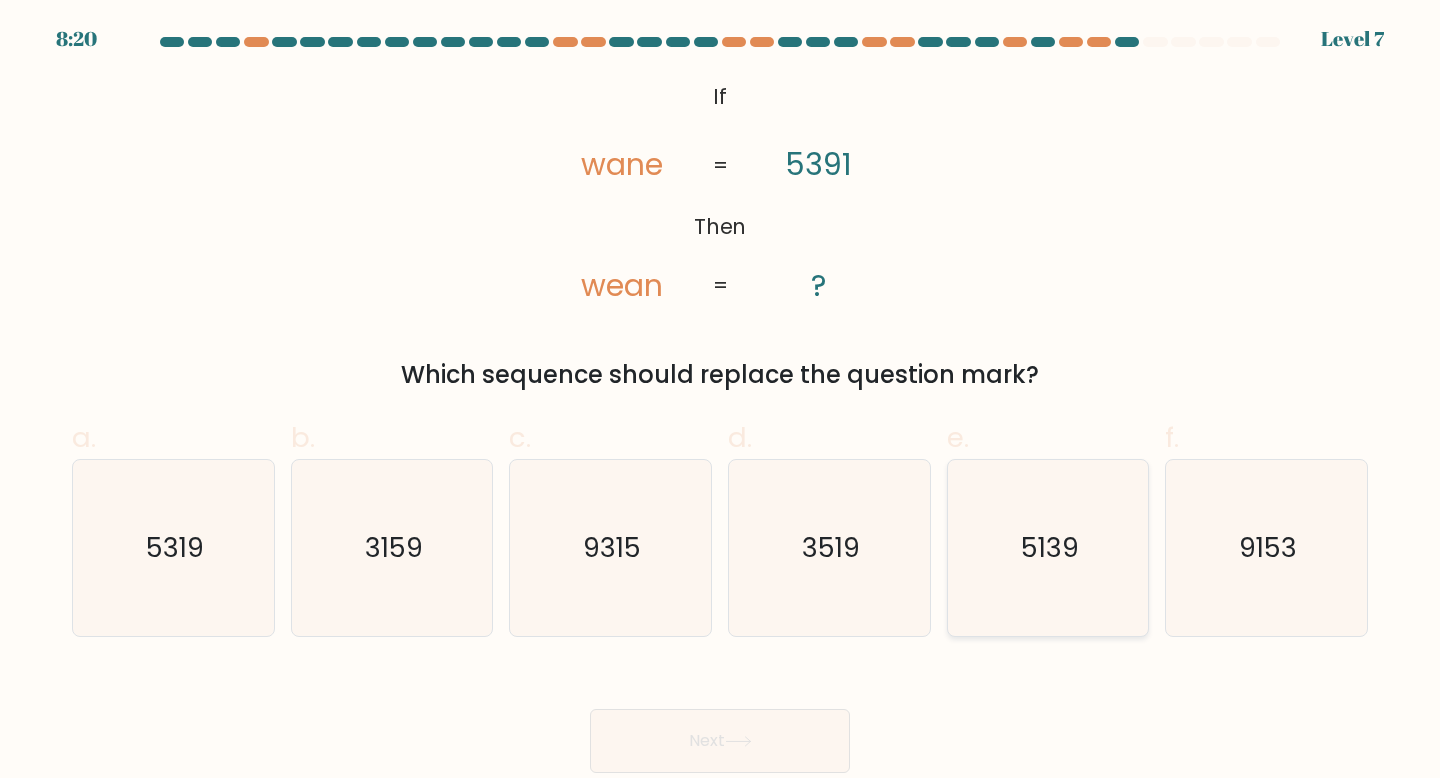 click on "5139" 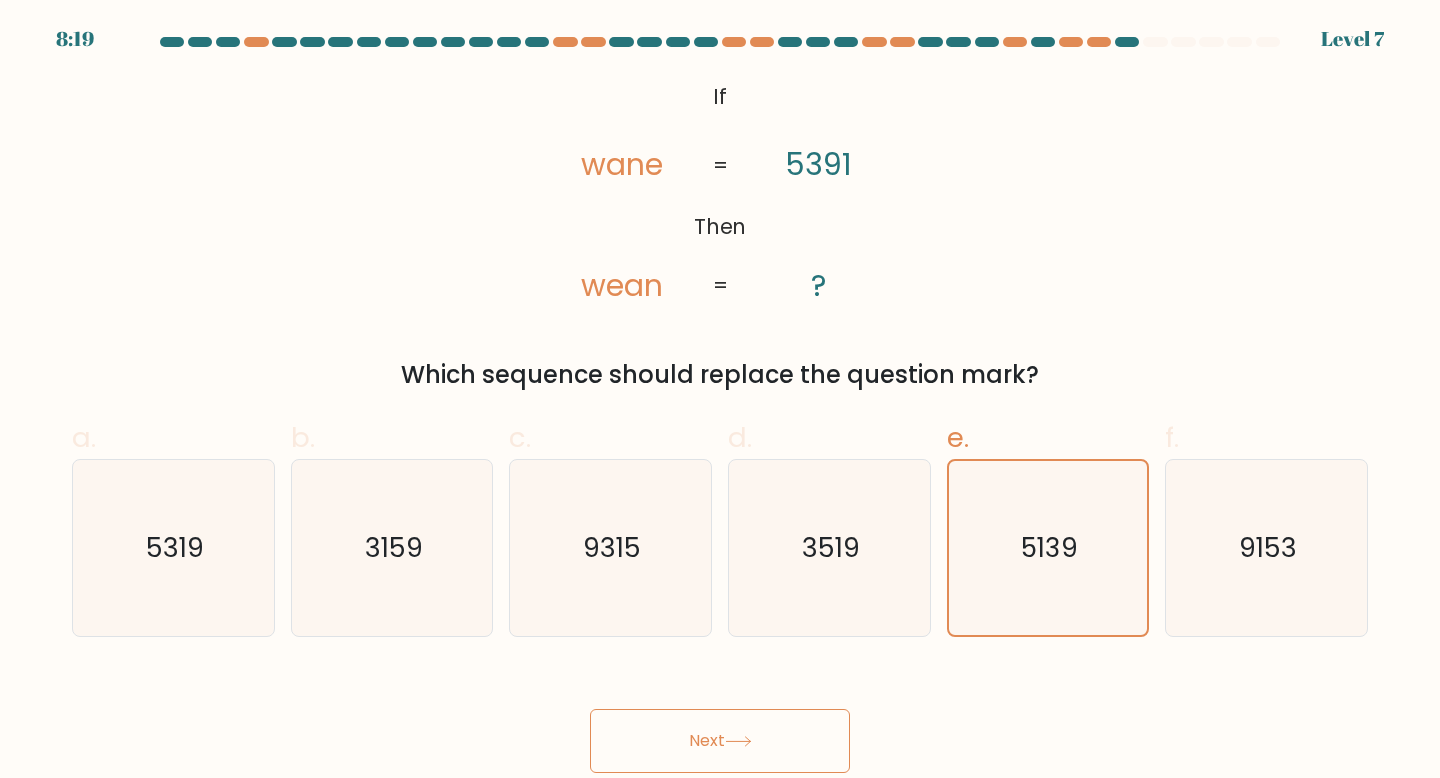 click on "Next" at bounding box center (720, 741) 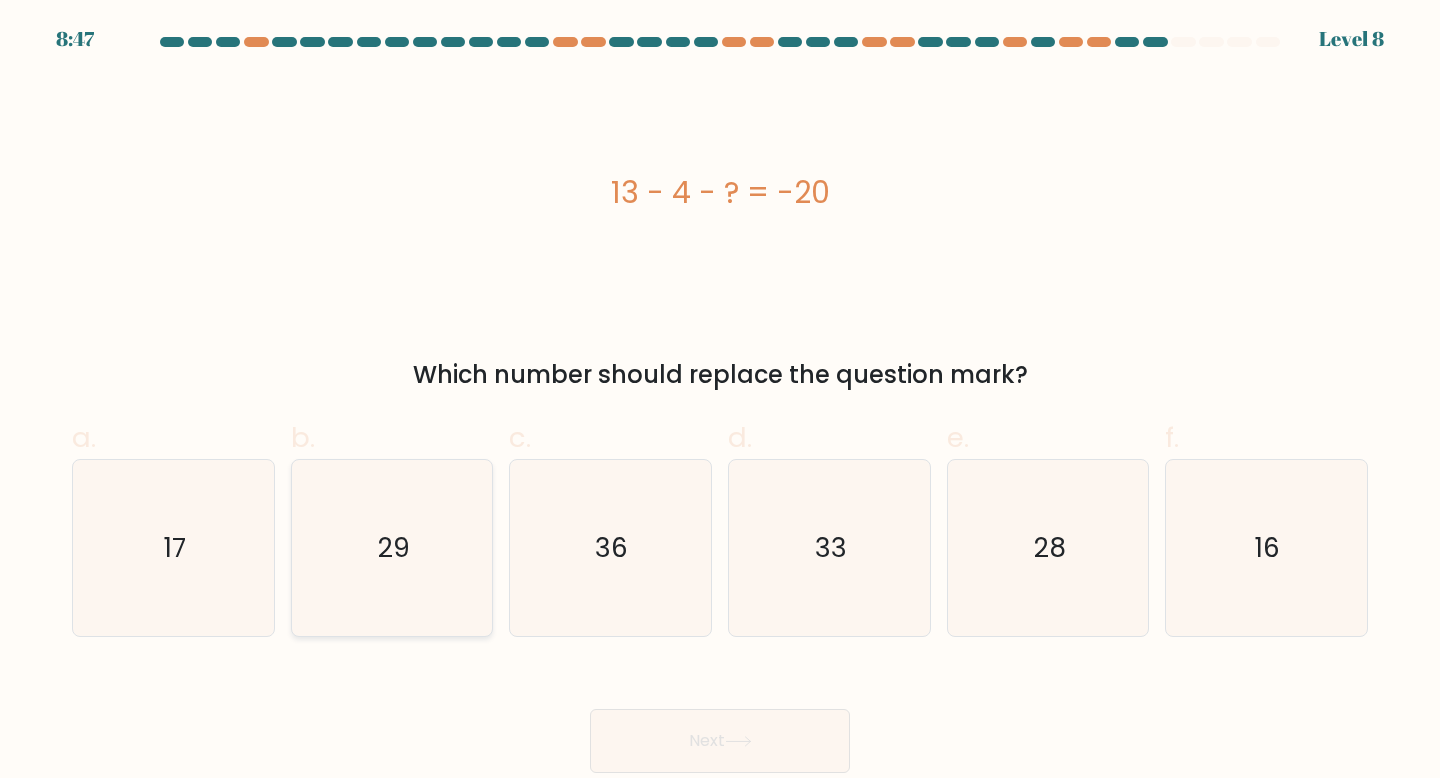 click on "29" 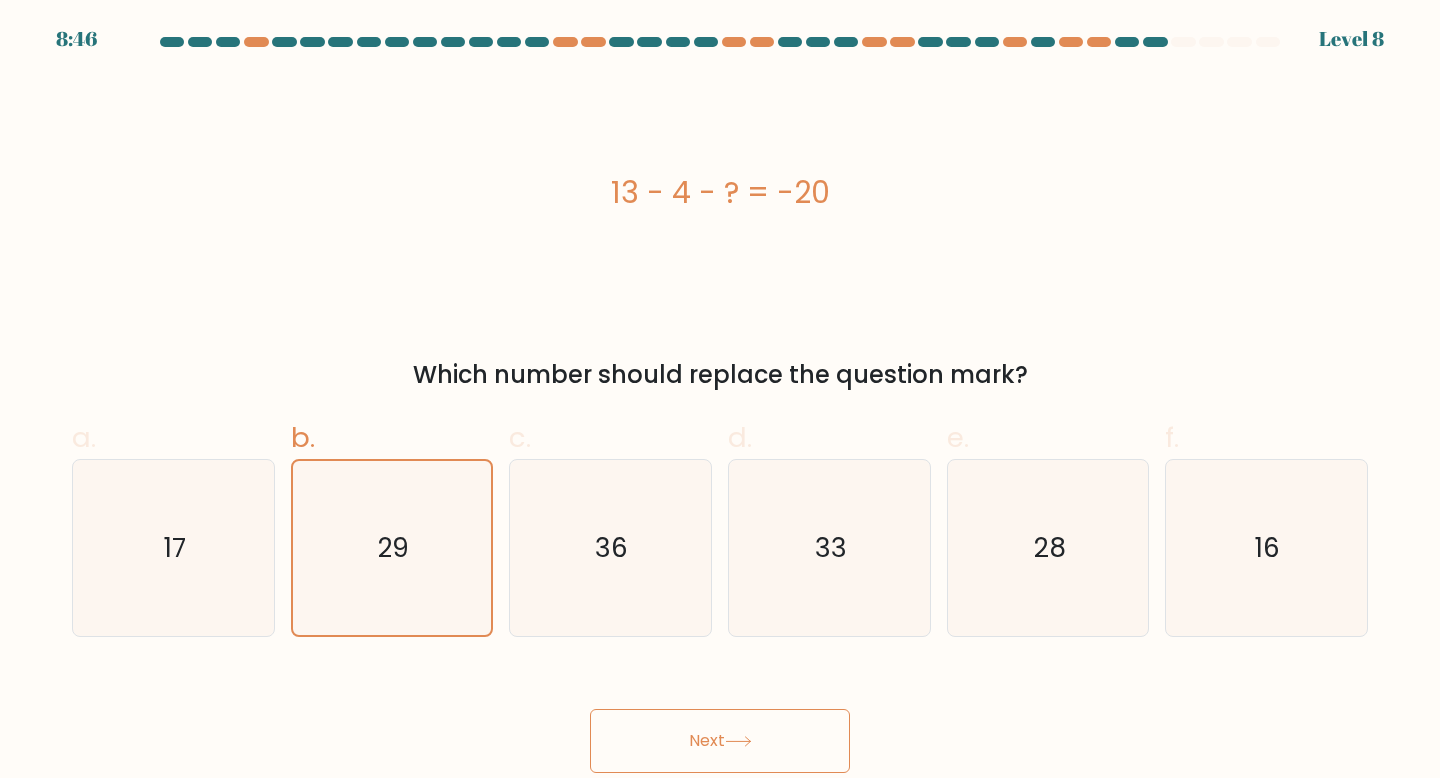 click on "Next" at bounding box center (720, 741) 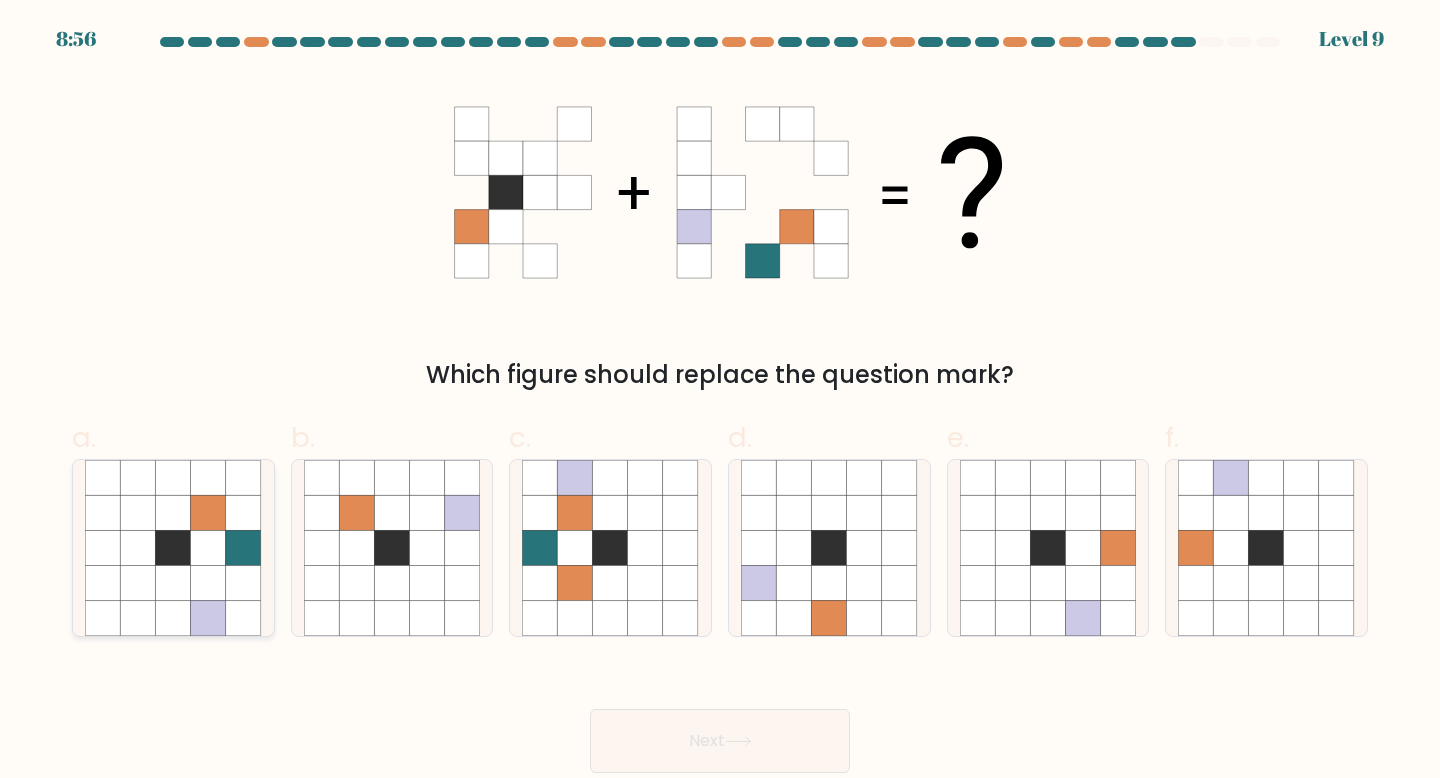 click at bounding box center [173, 548] 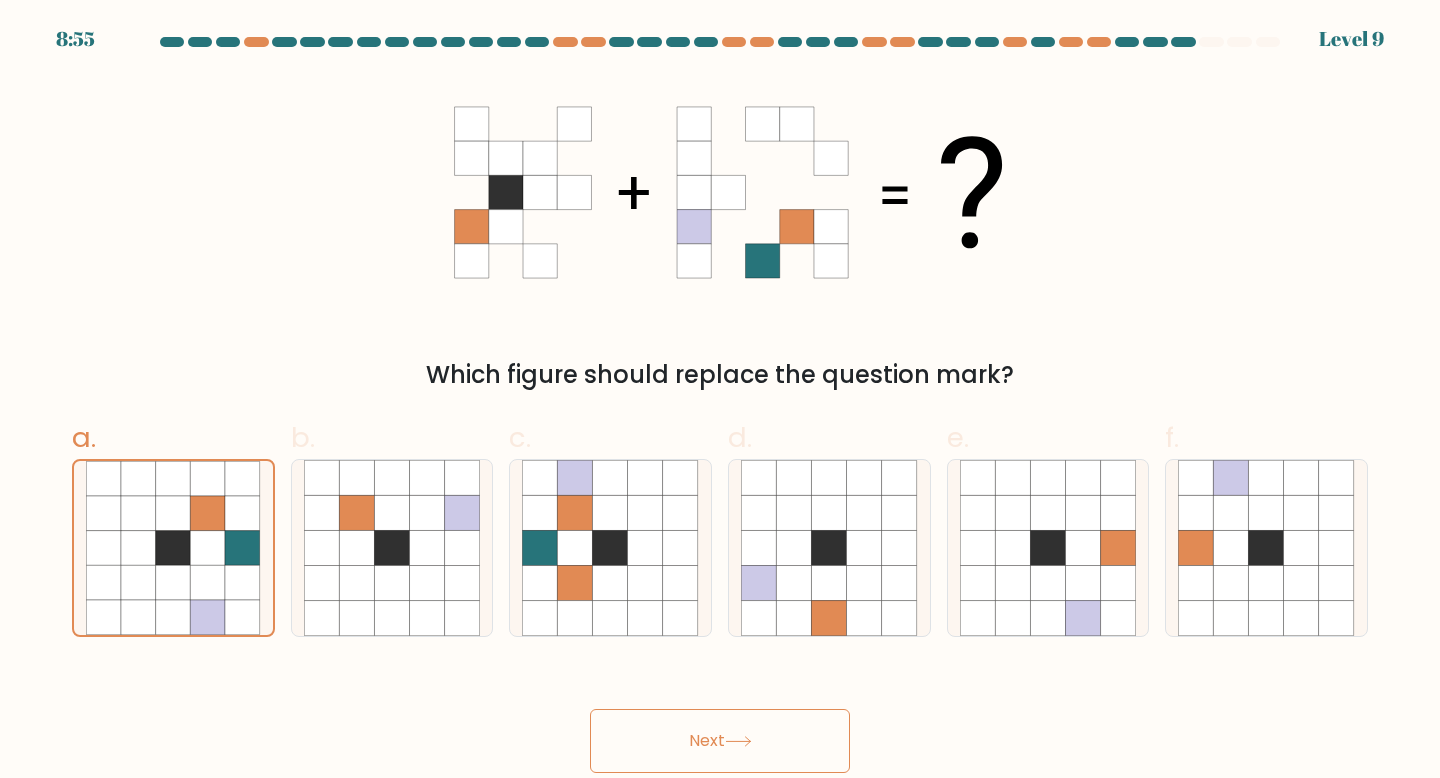 click on "Next" at bounding box center [720, 741] 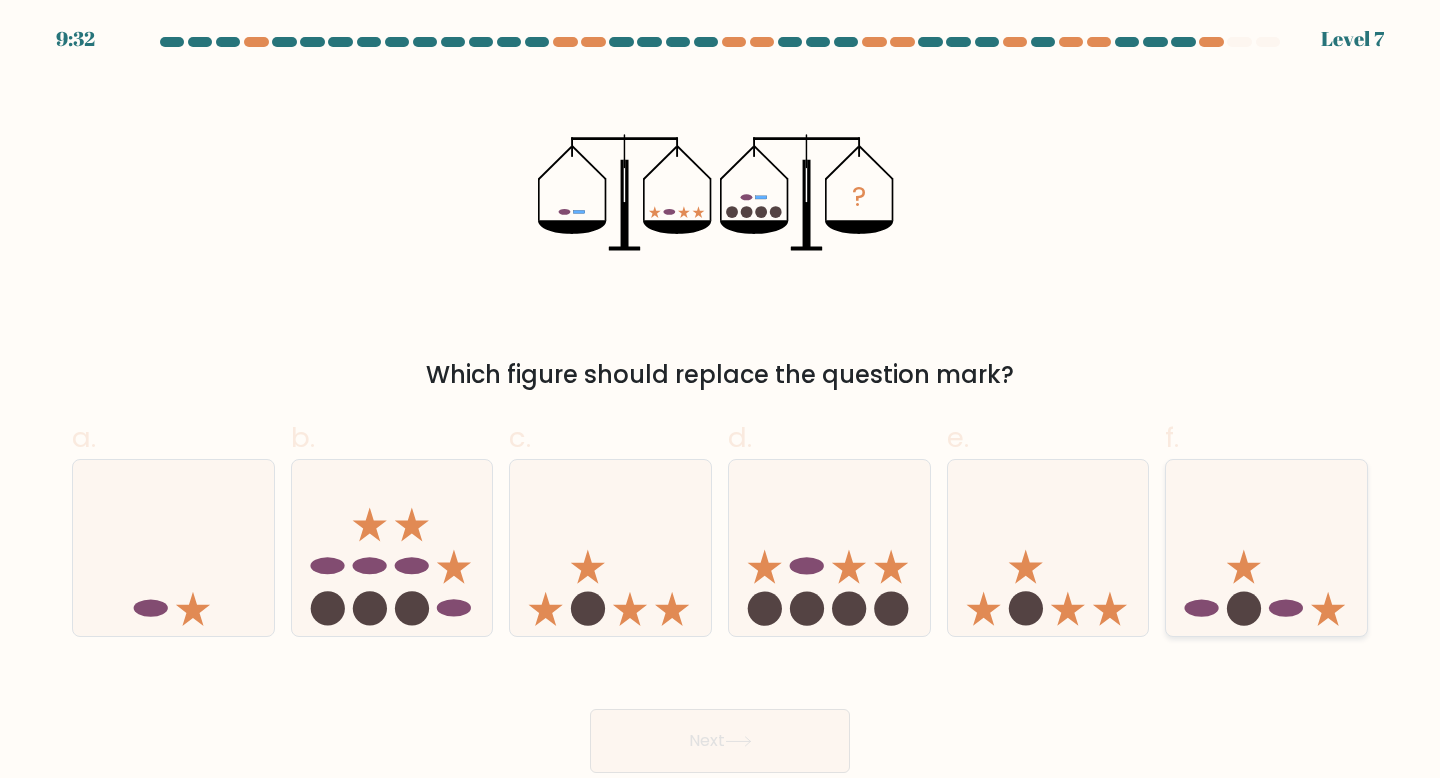 click 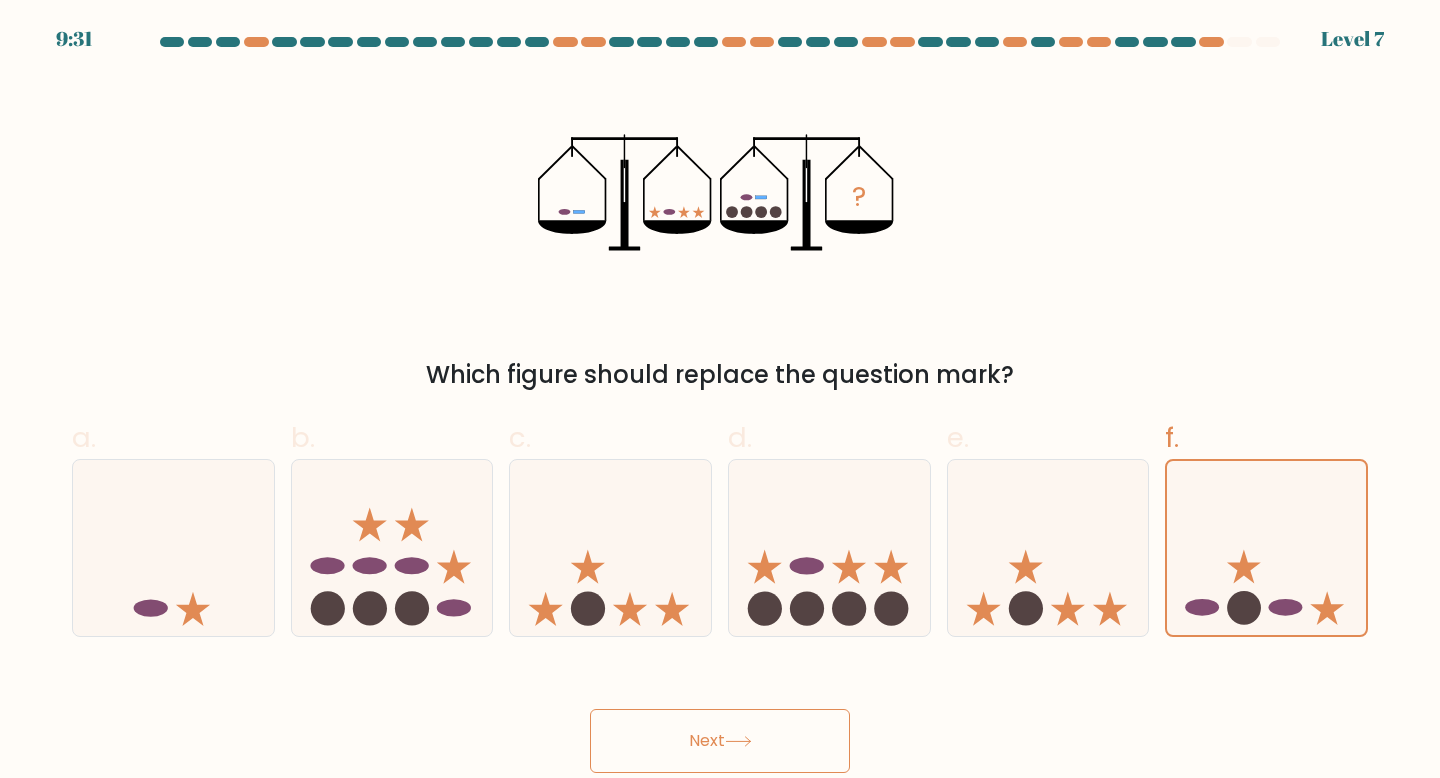 click on "Next" at bounding box center [720, 741] 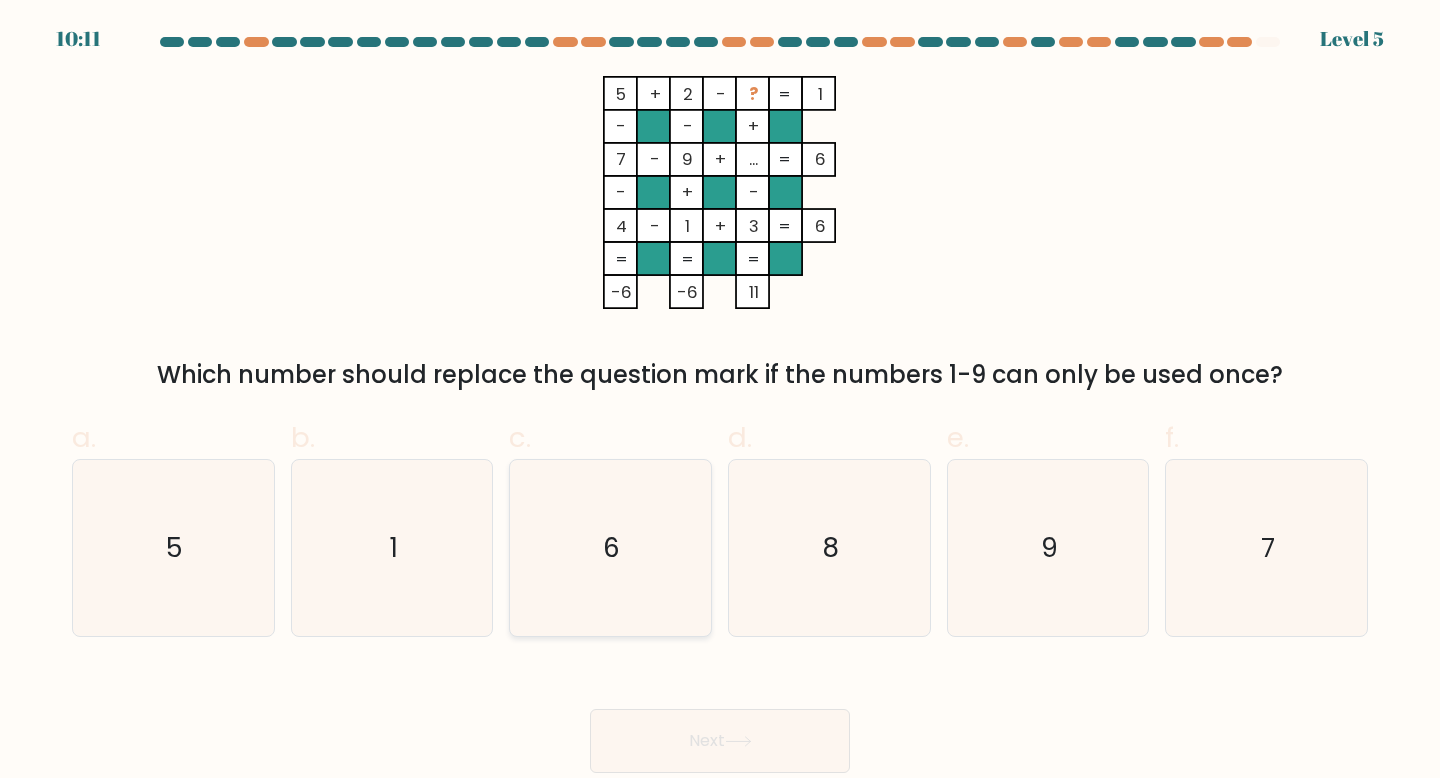 click on "6" 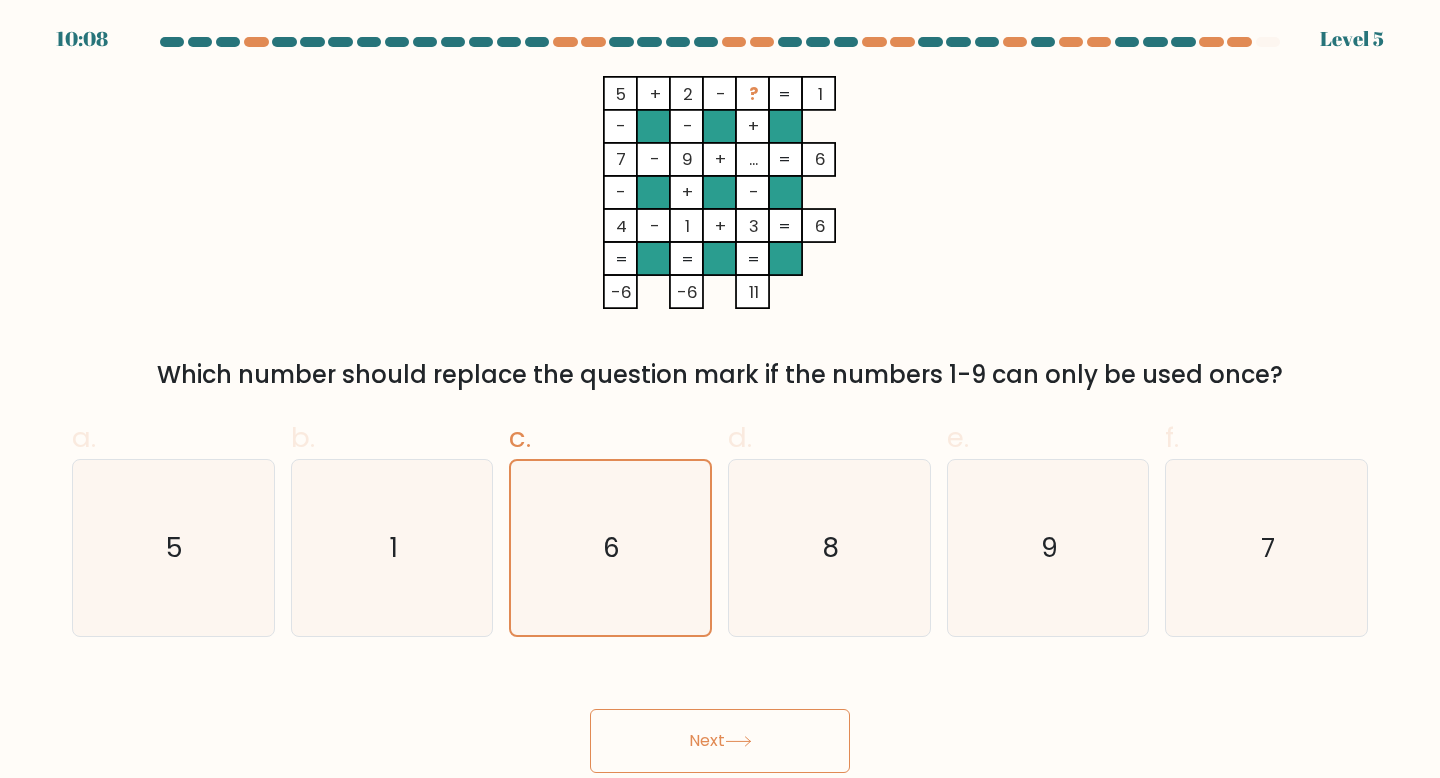 click on "Next" at bounding box center (720, 741) 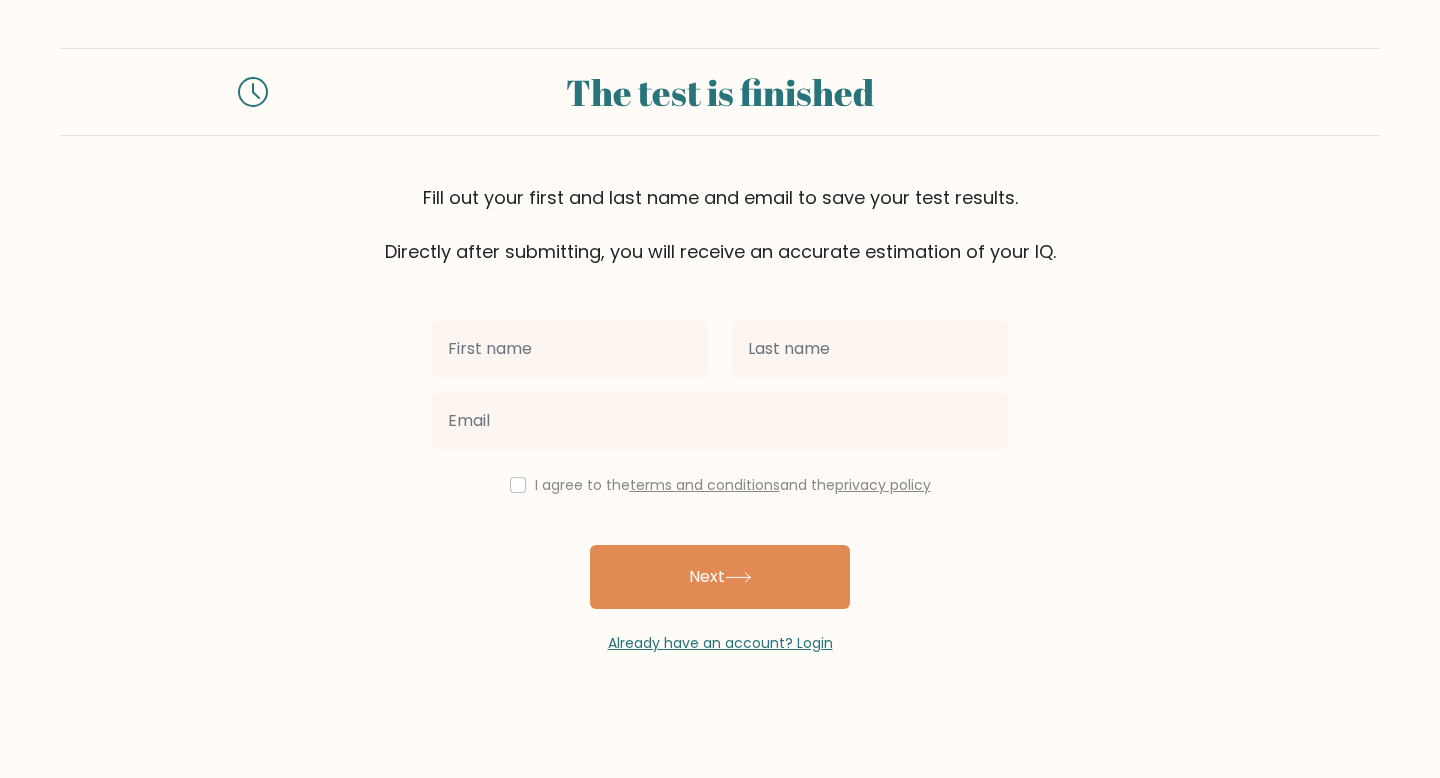 scroll, scrollTop: 0, scrollLeft: 0, axis: both 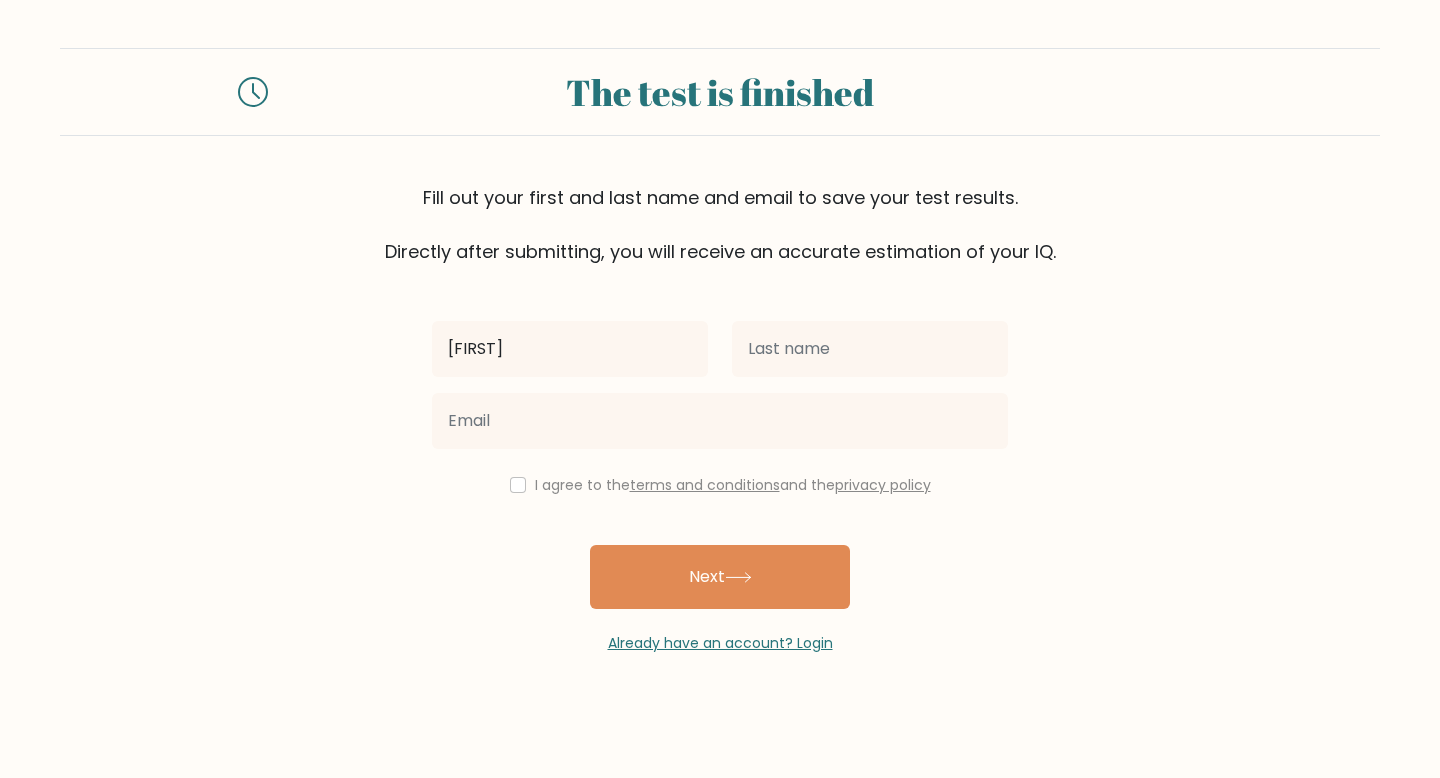 type on "Dominique" 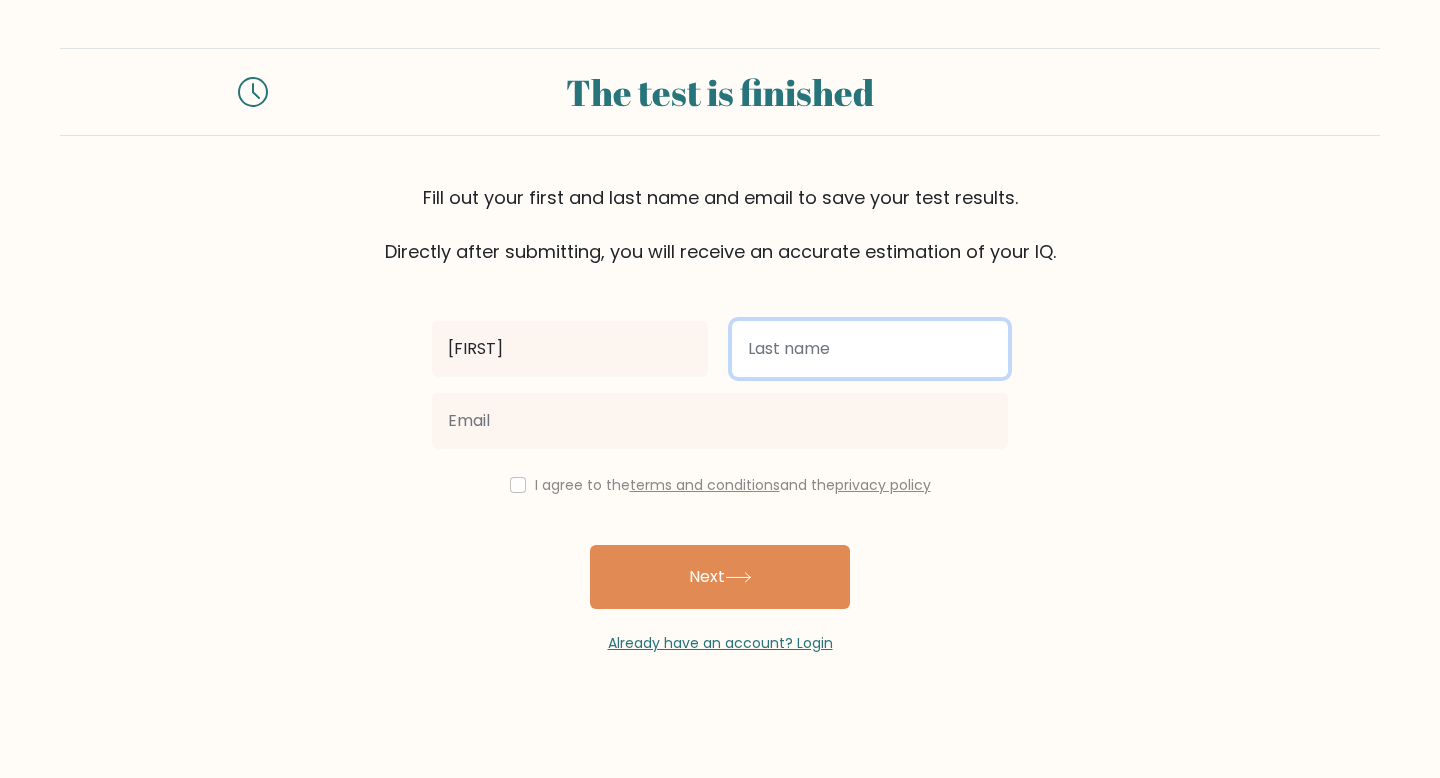 click at bounding box center (870, 349) 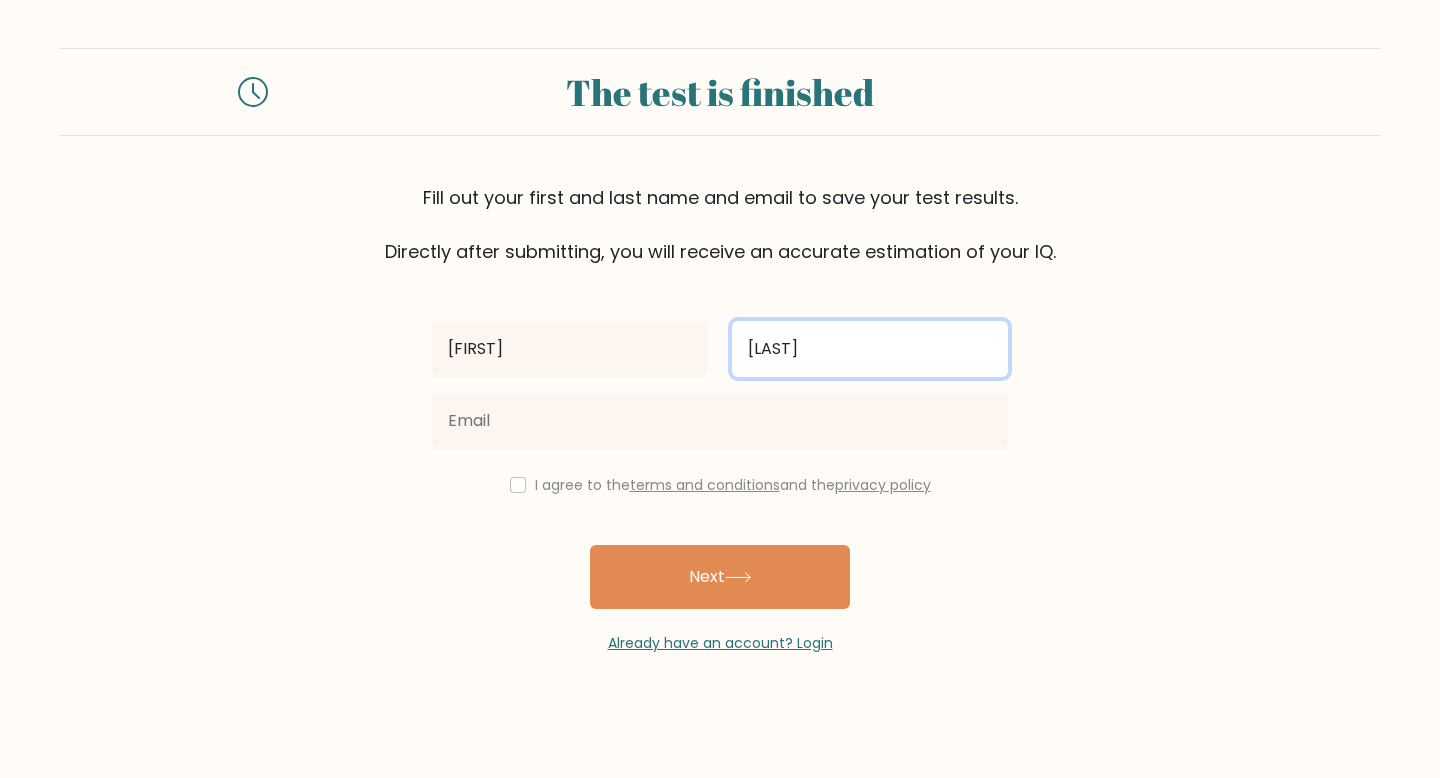 type on "Navarro" 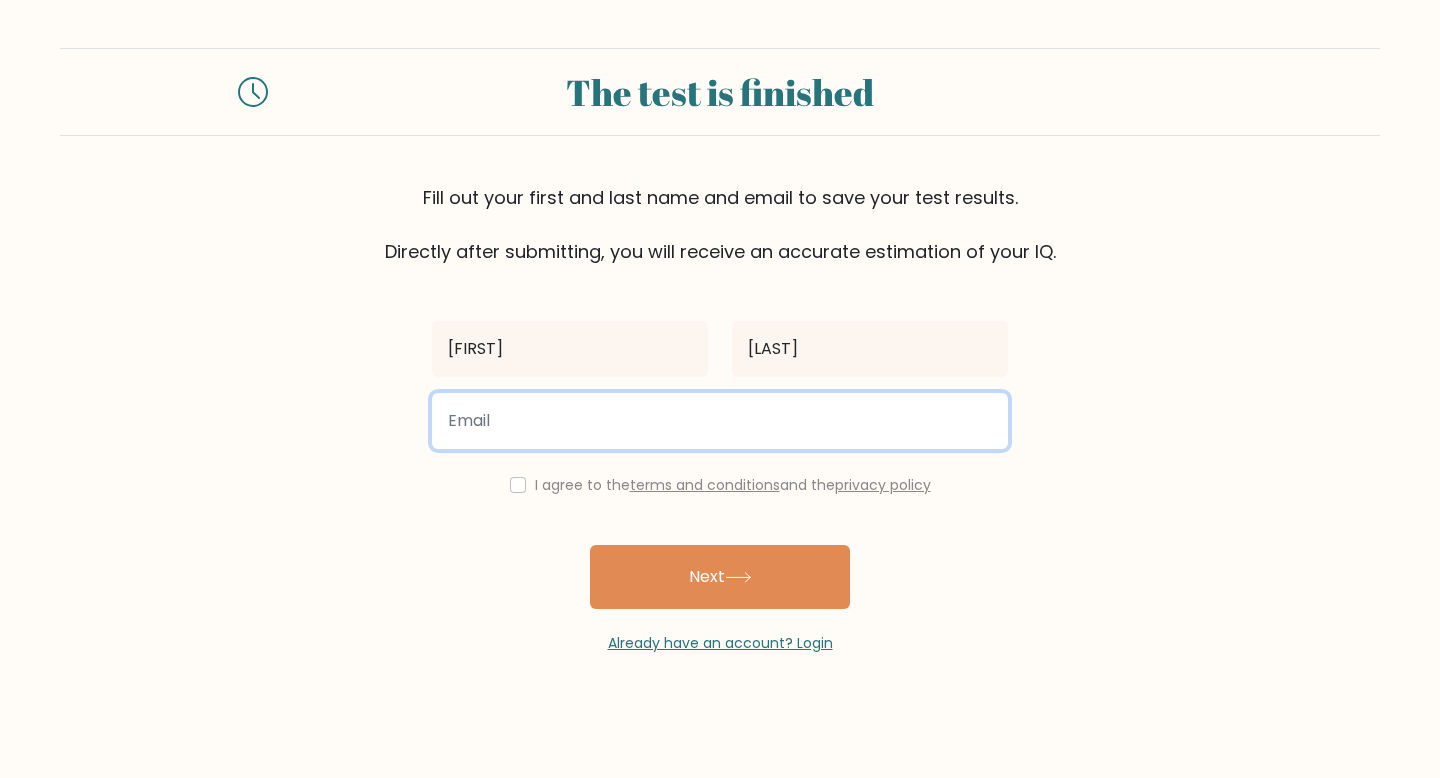 click at bounding box center (720, 421) 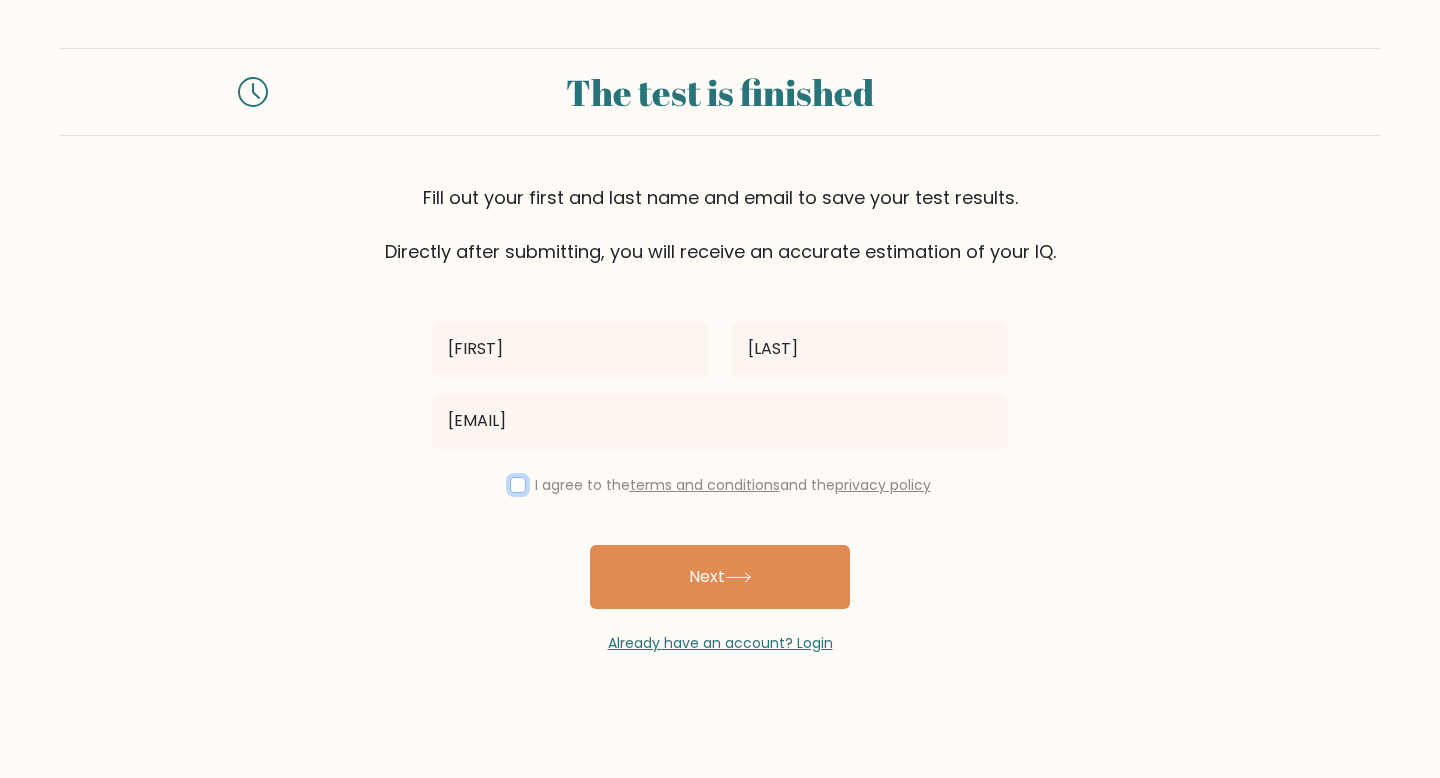 click at bounding box center (518, 485) 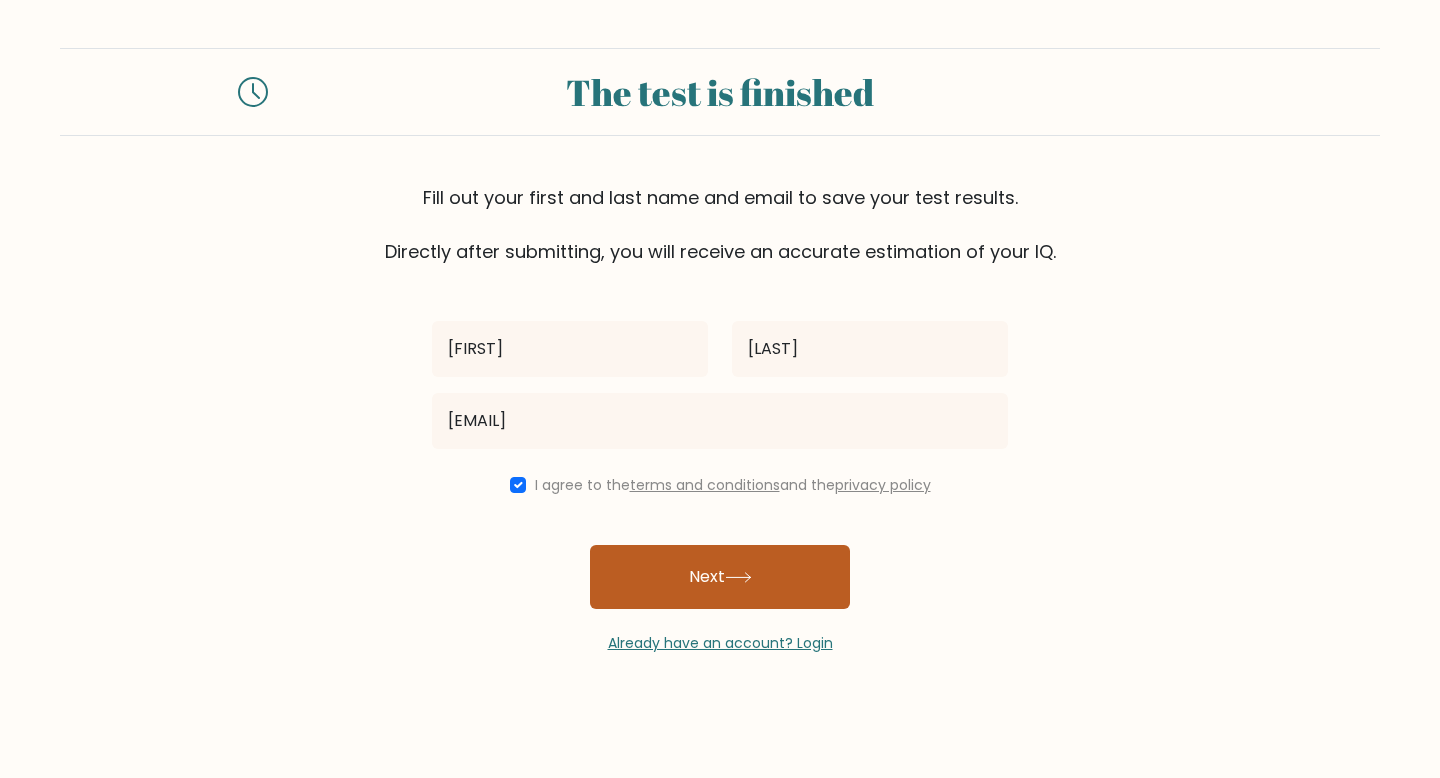 click on "Next" at bounding box center (720, 577) 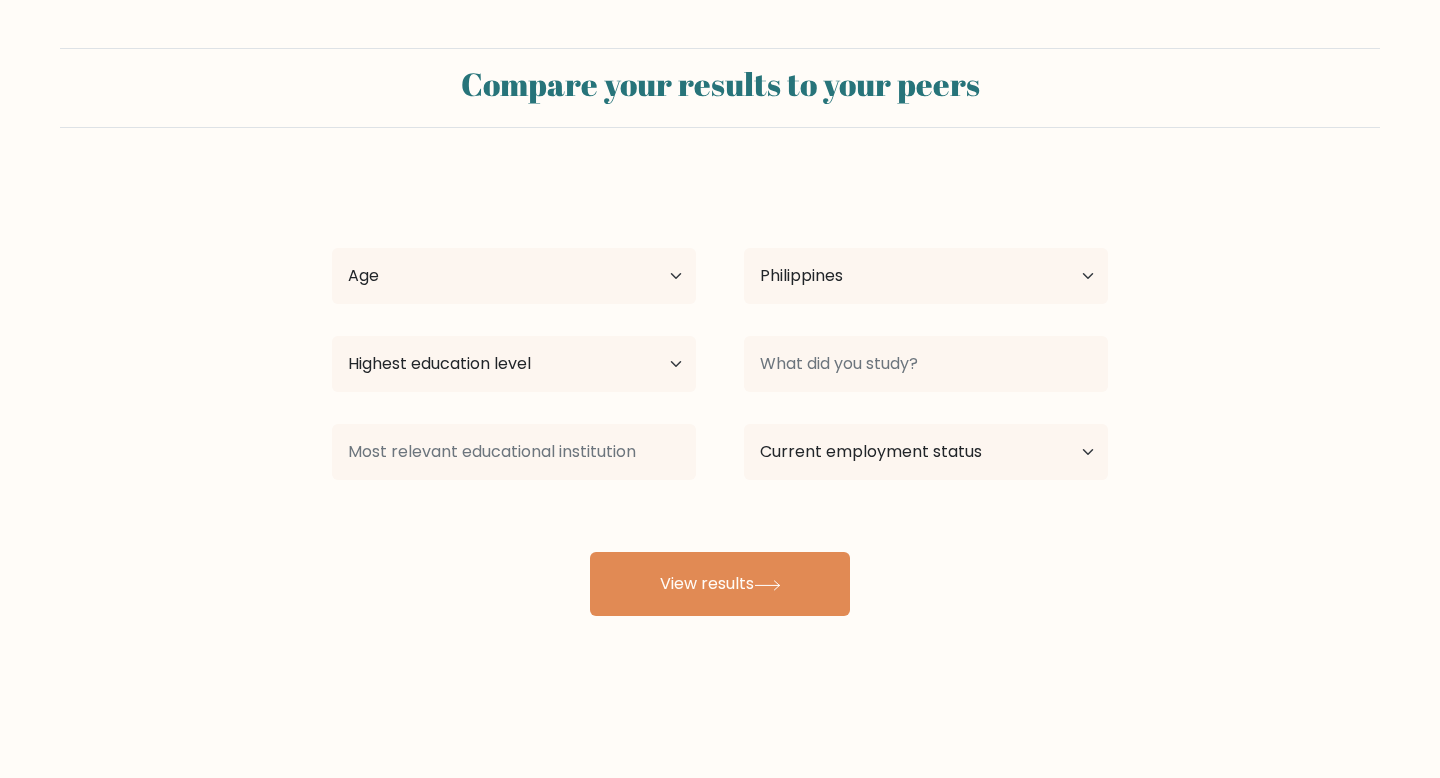 select on "PH" 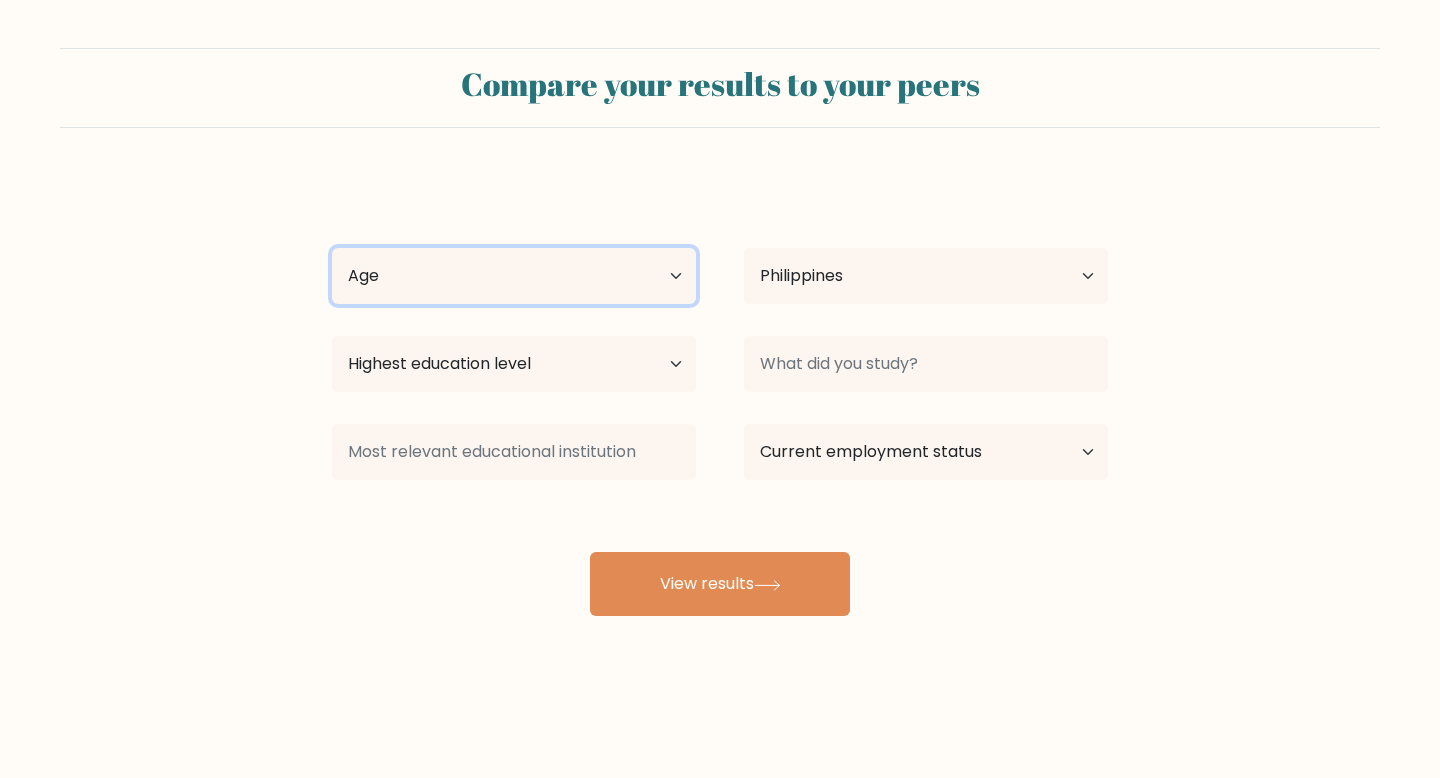 click on "Age
Under 18 years old
18-24 years old
25-34 years old
35-44 years old
45-54 years old
55-64 years old
65 years old and above" at bounding box center (514, 276) 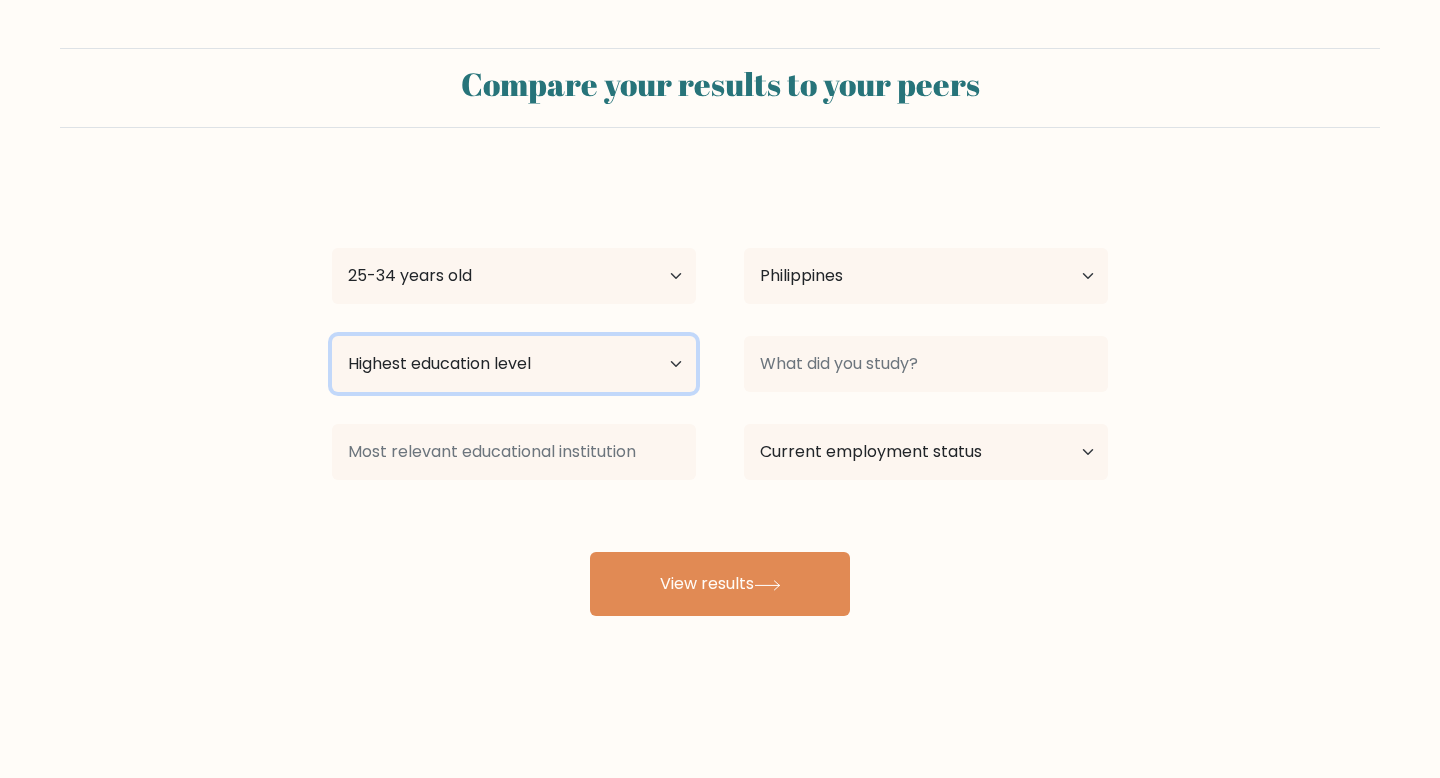 click on "Highest education level
No schooling
Primary
Lower Secondary
Upper Secondary
Occupation Specific
Bachelor's degree
Master's degree
Doctoral degree" at bounding box center (514, 364) 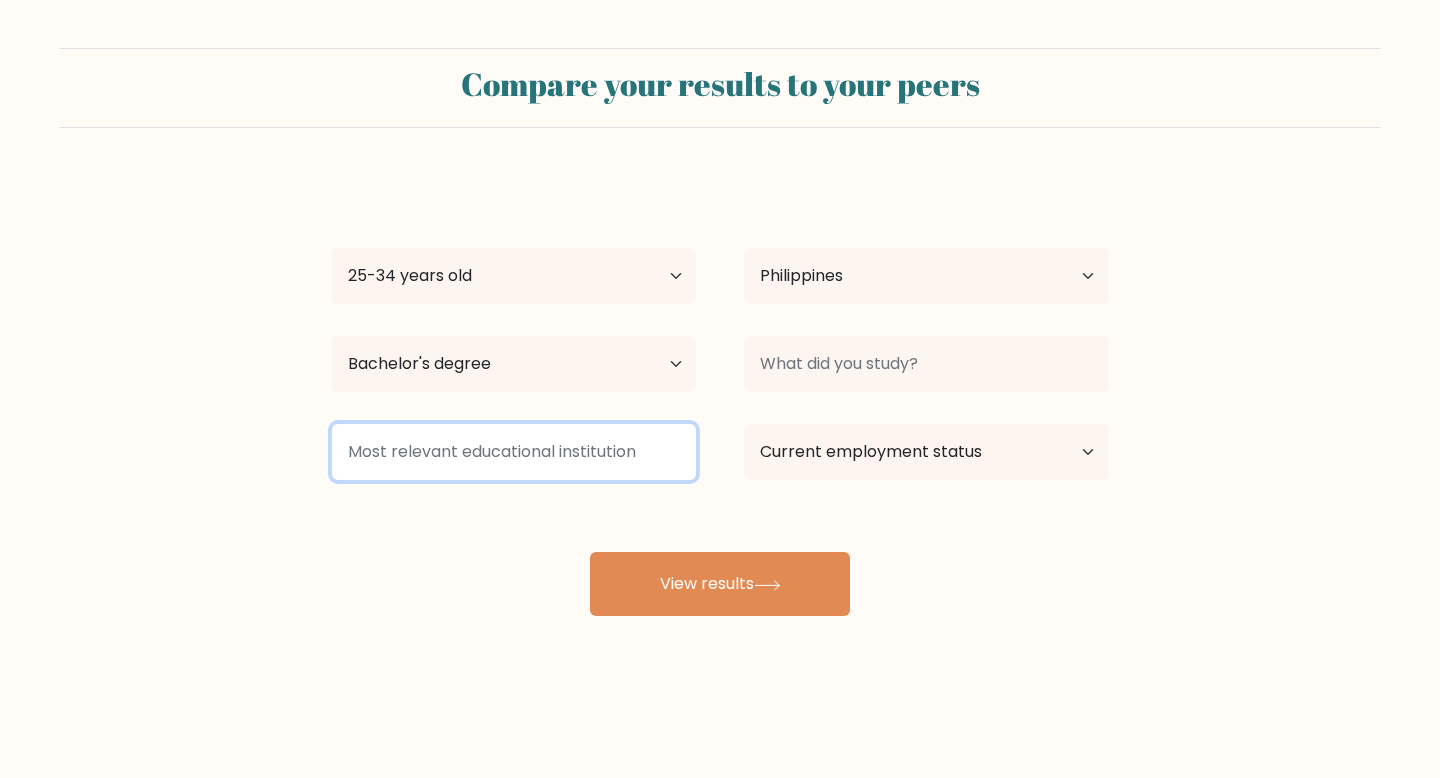 click at bounding box center [514, 452] 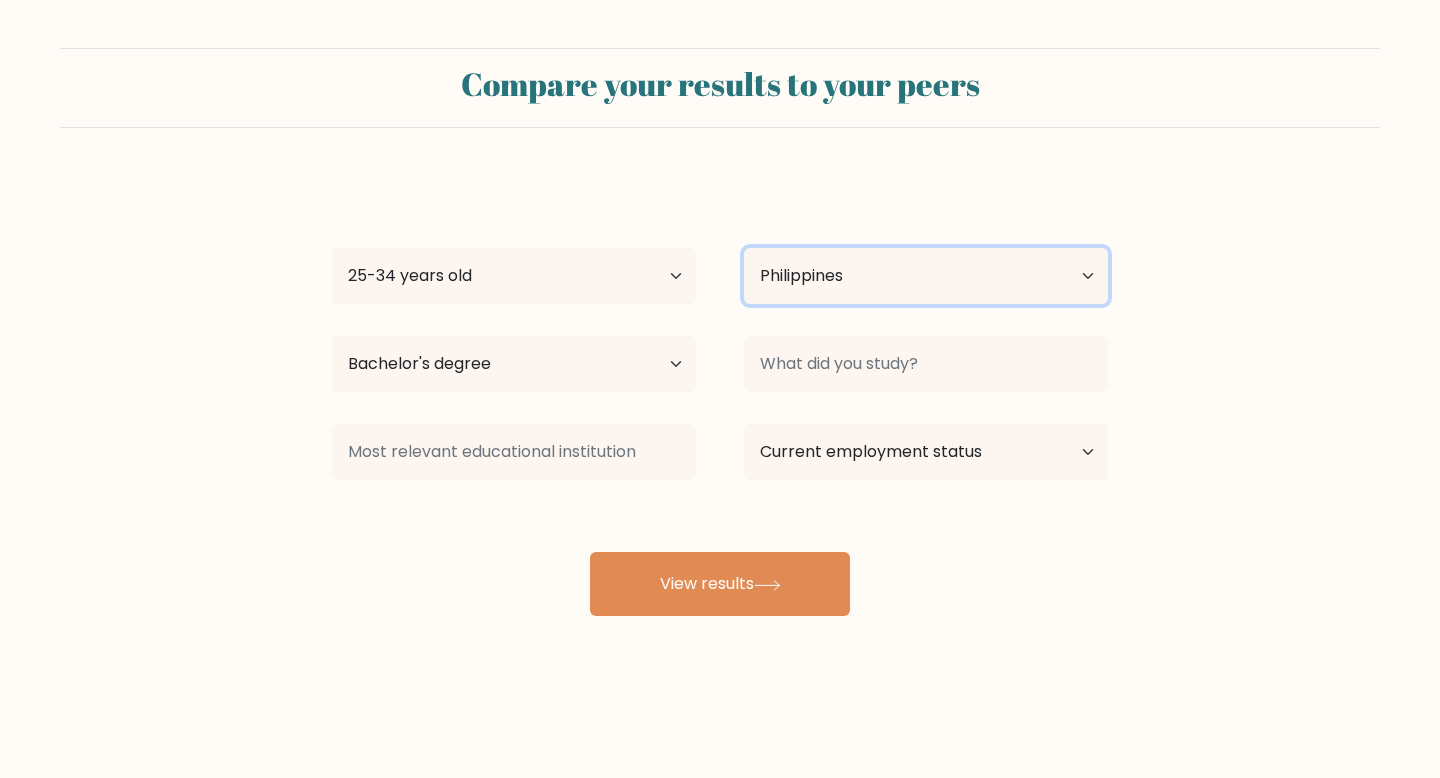 click on "Country
Afghanistan
Albania
Algeria
American Samoa
Andorra
Angola
Anguilla
Antarctica
Antigua and Barbuda
Argentina
Armenia
Aruba
Australia
Austria
Azerbaijan
Bahamas
Bahrain
Bangladesh
Barbados
Belarus
Belgium
Belize
Benin
Bermuda
Bhutan
Bolivia
Bonaire, Sint Eustatius and Saba
Bosnia and Herzegovina
Botswana
Bouvet Island
Brazil
British Indian Ocean Territory
Brunei
Bulgaria
Burkina Faso
Burundi
Cabo Verde
Cambodia
Cameroon
Canada
Cayman Islands
Central African Republic
Chad
Chile
China
Christmas Island
Cocos (Keeling) Islands
Colombia
Comoros
Congo
Congo (the Democratic Republic of the)
Cook Islands
Costa Rica
Côte d'Ivoire
Croatia
Cuba" at bounding box center (926, 276) 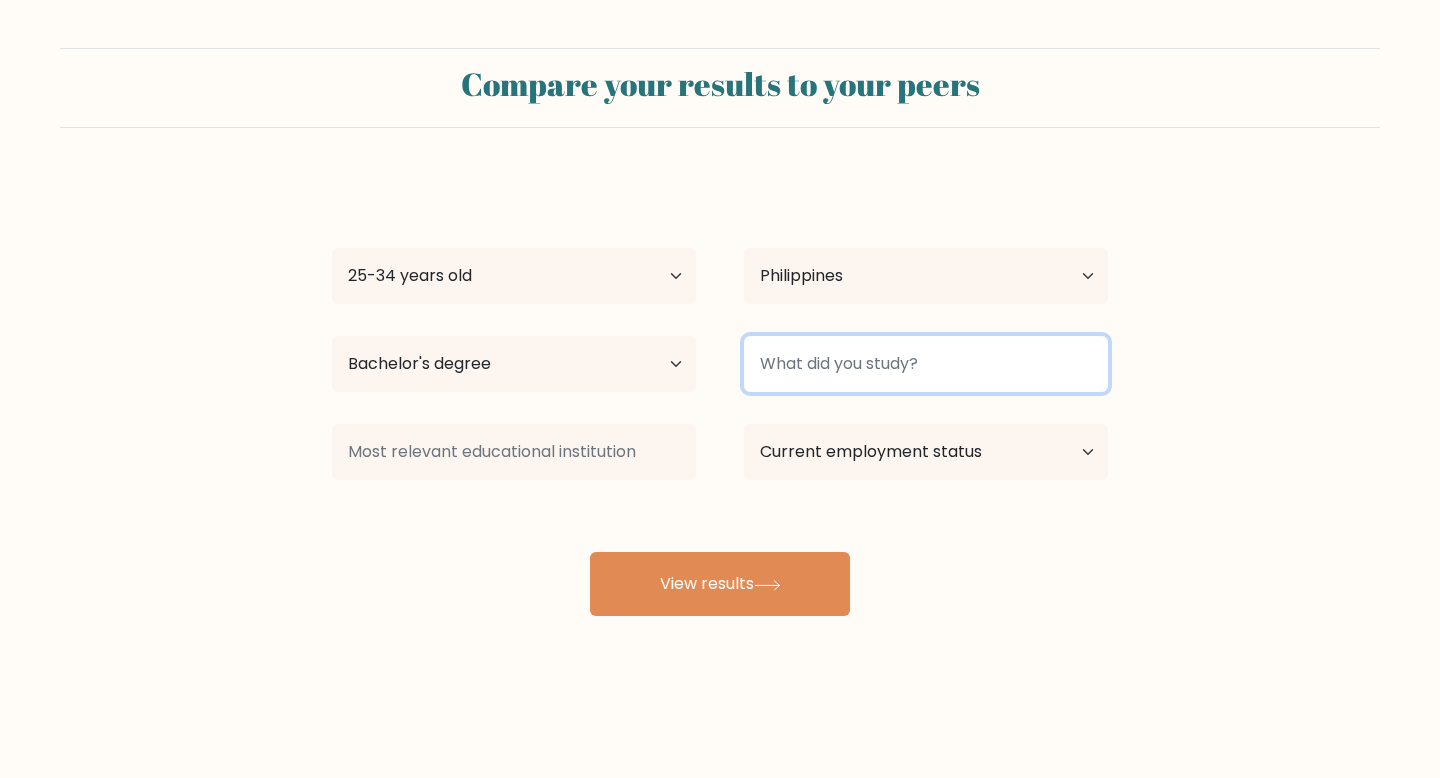 click at bounding box center [926, 364] 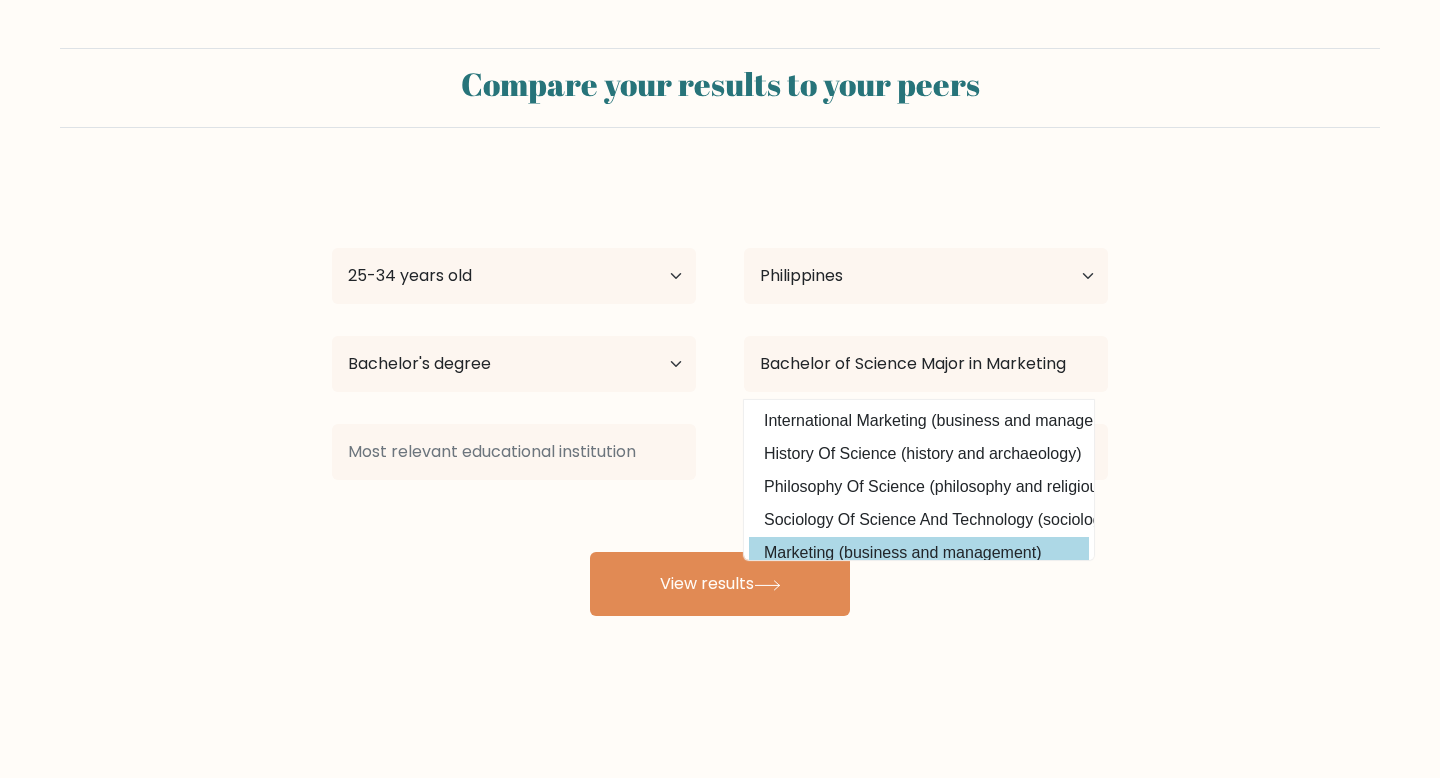 click on "Marketing (business and management)" at bounding box center (919, 553) 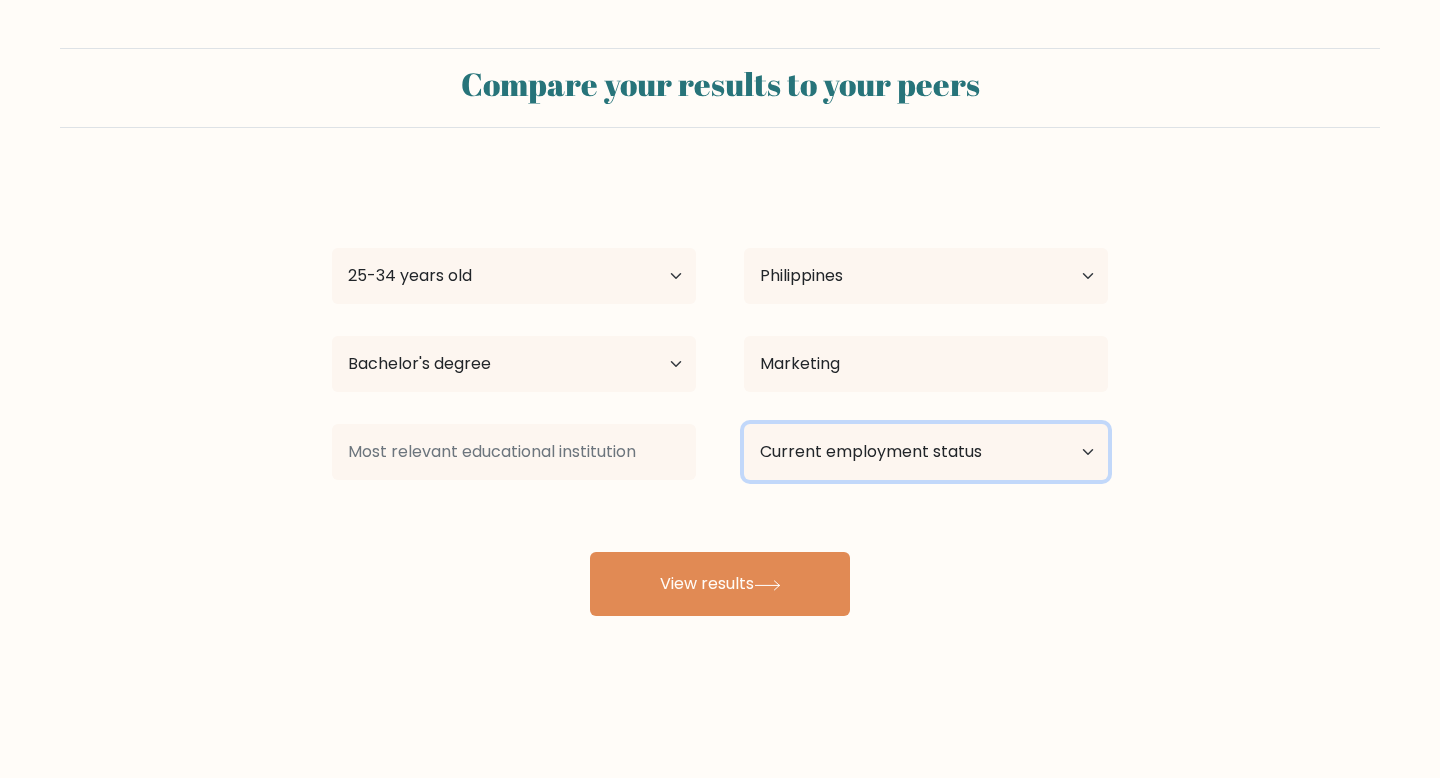 click on "Current employment status
Employed
Student
Retired
Other / prefer not to answer" at bounding box center (926, 452) 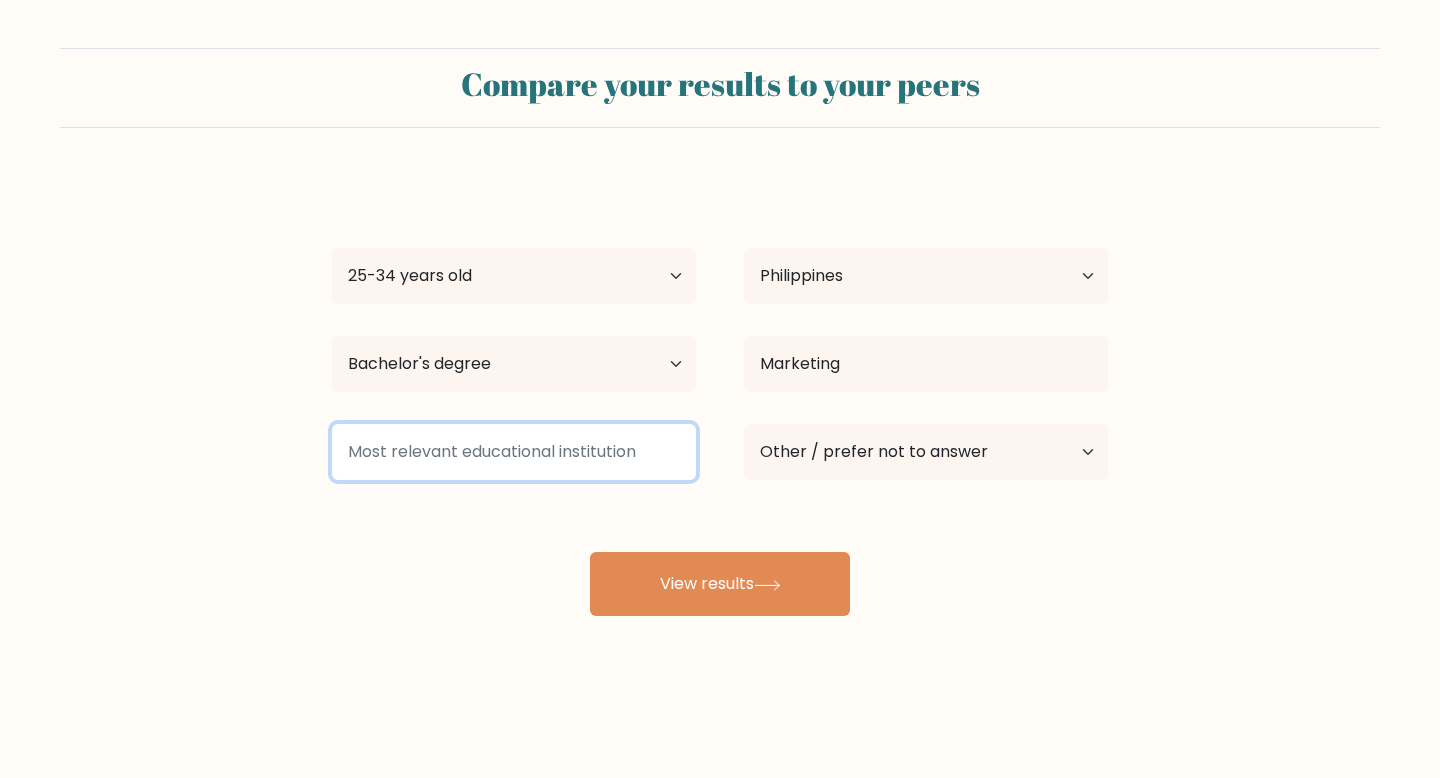 click at bounding box center (514, 452) 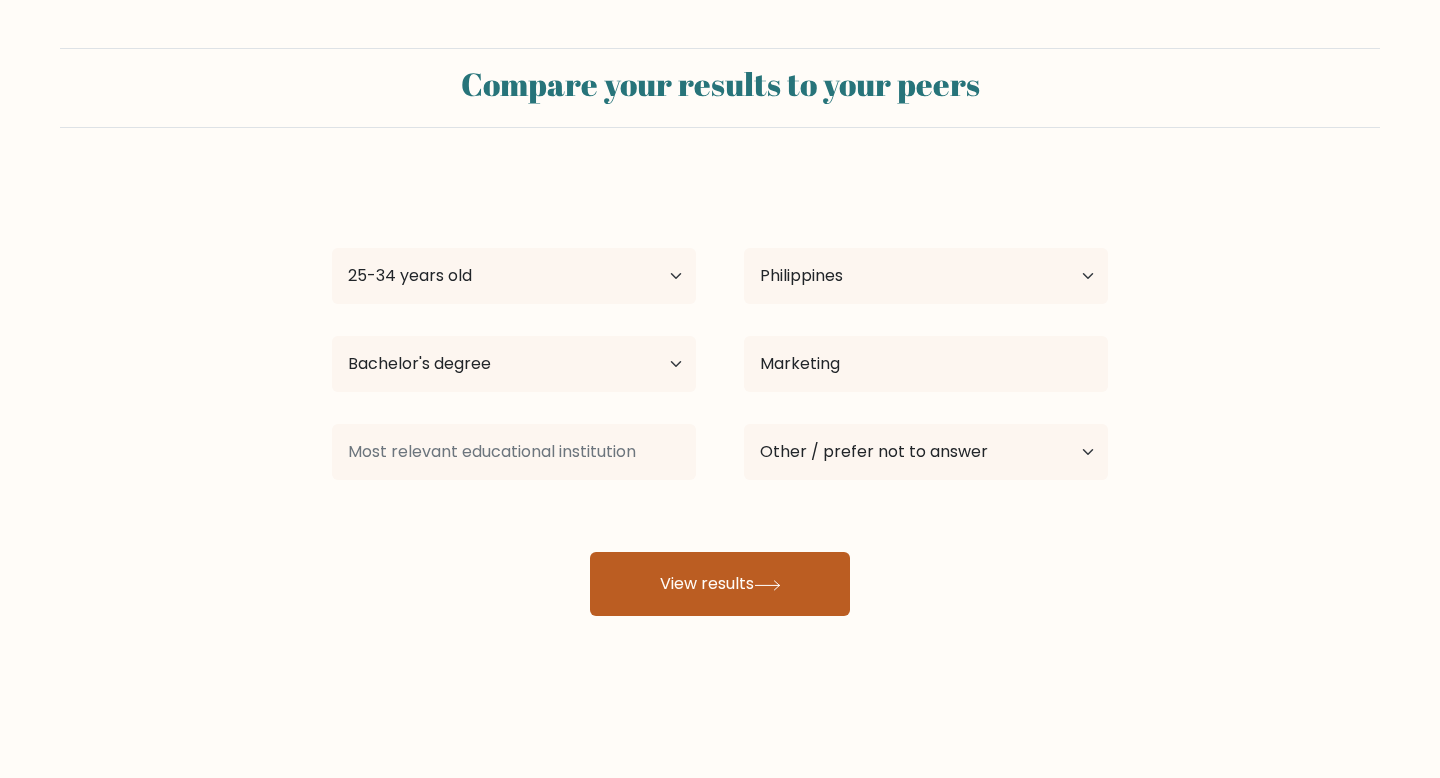 click on "View results" at bounding box center [720, 584] 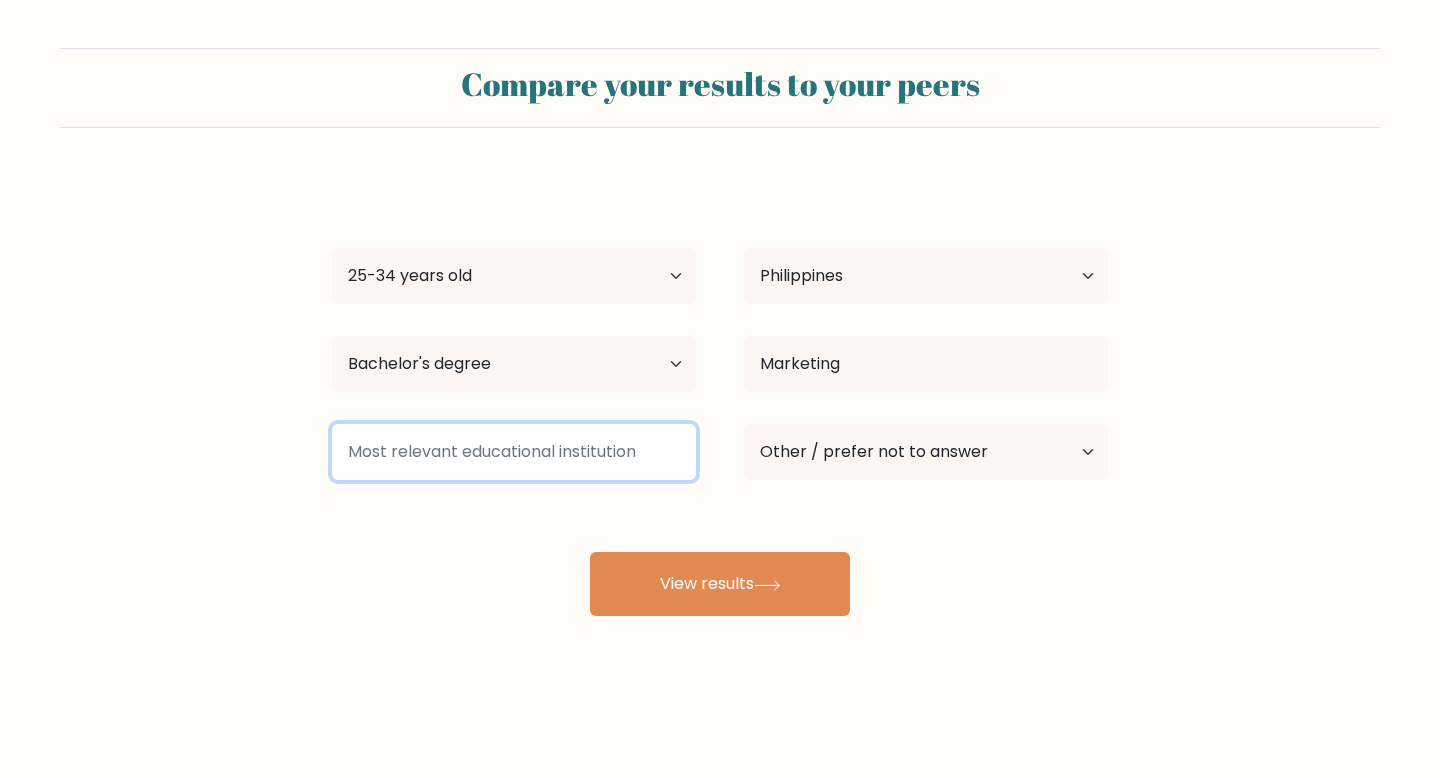 click at bounding box center [514, 452] 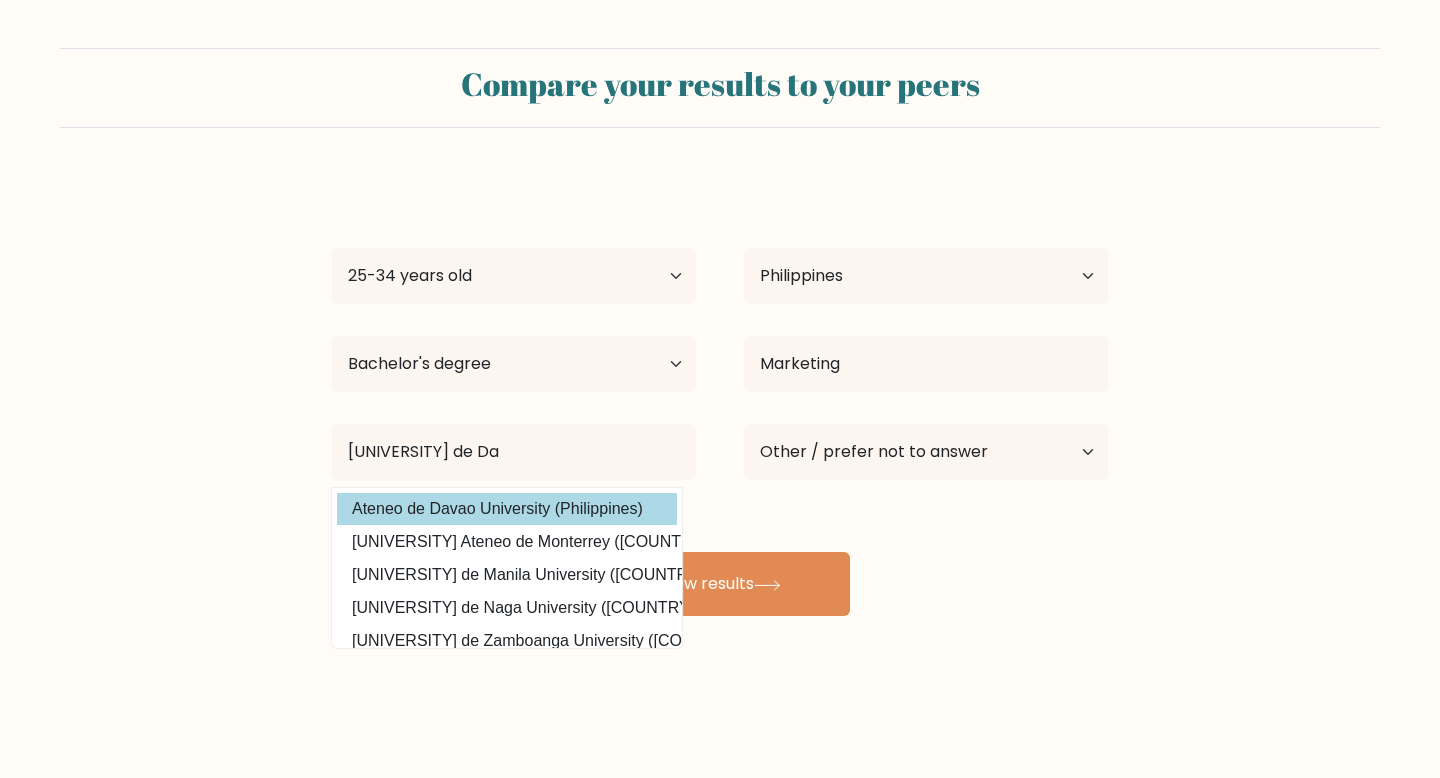 click on "Ateneo de Davao University (Philippines)" at bounding box center (507, 509) 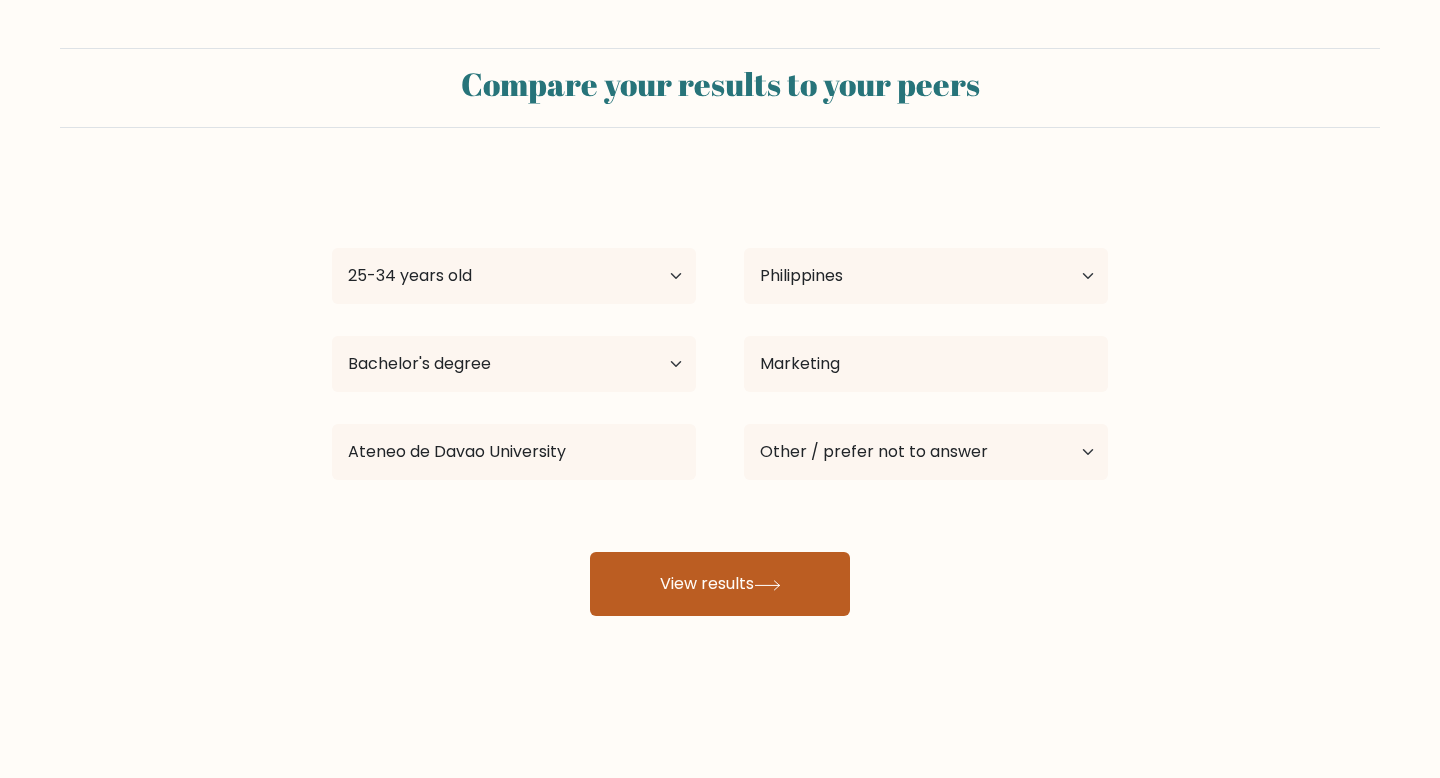 click on "View results" at bounding box center (720, 584) 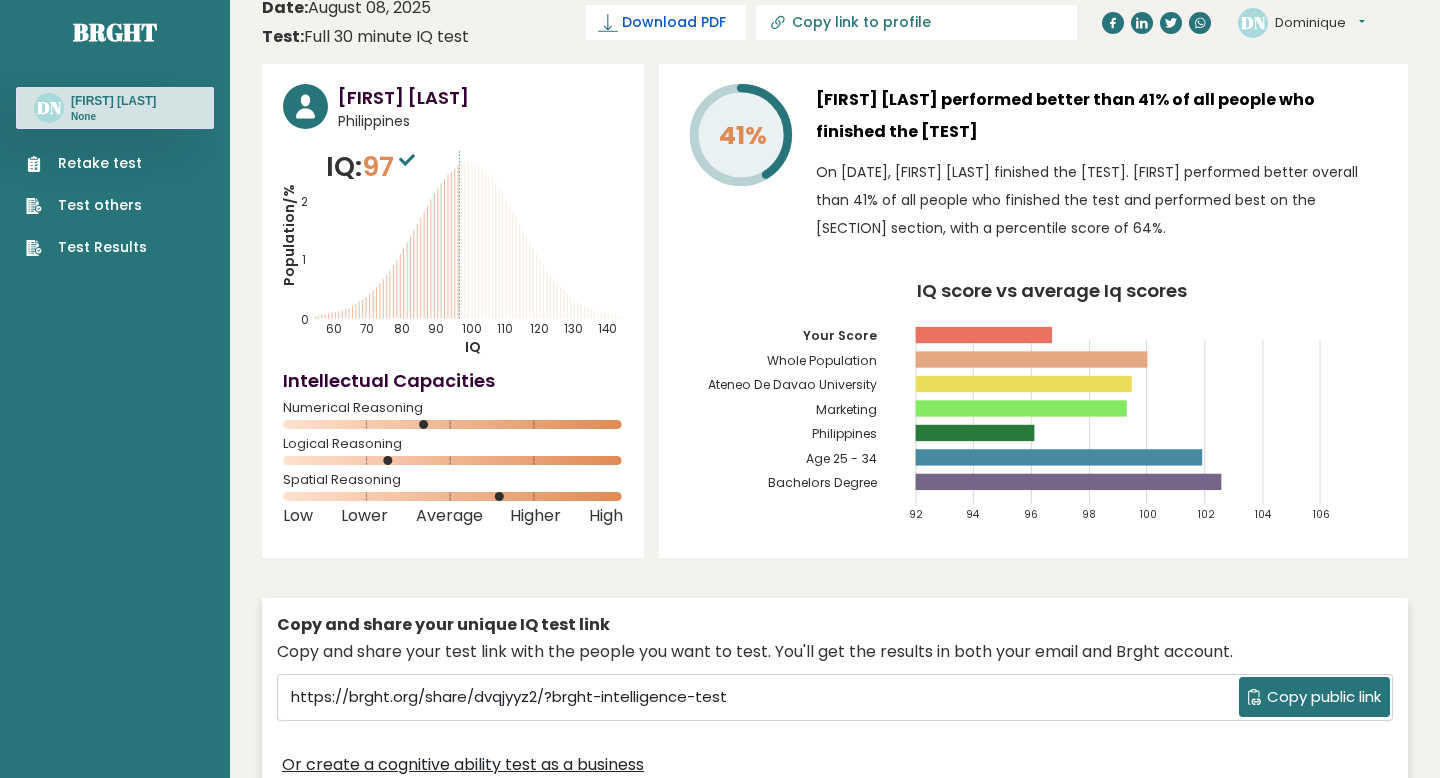 scroll, scrollTop: 0, scrollLeft: 0, axis: both 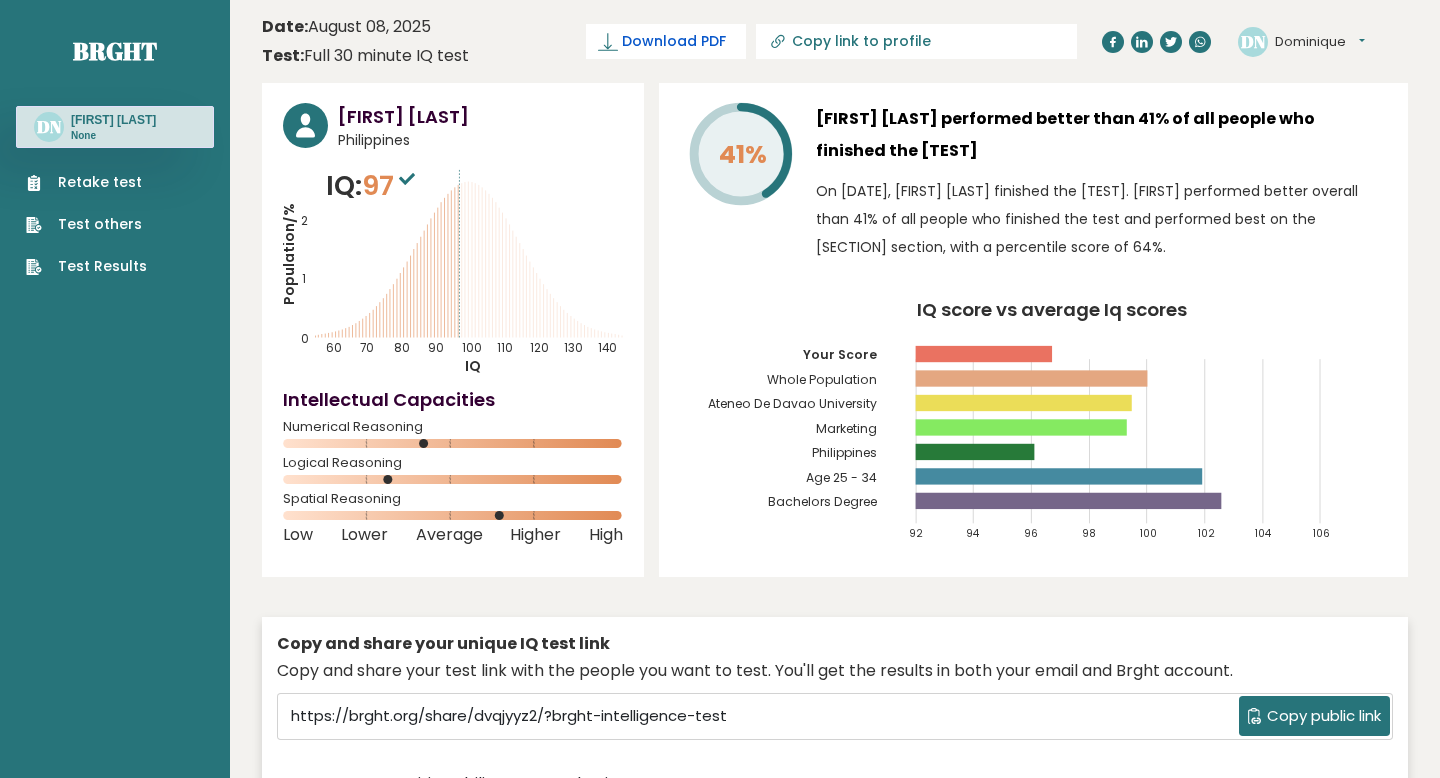 click on "Download PDF" at bounding box center (674, 41) 